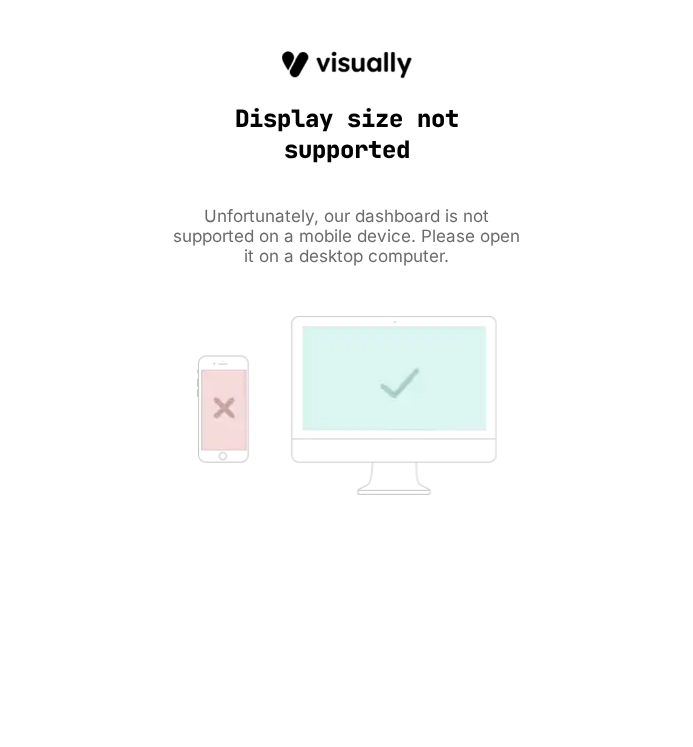scroll, scrollTop: 0, scrollLeft: 0, axis: both 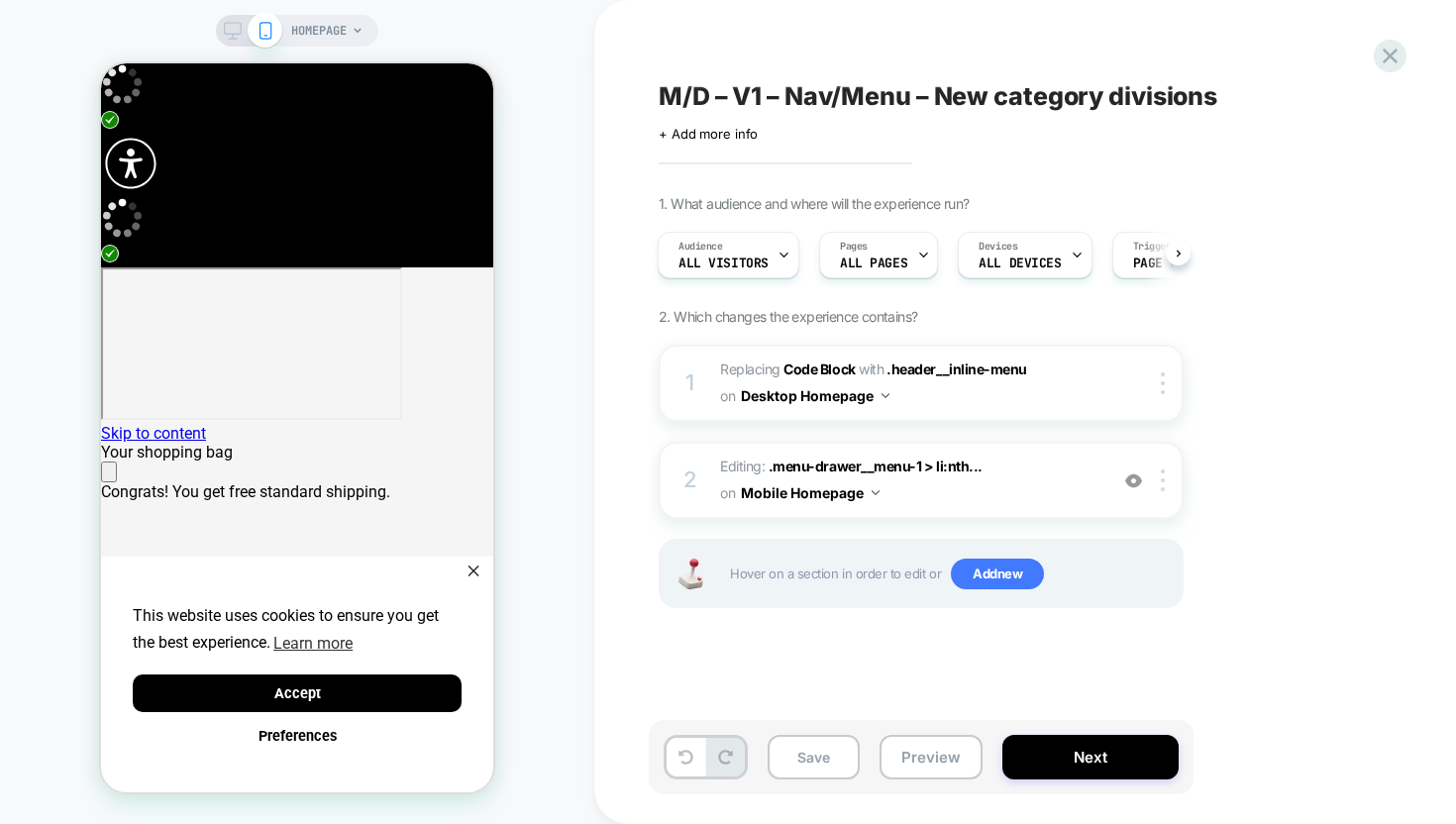 click 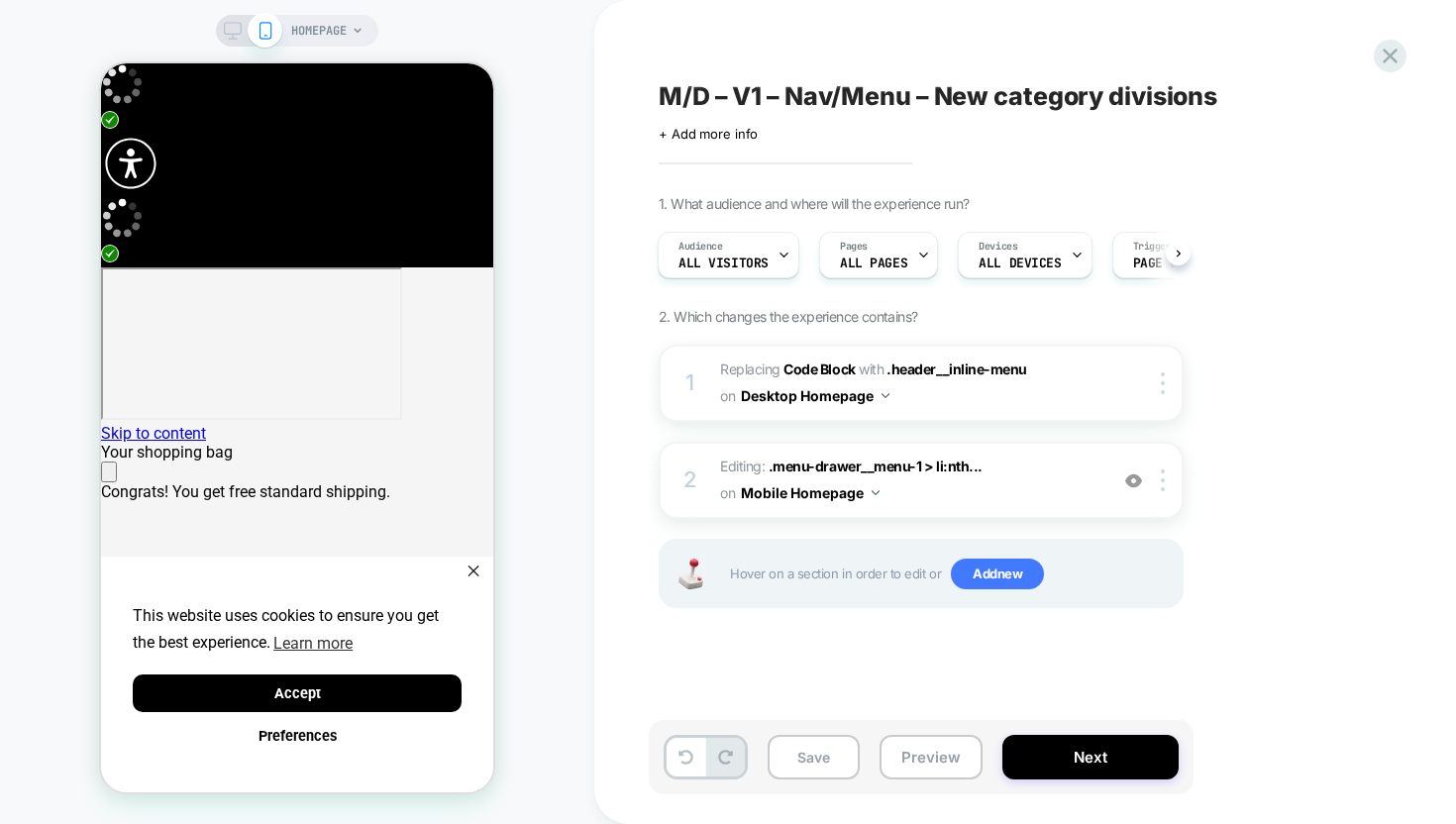 scroll, scrollTop: 0, scrollLeft: 0, axis: both 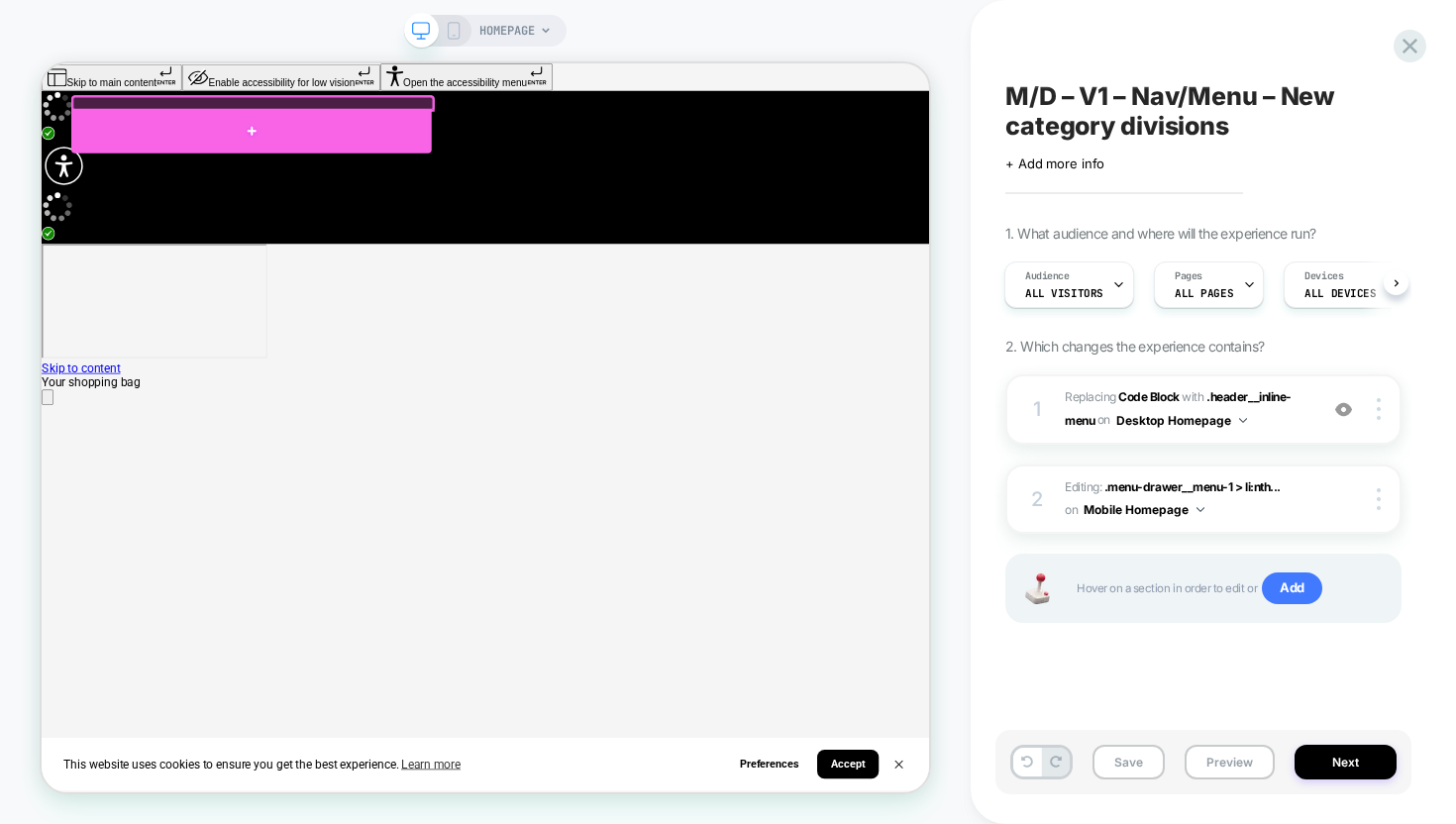 click at bounding box center [321, 154] 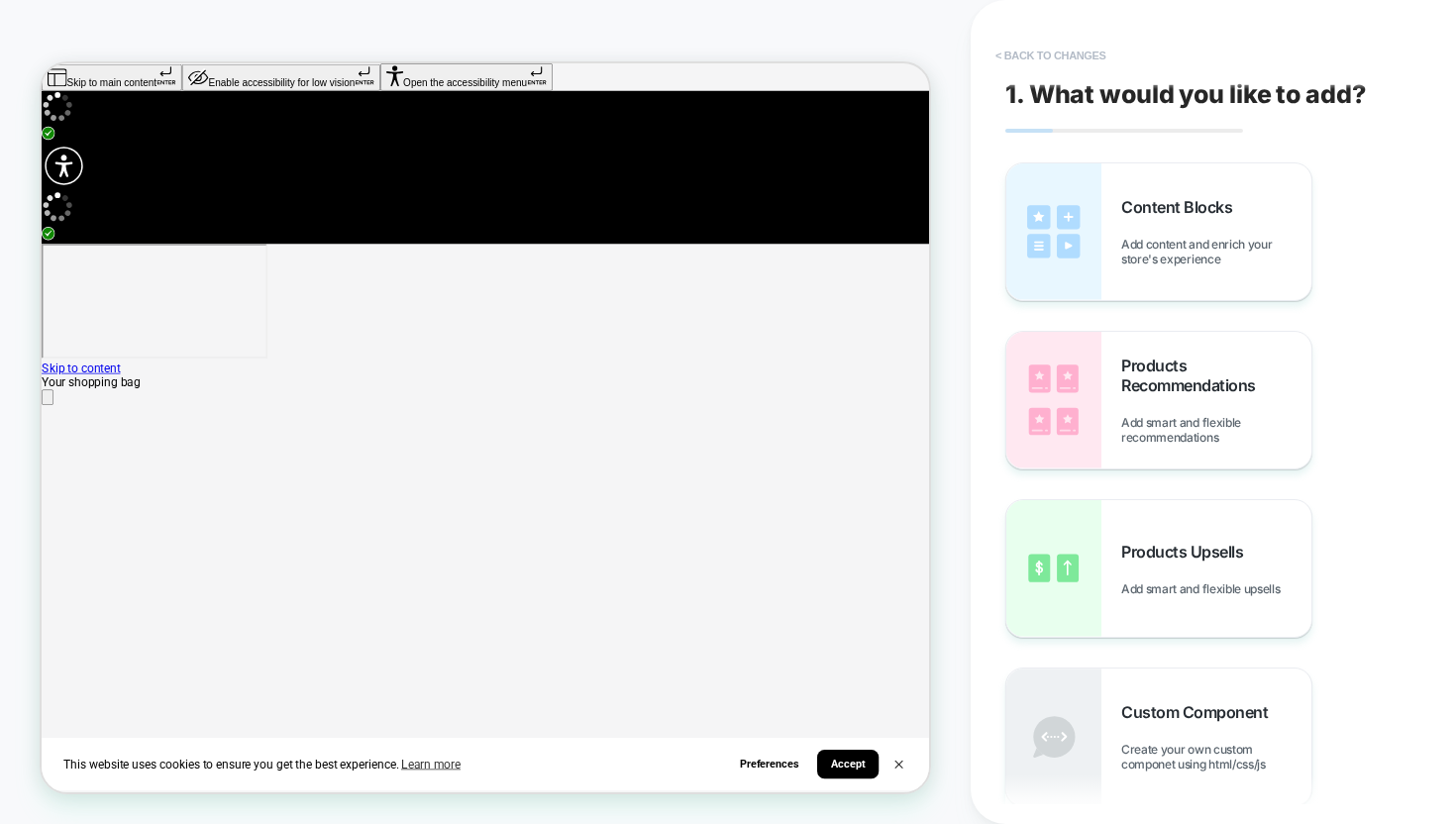 click on "< Back to changes" at bounding box center (1051, 55) 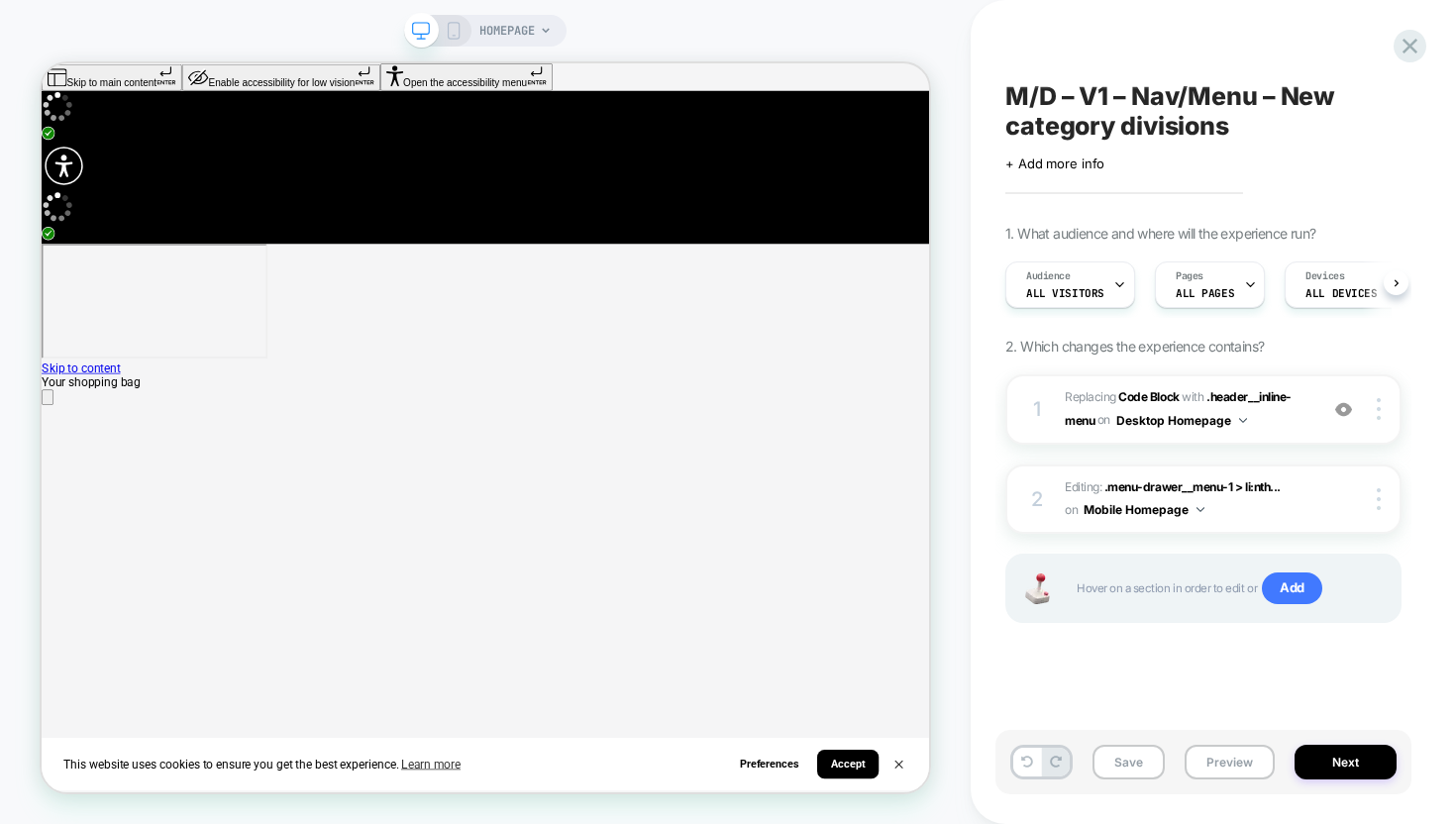 scroll, scrollTop: 0, scrollLeft: 1, axis: horizontal 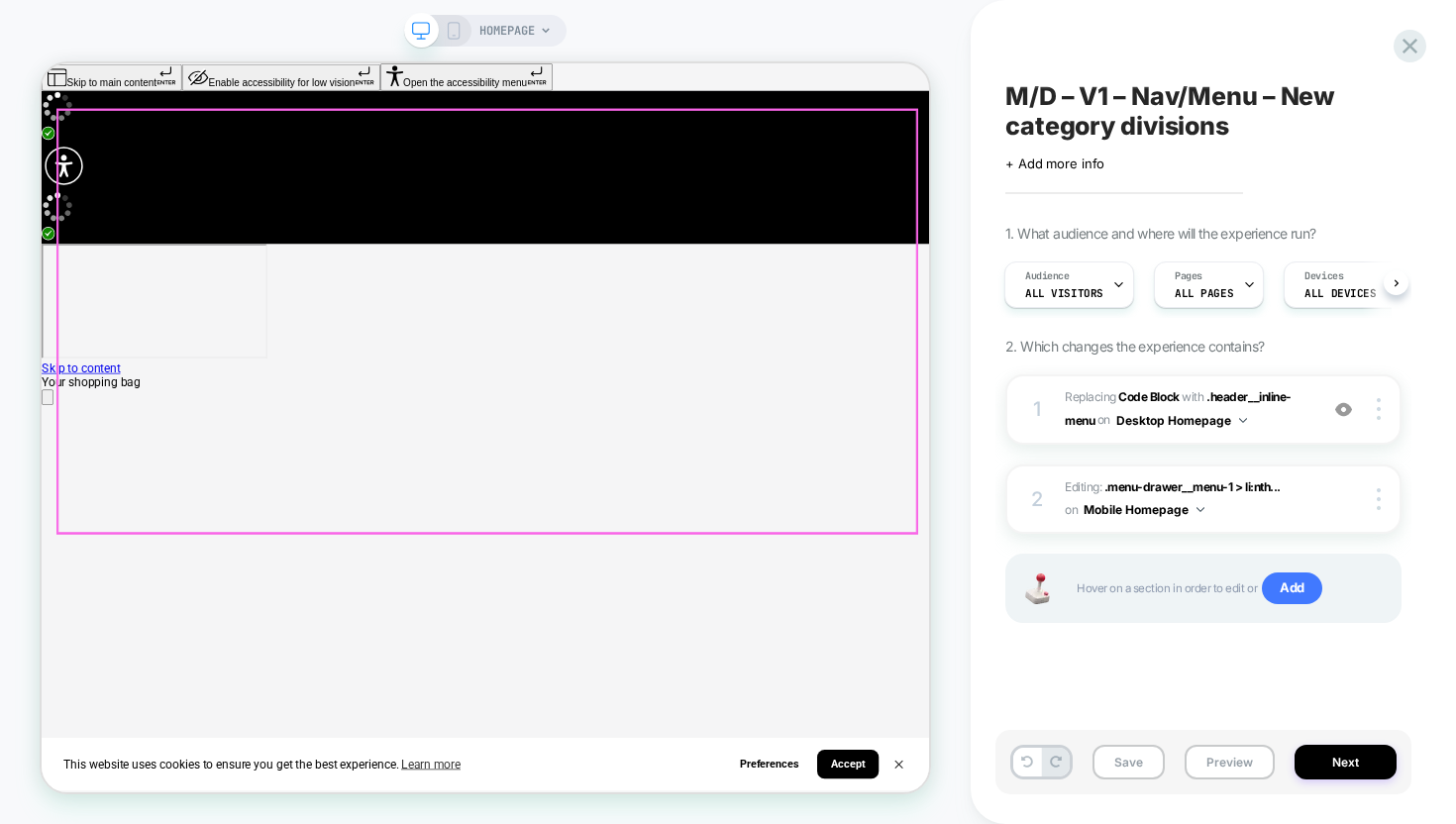 click on "Featured
All Women's
Women's Last Chance
New Arrivals
Most Popular
Back in Stock
Save on bundles
Headline test" at bounding box center (410, 6307) 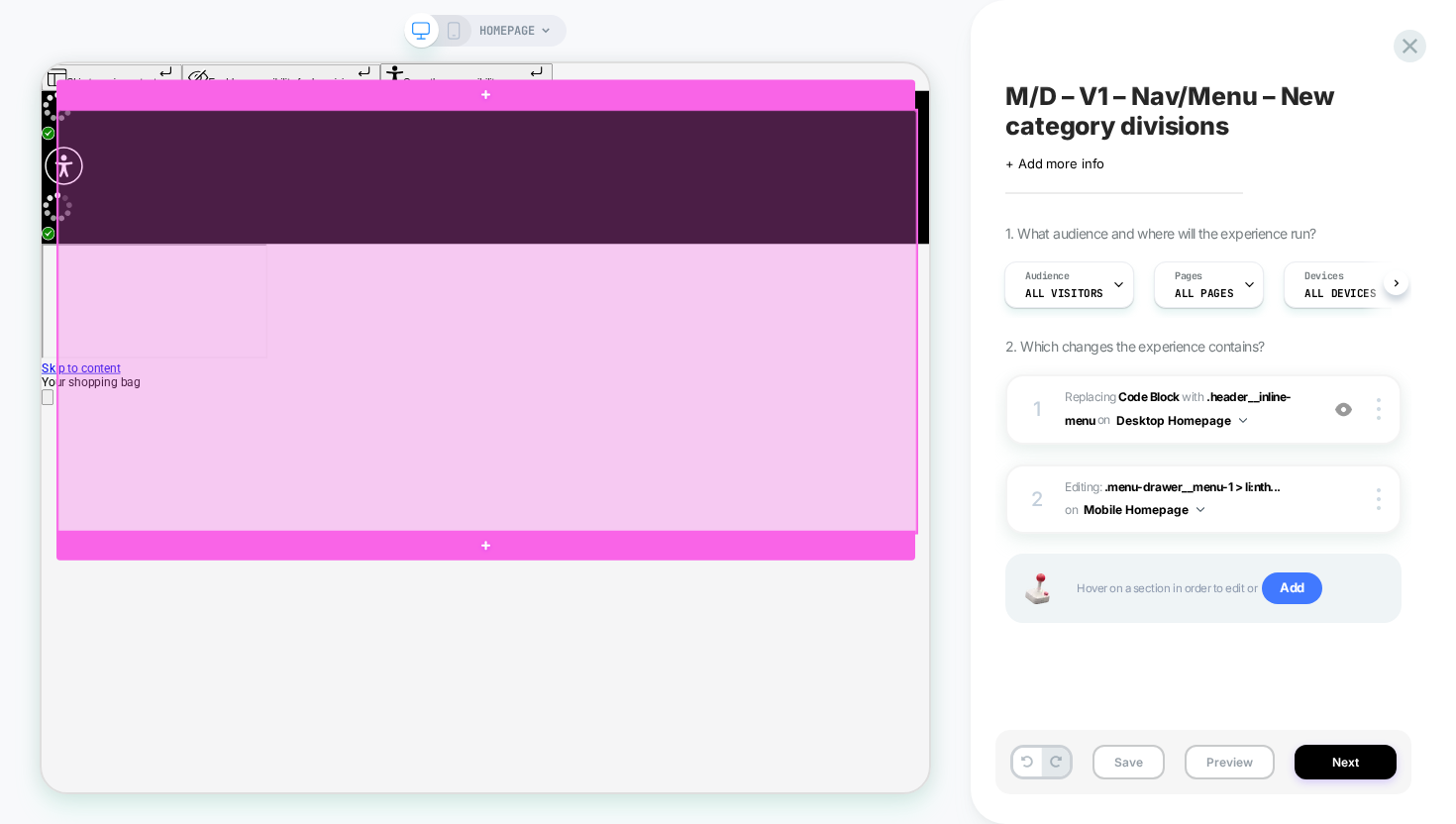 click at bounding box center [636, 407] 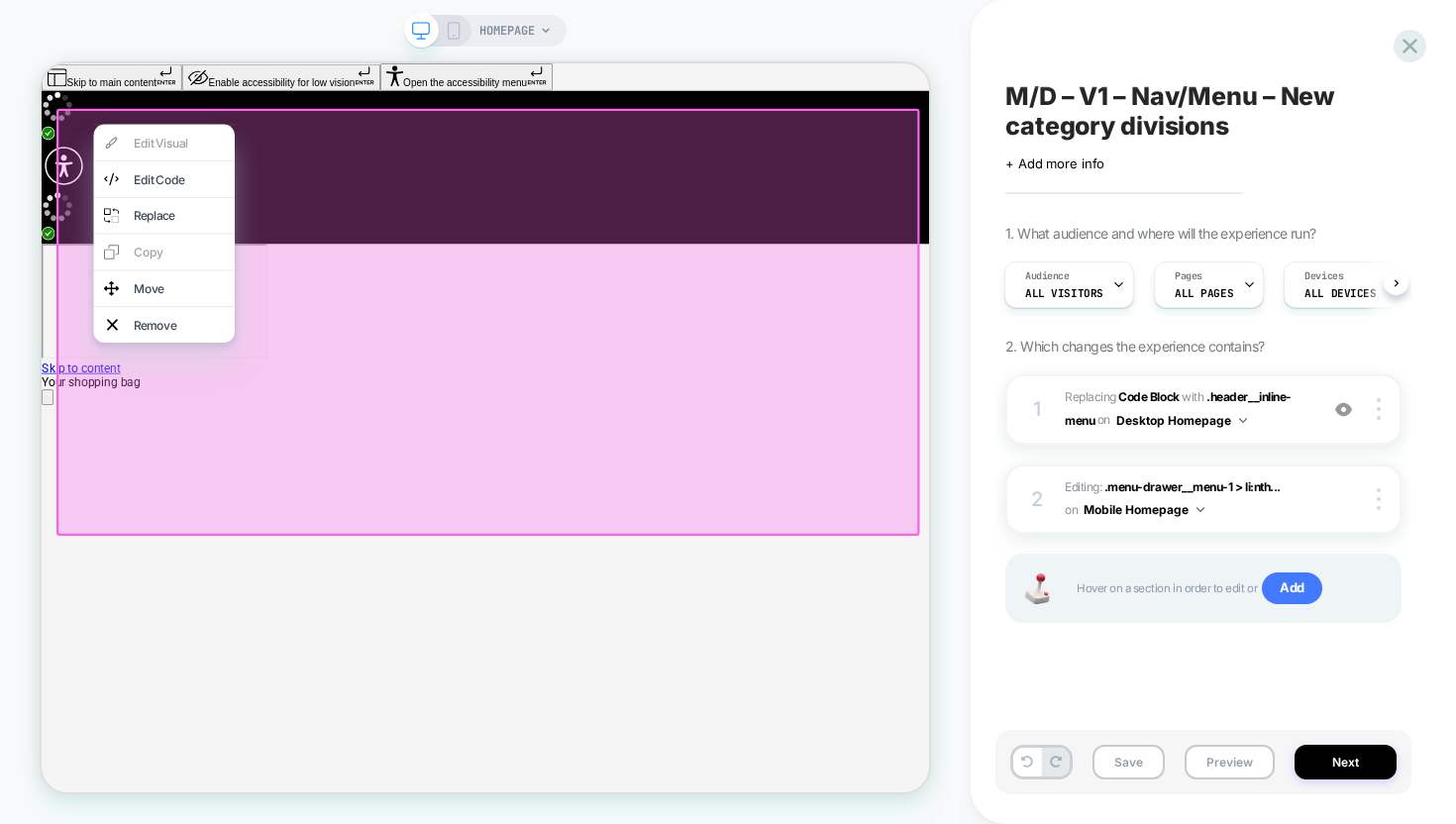 click on "HOMEPAGE" at bounding box center [485, 412] 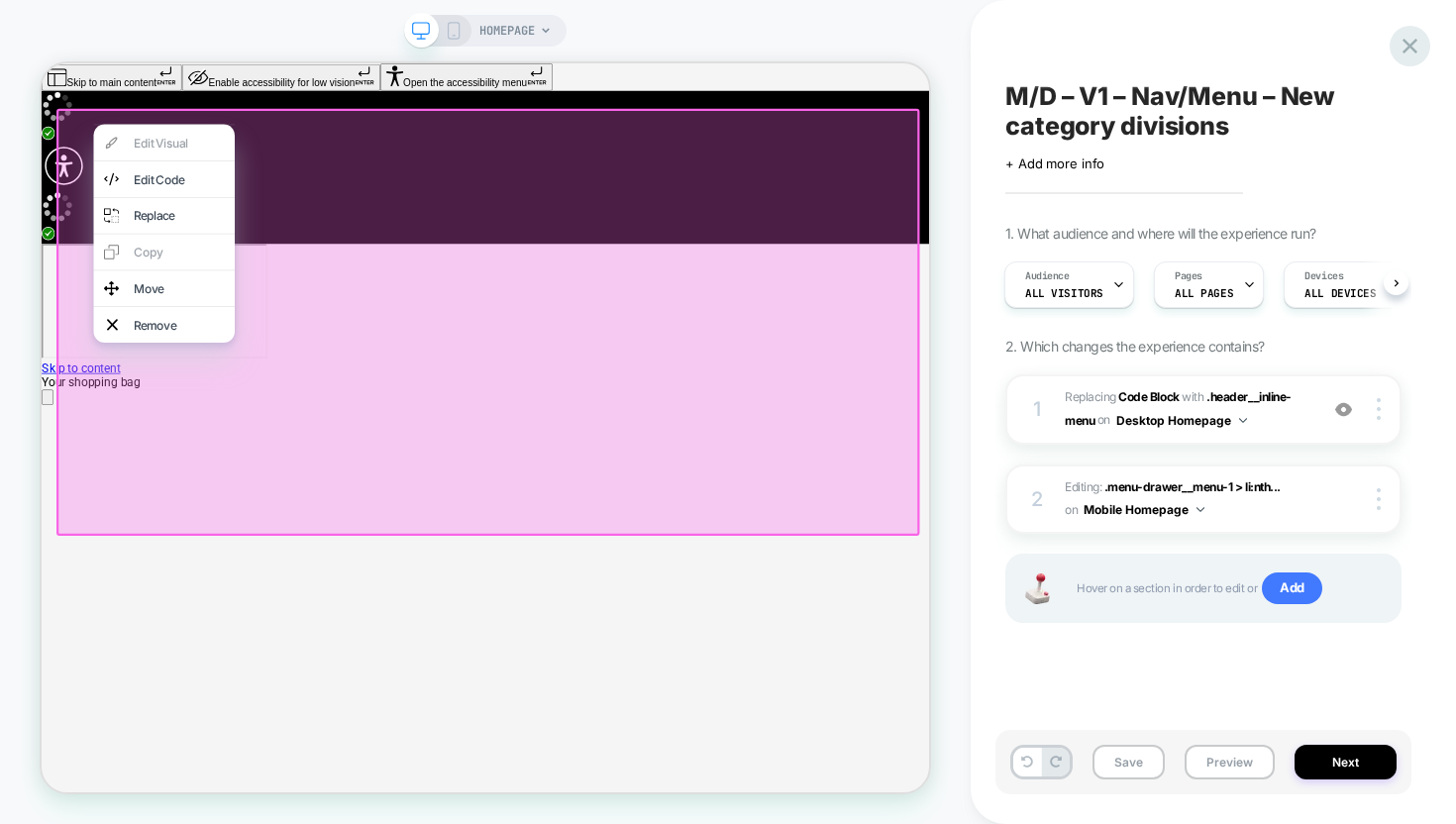 click 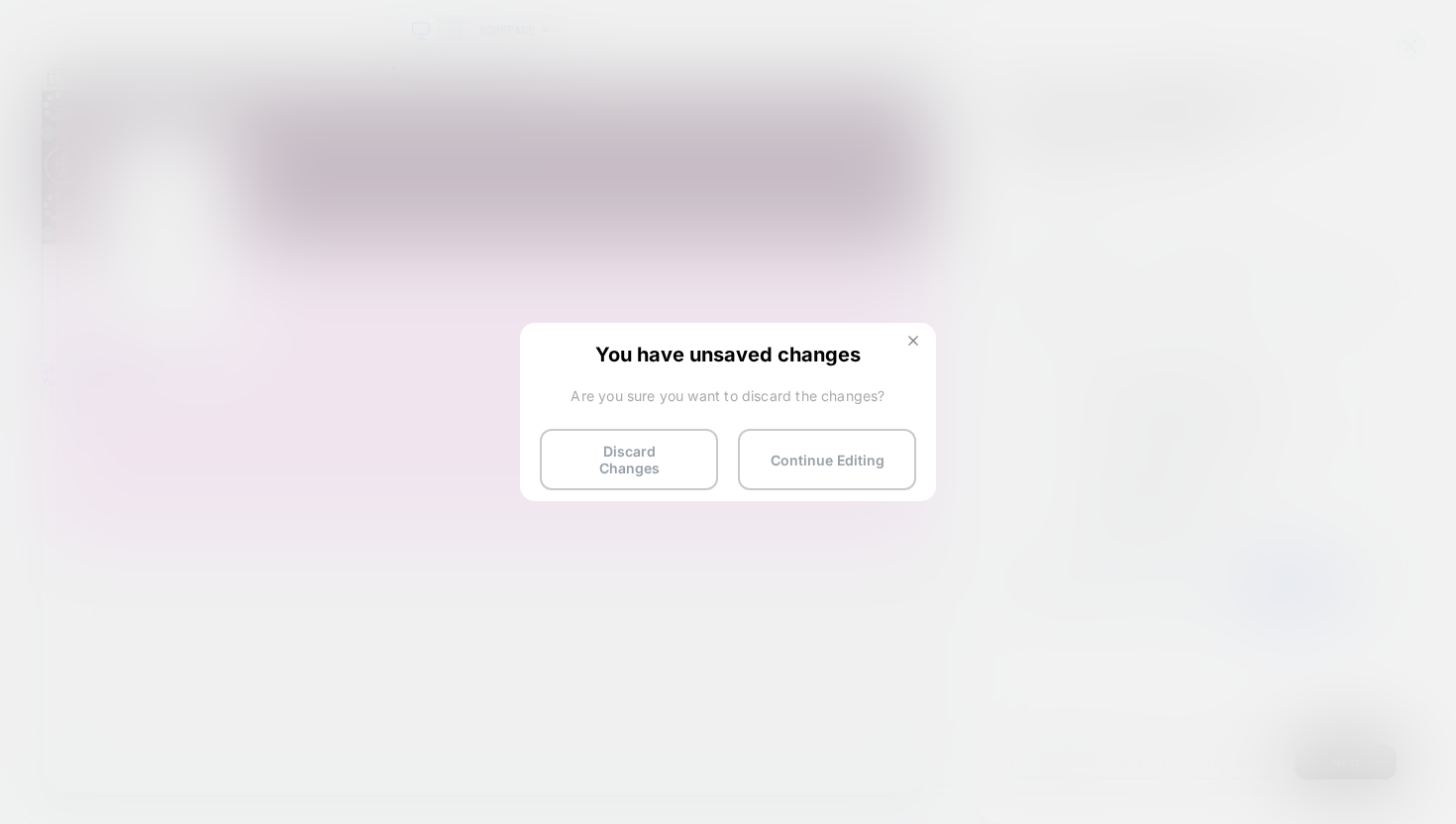 click at bounding box center (913, 343) 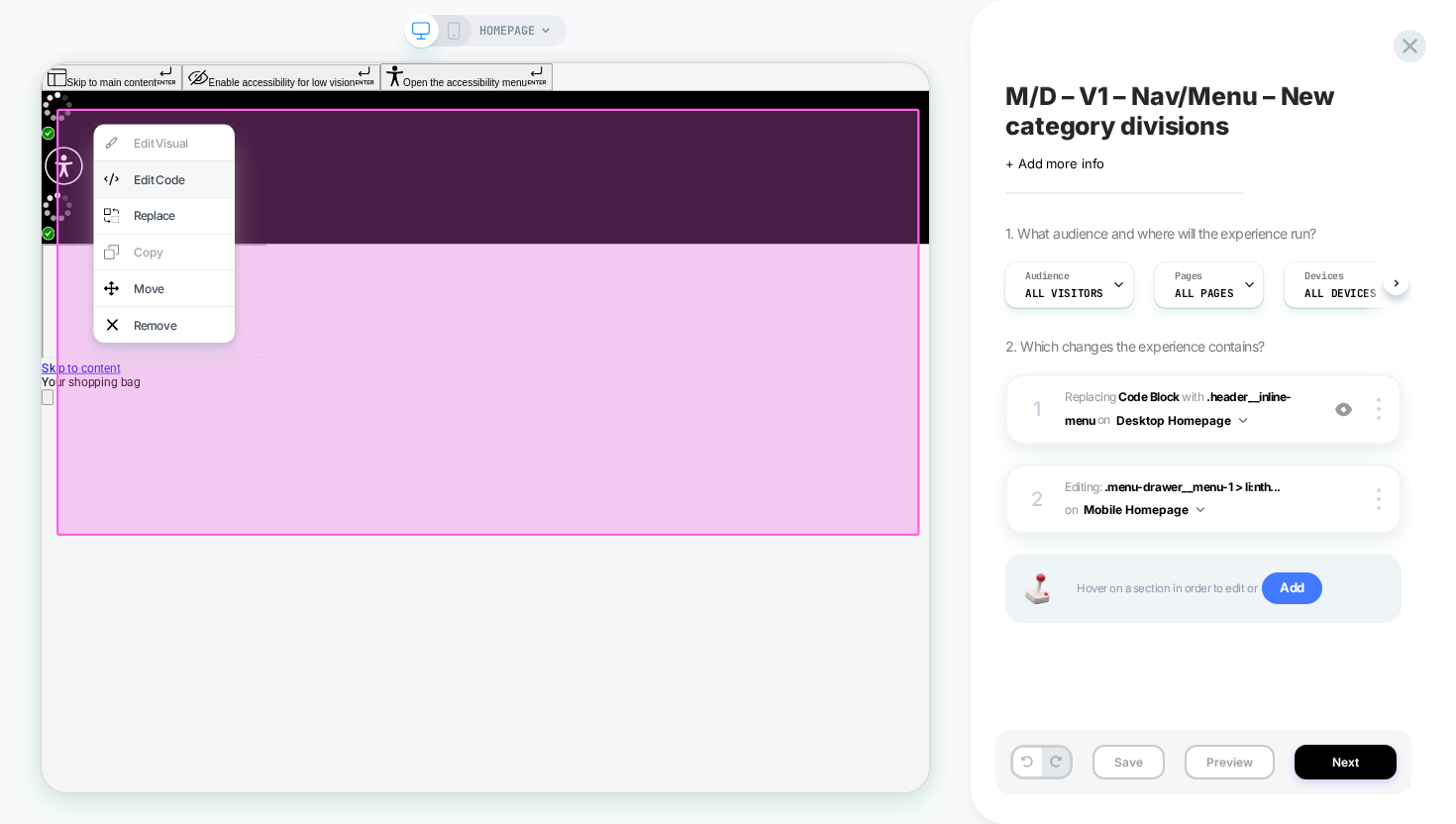 click on "Edit Code" at bounding box center [225, 218] 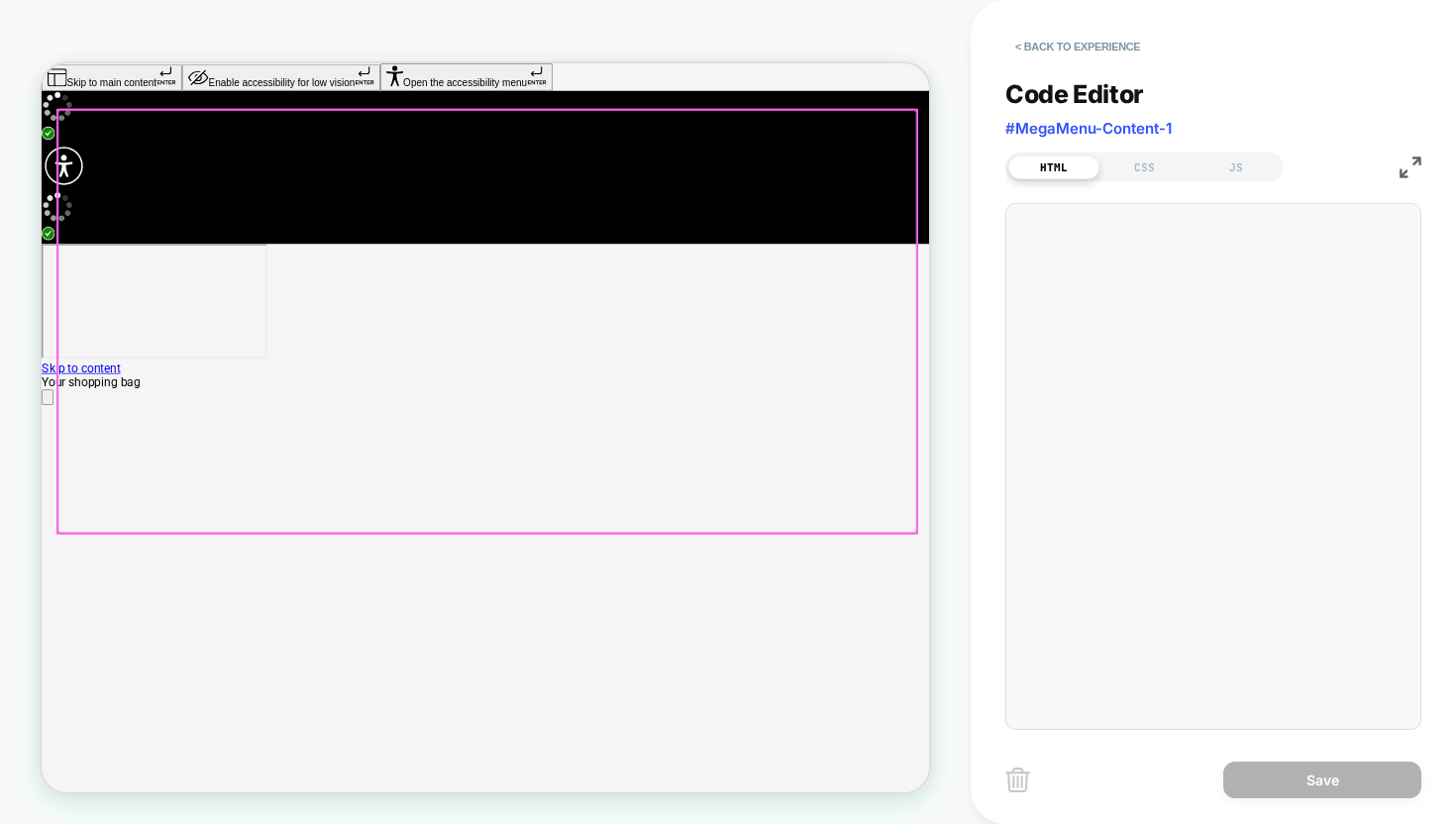 scroll, scrollTop: 0, scrollLeft: 0, axis: both 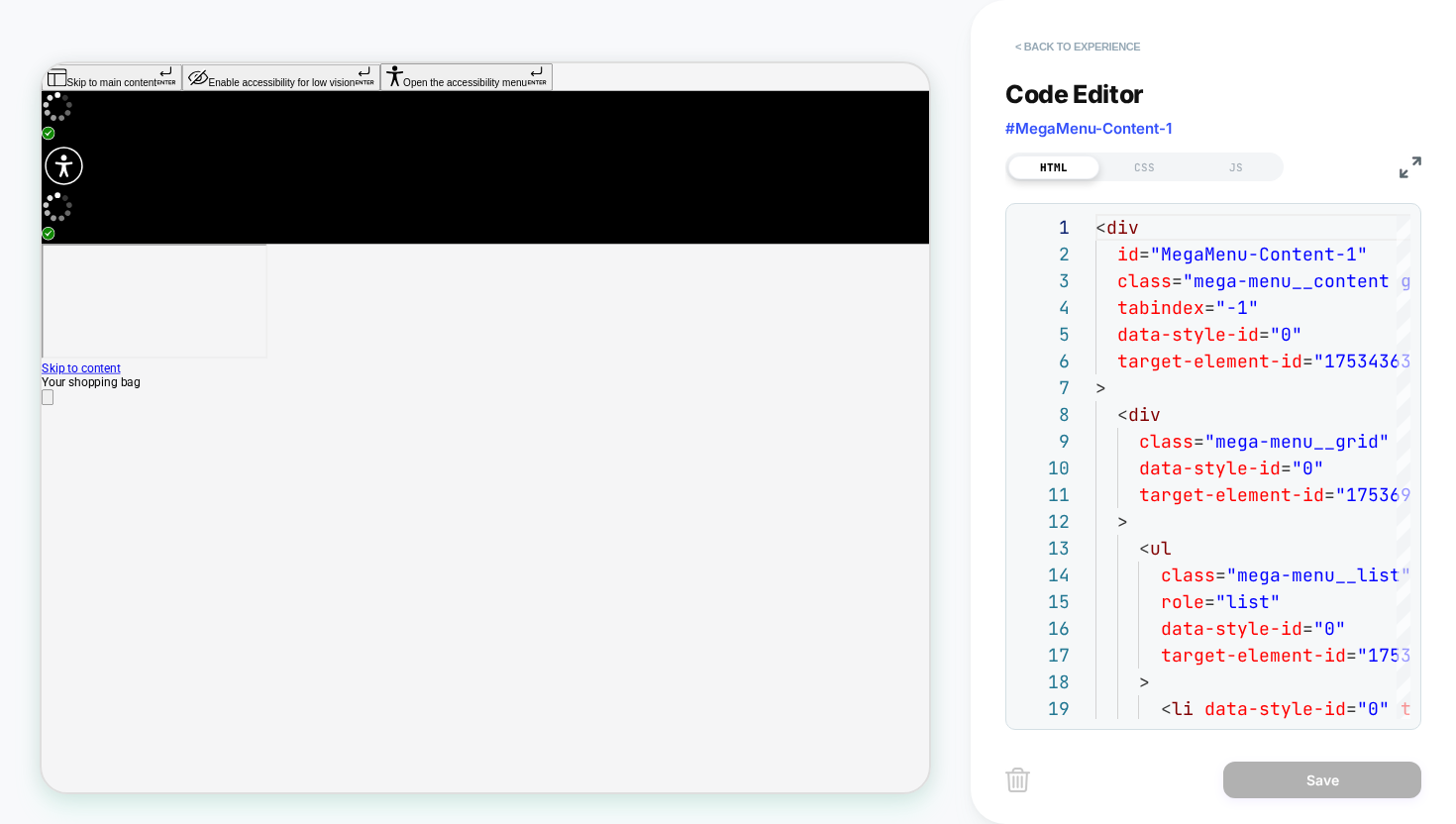 click on "< Back to experience" at bounding box center [1078, 47] 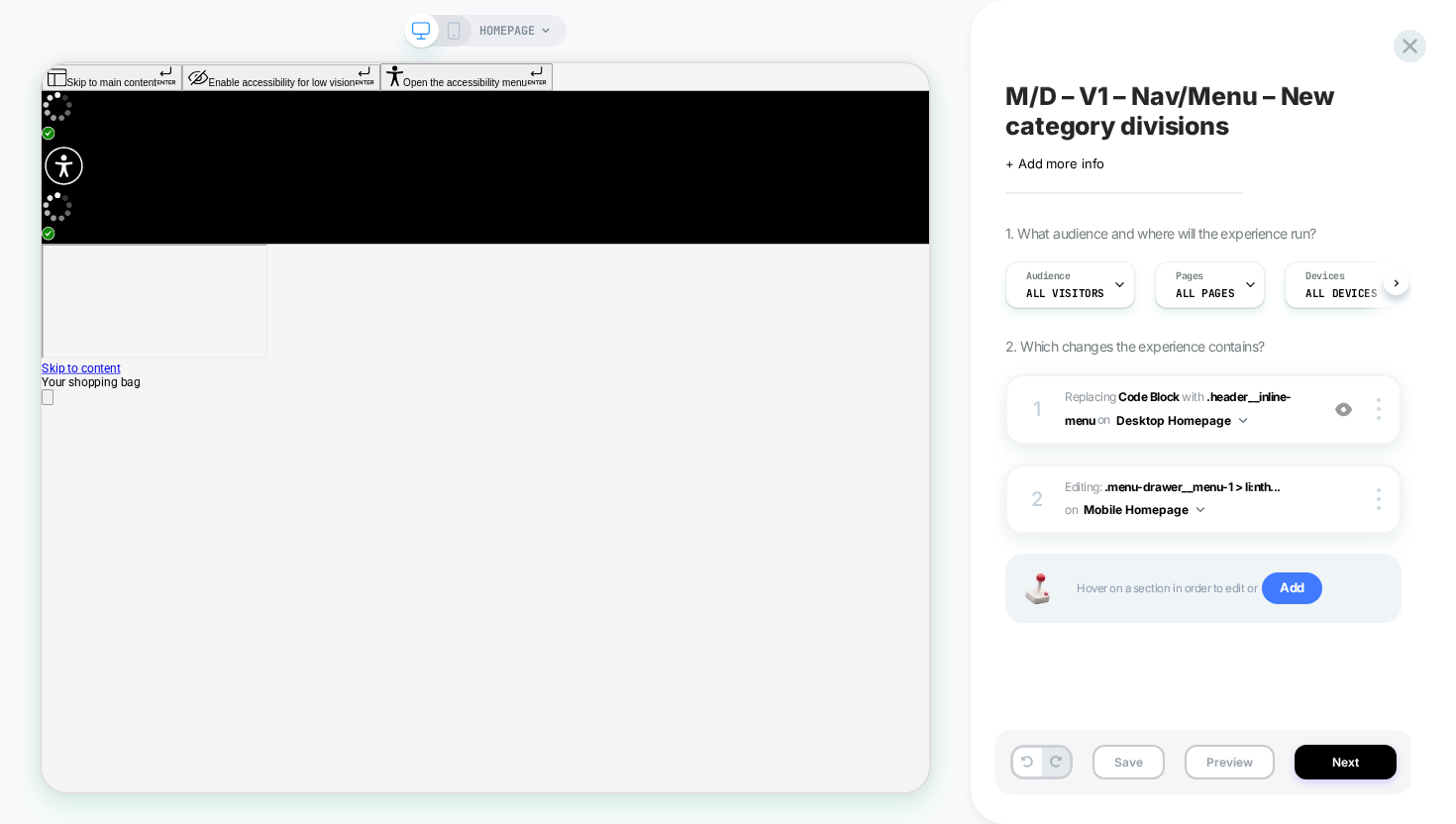 scroll, scrollTop: 0, scrollLeft: 1, axis: horizontal 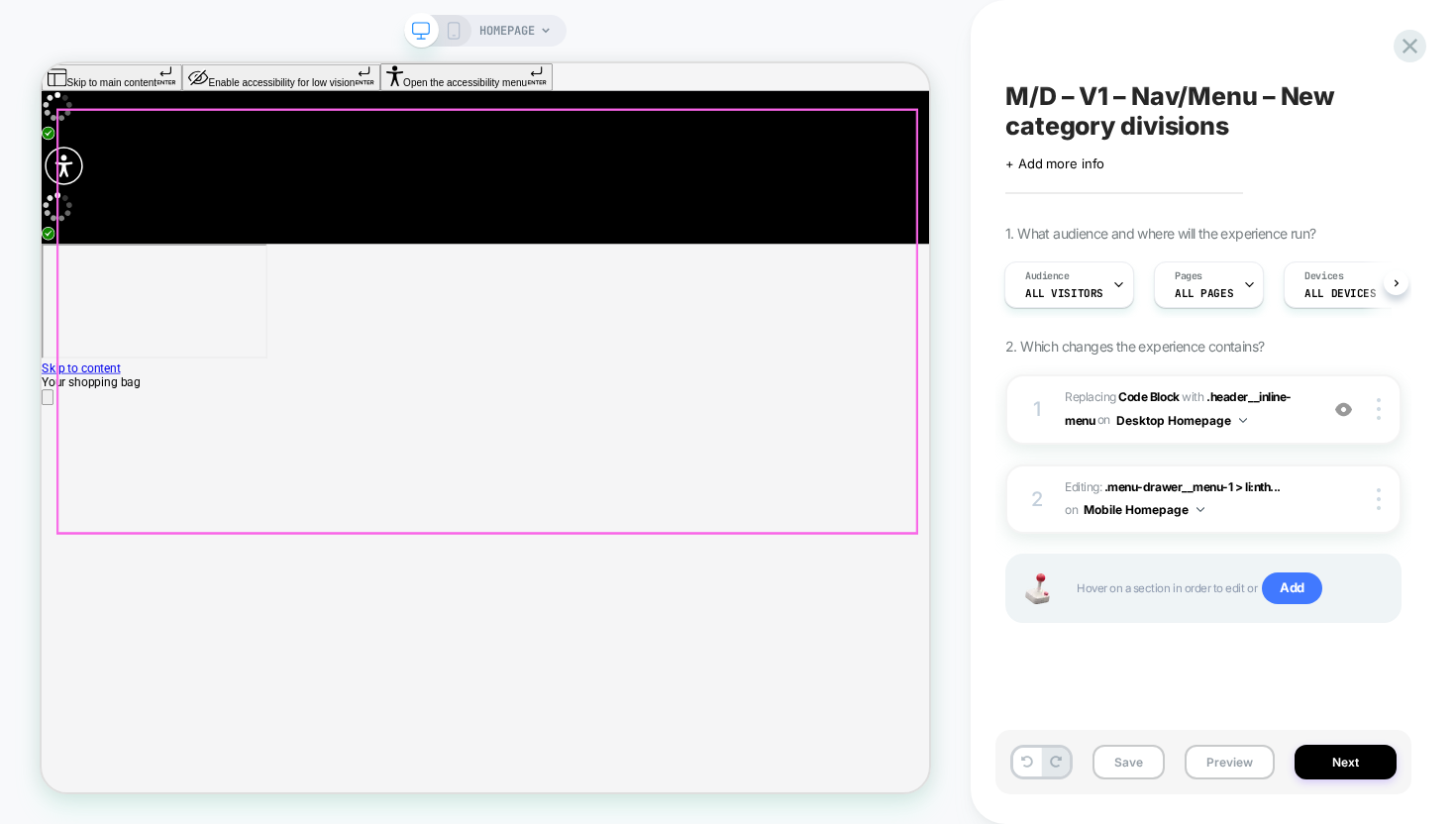 click on "Featured
All Women's
Women's Last Chance
New Arrivals
Most Popular
Back in Stock
Save on bundles
Headline test" at bounding box center (410, 6307) 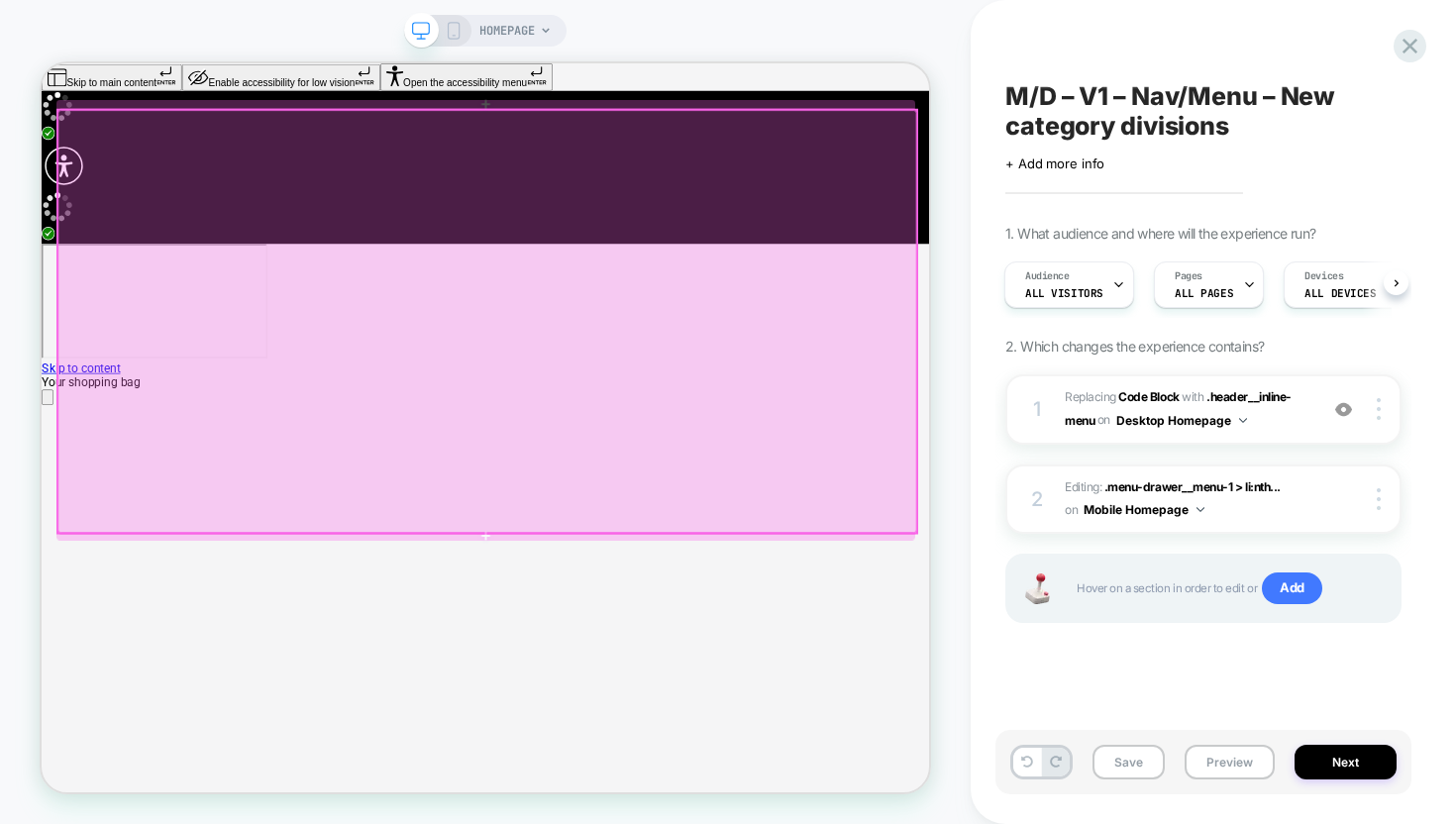 click at bounding box center (636, 407) 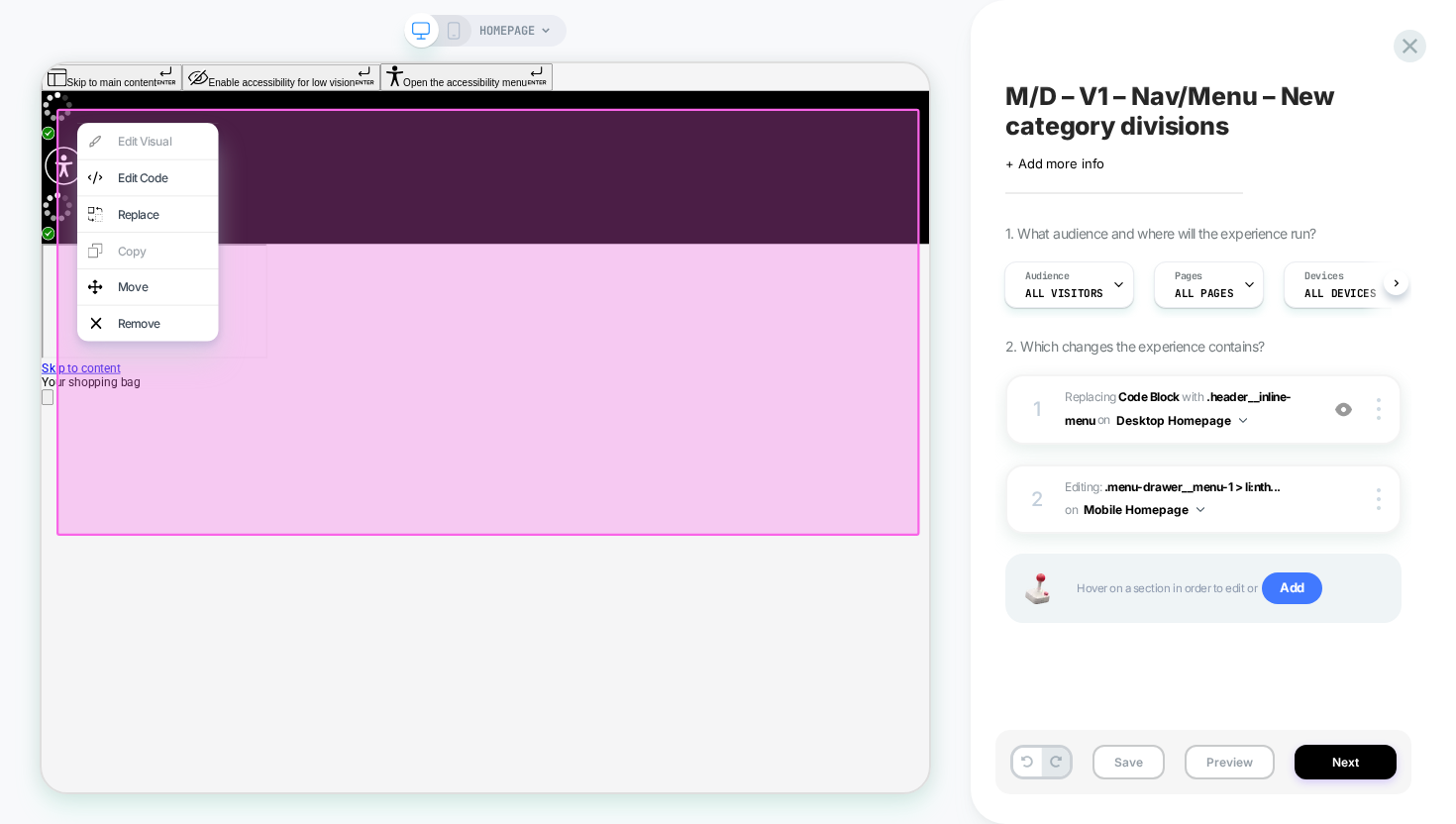 click on "HOMEPAGE" at bounding box center (485, 412) 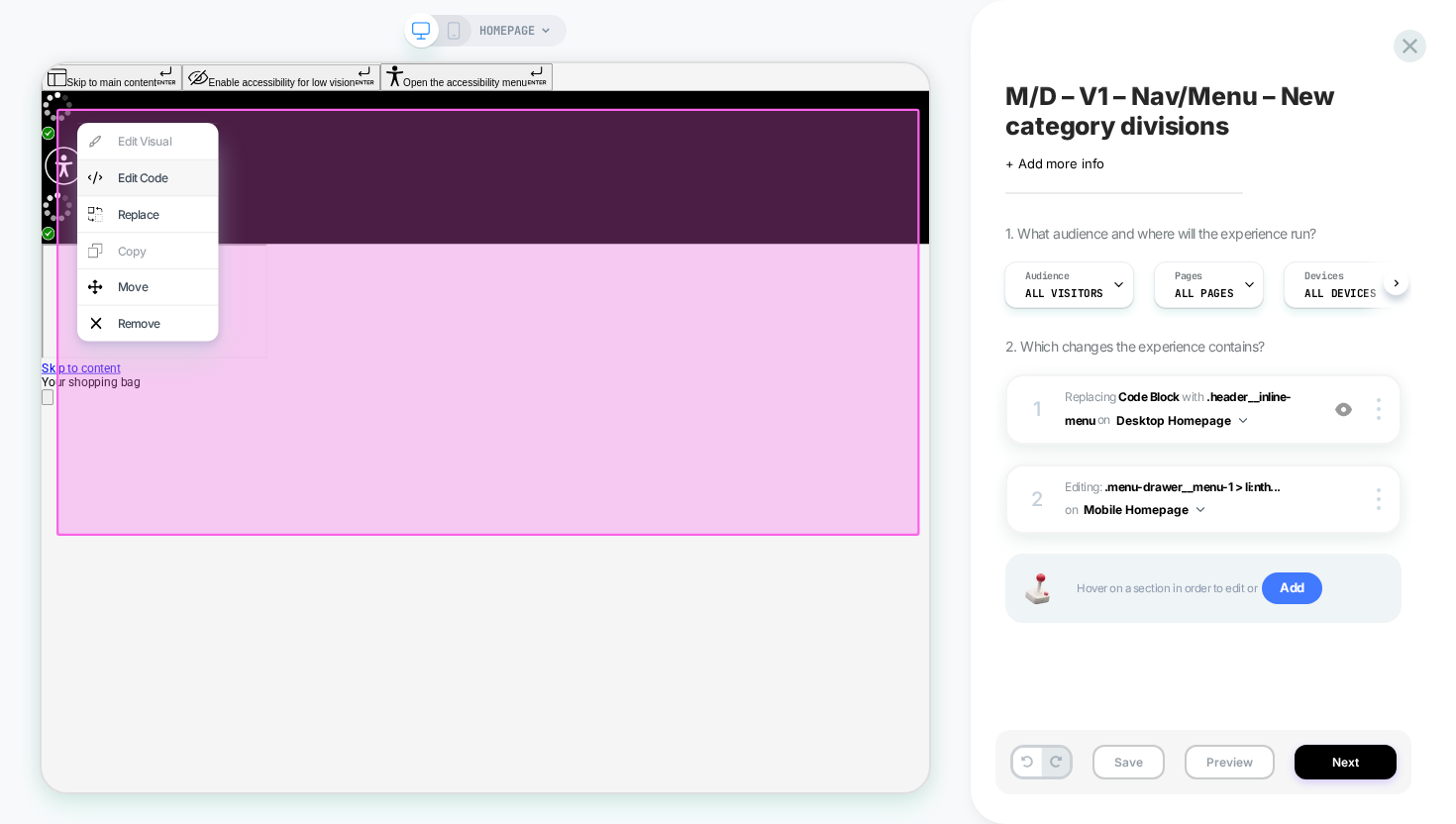 click on "Edit Code" at bounding box center (203, 216) 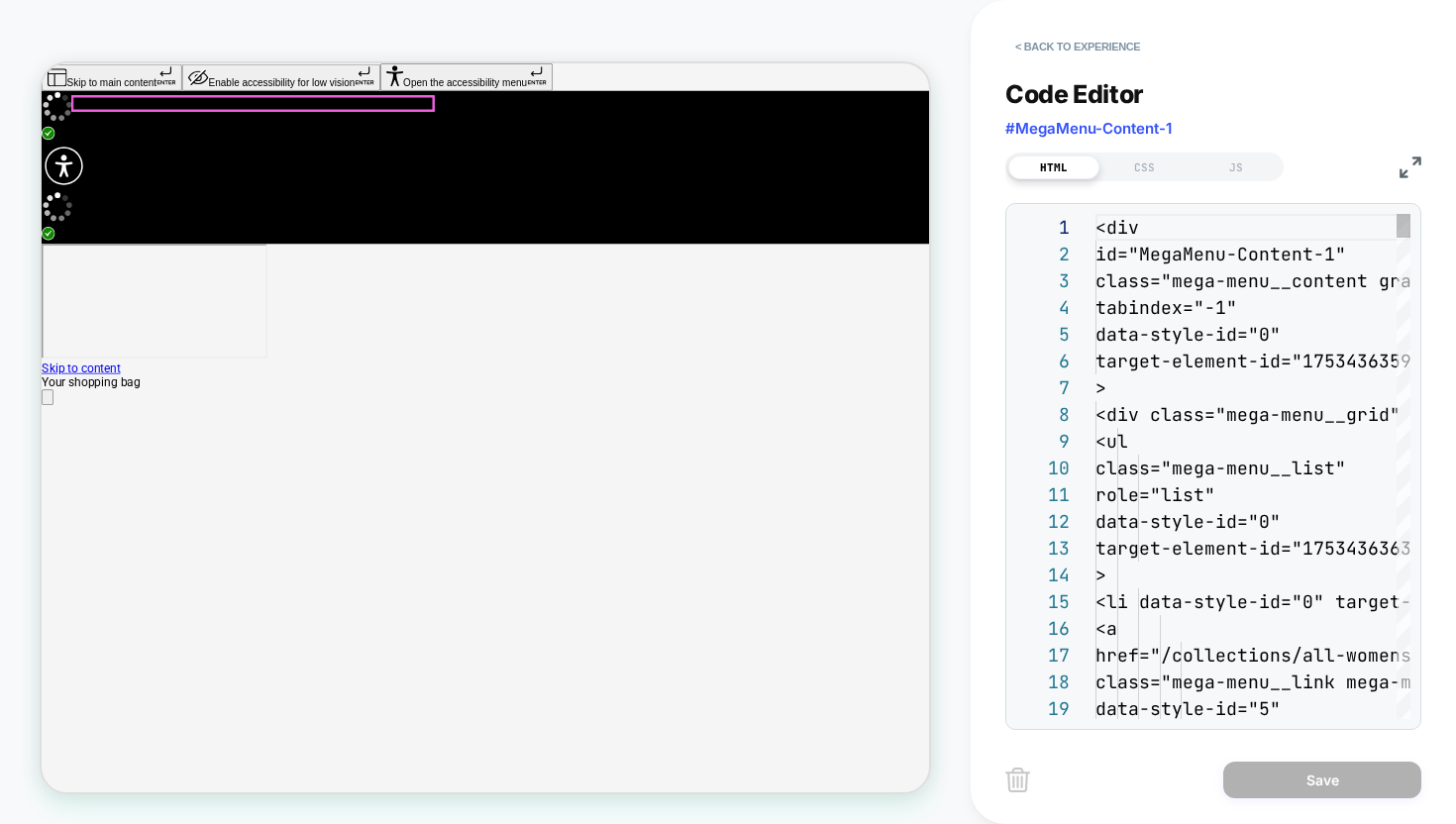 scroll, scrollTop: 267, scrollLeft: 0, axis: vertical 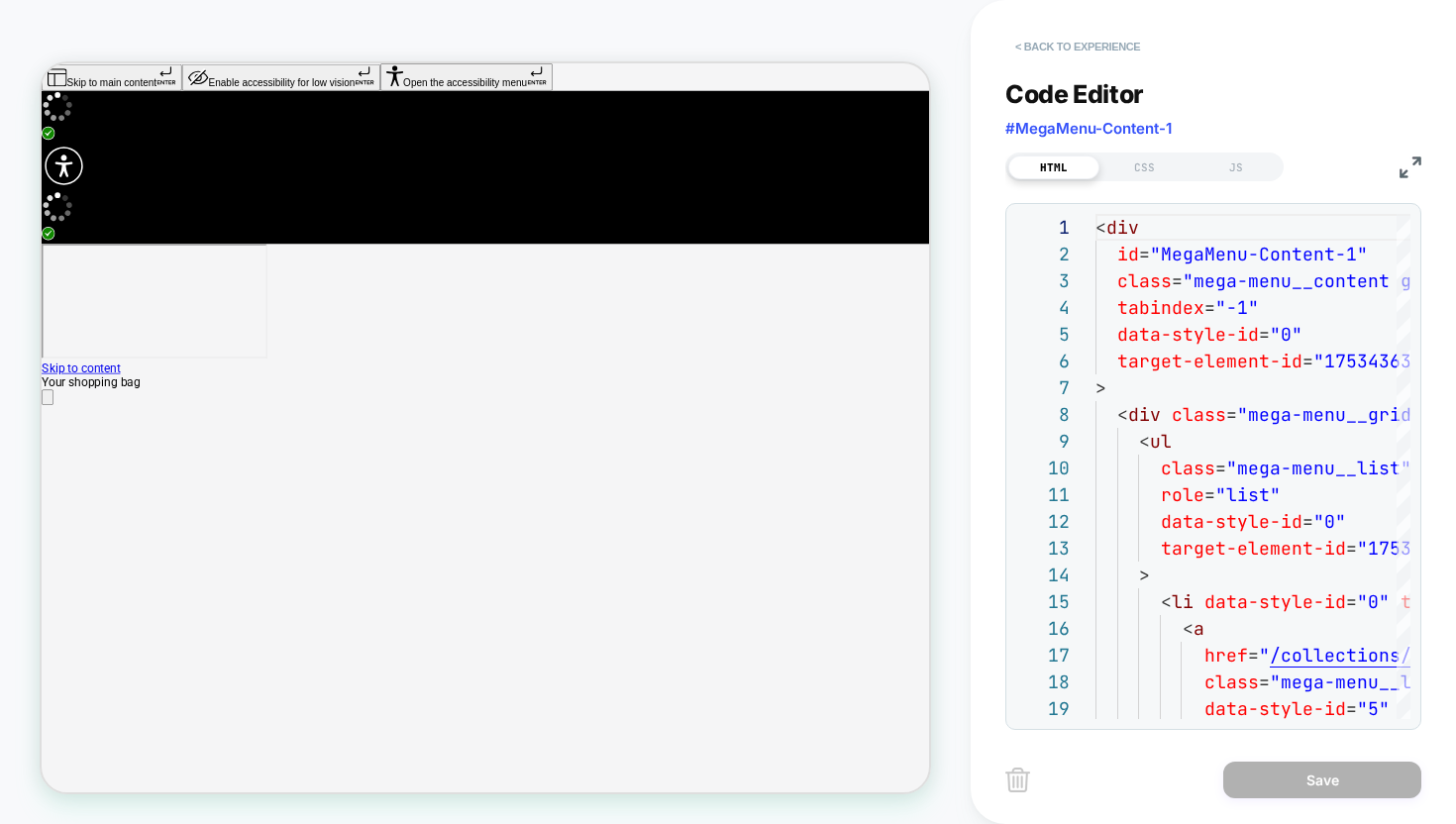 click on "< Back to experience" at bounding box center [1078, 47] 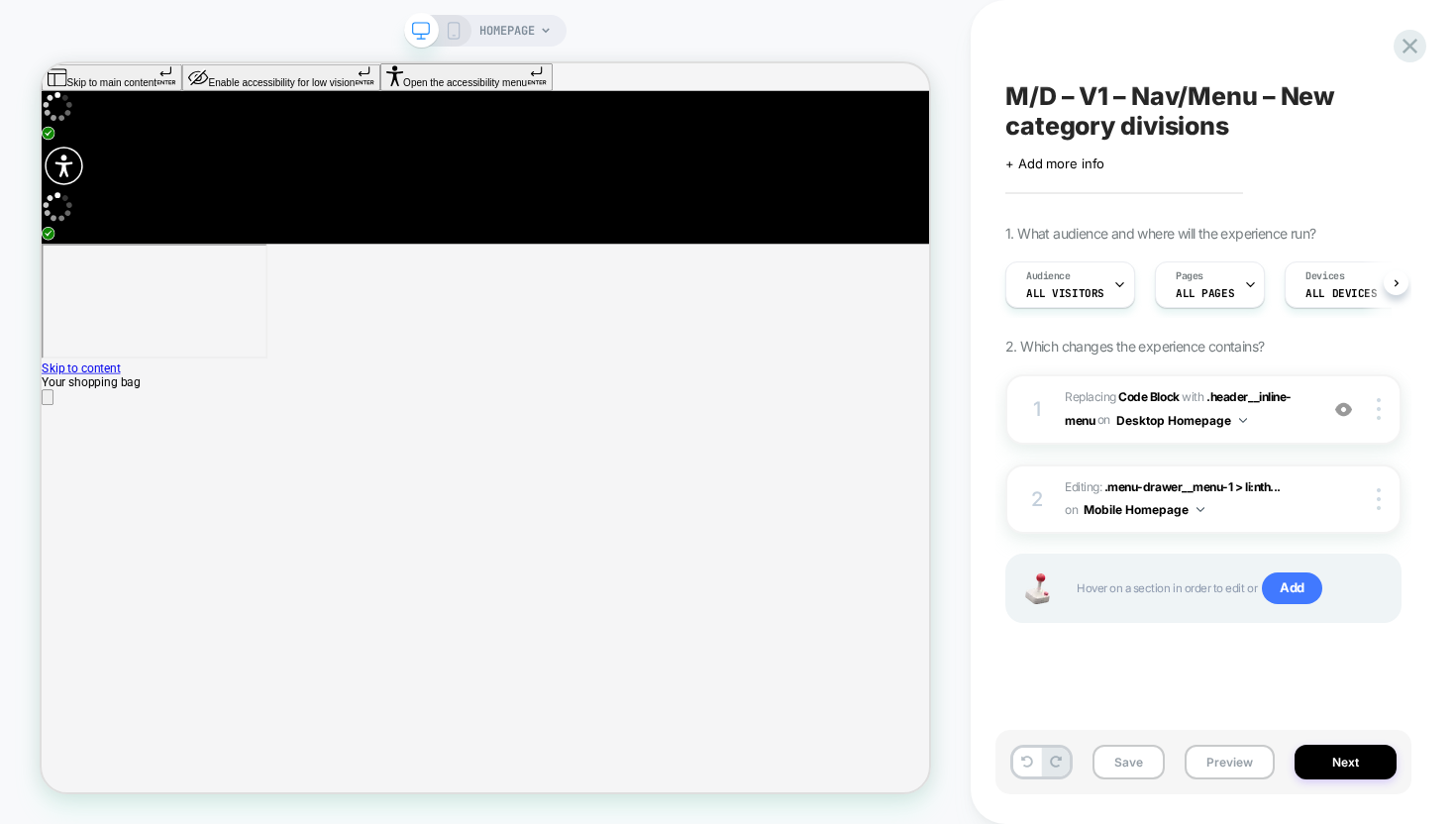 scroll, scrollTop: 0, scrollLeft: 1, axis: horizontal 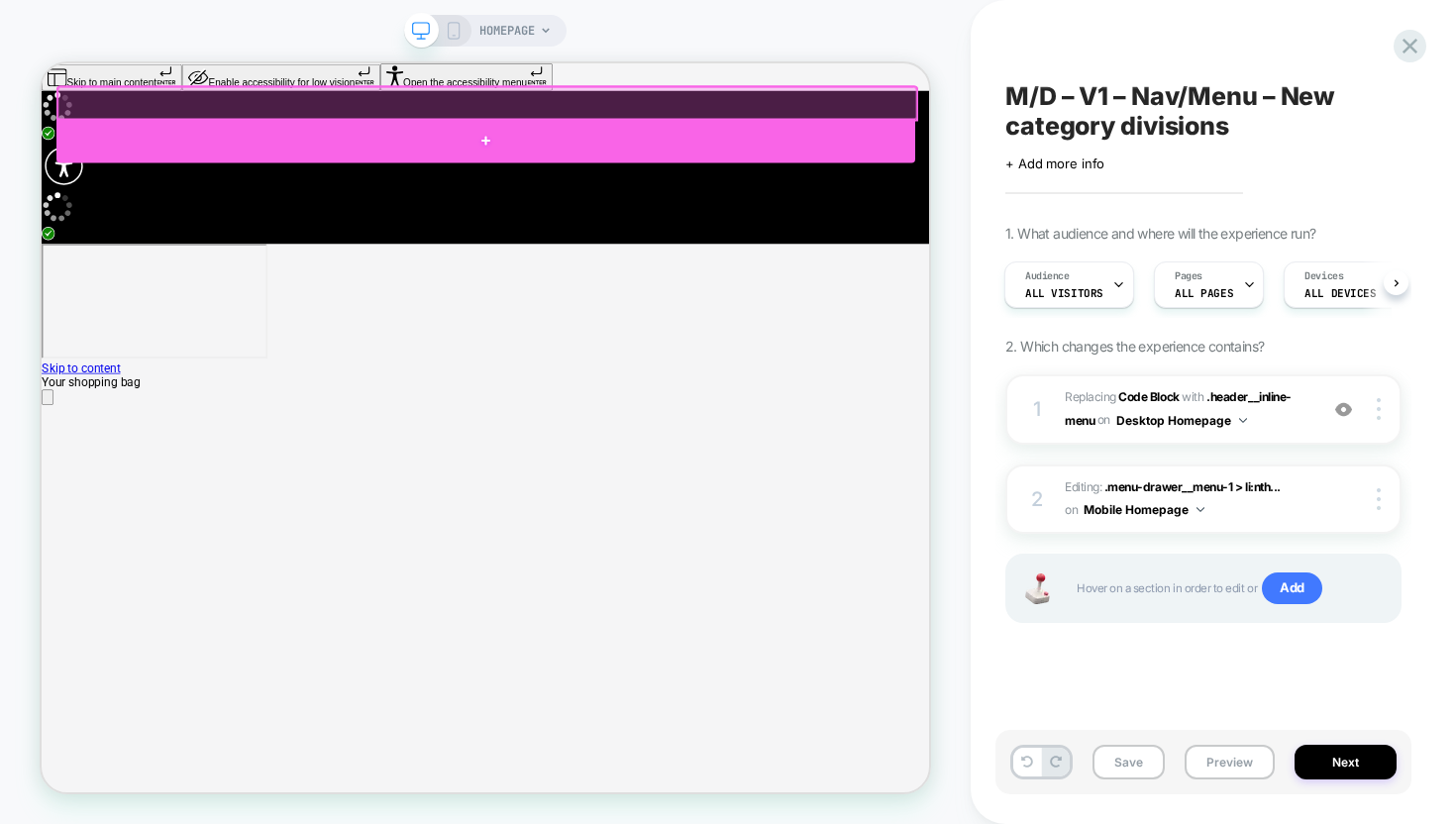 click at bounding box center [634, 166] 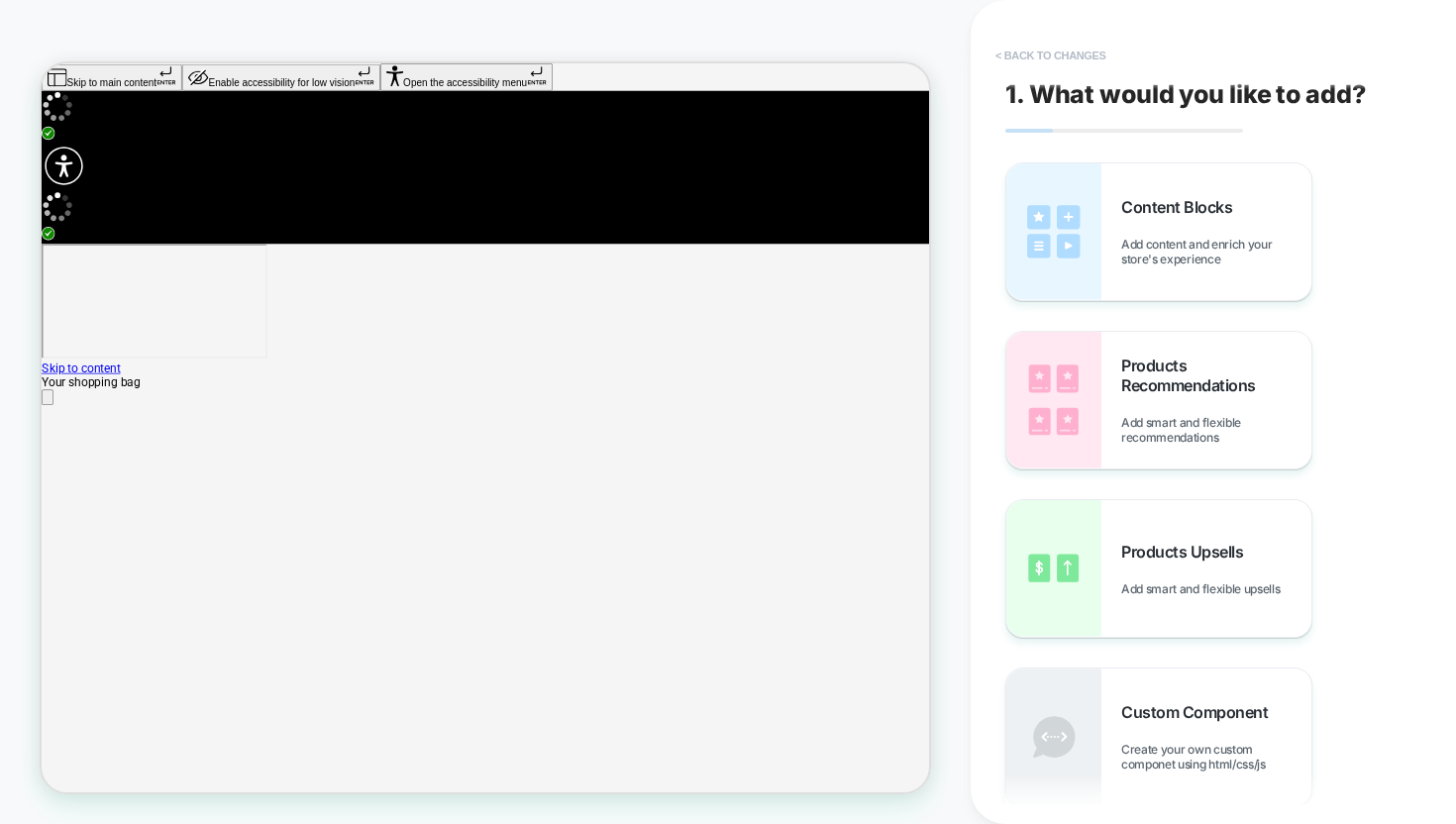 click on "< Back to changes" at bounding box center (1051, 55) 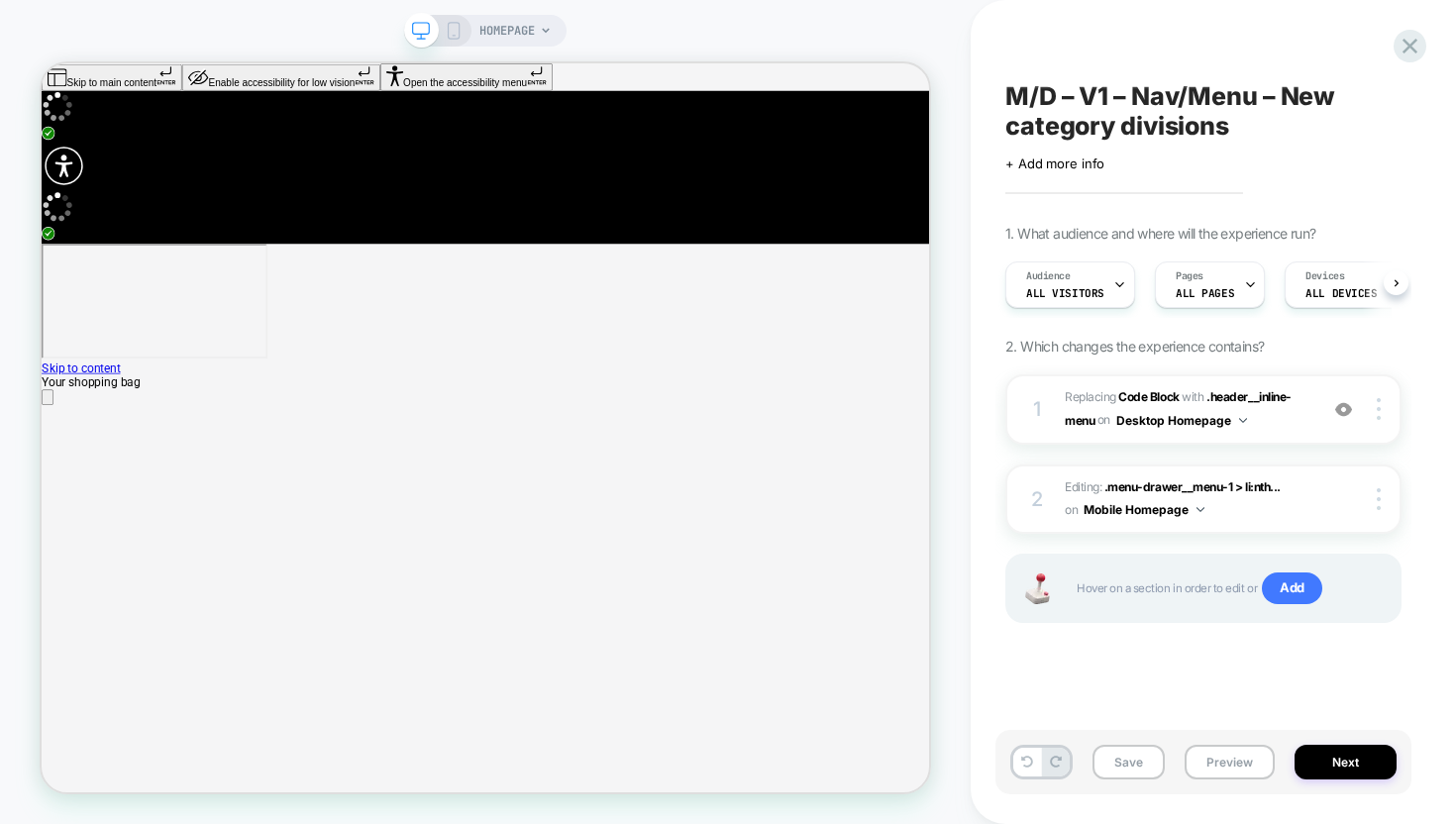 scroll, scrollTop: 0, scrollLeft: 1, axis: horizontal 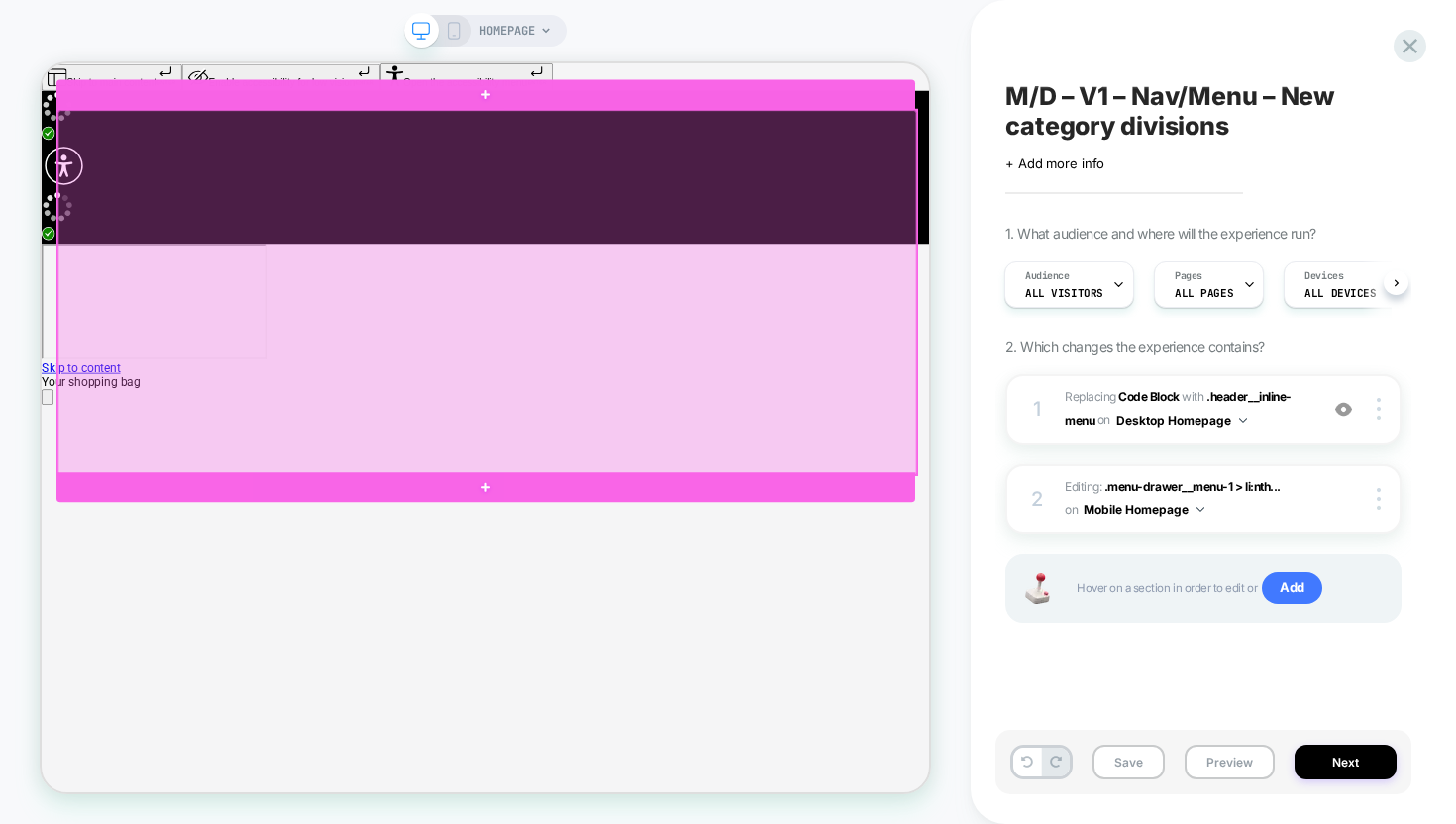 click at bounding box center [636, 368] 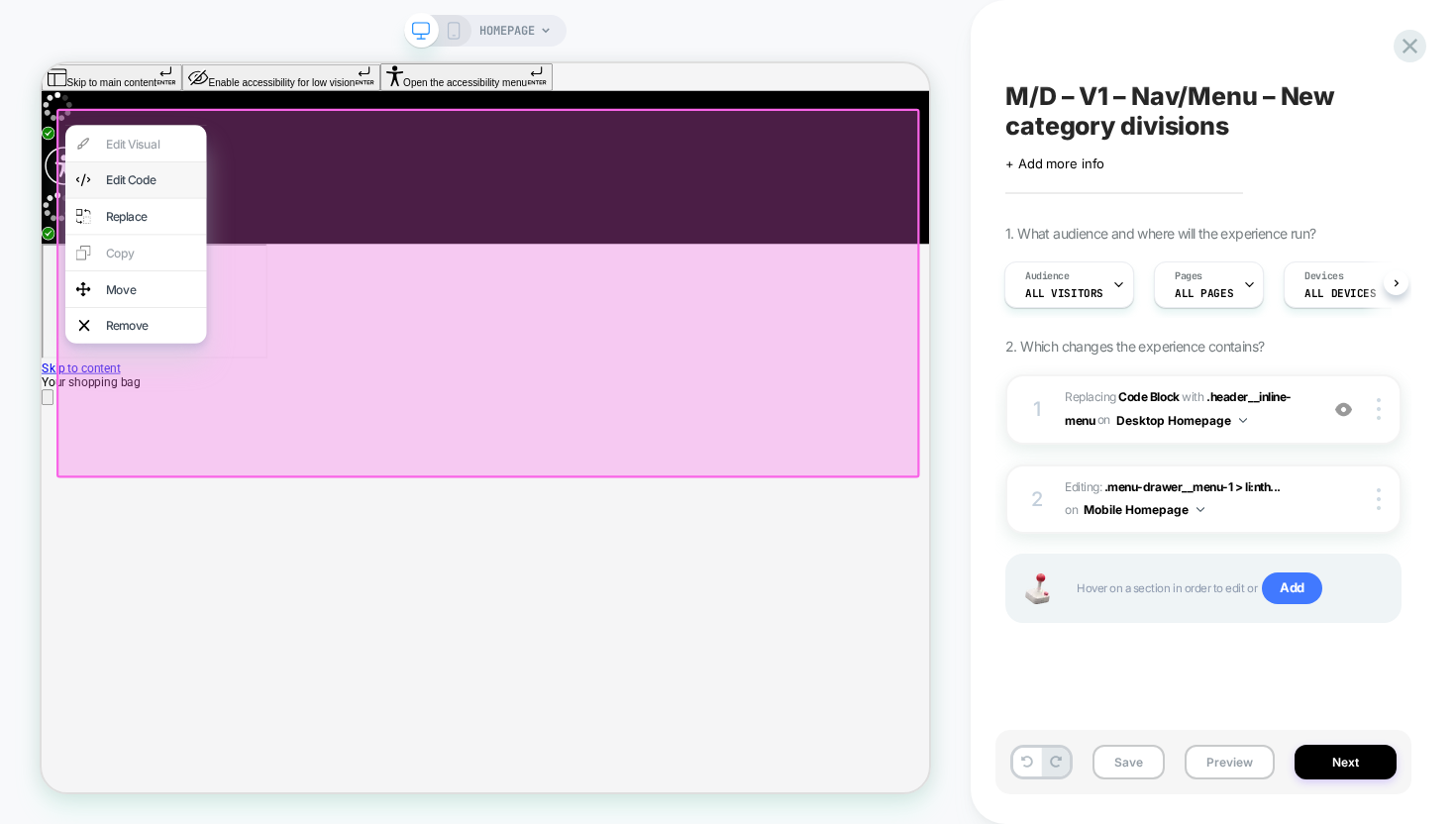 click on "Edit Code" at bounding box center [187, 219] 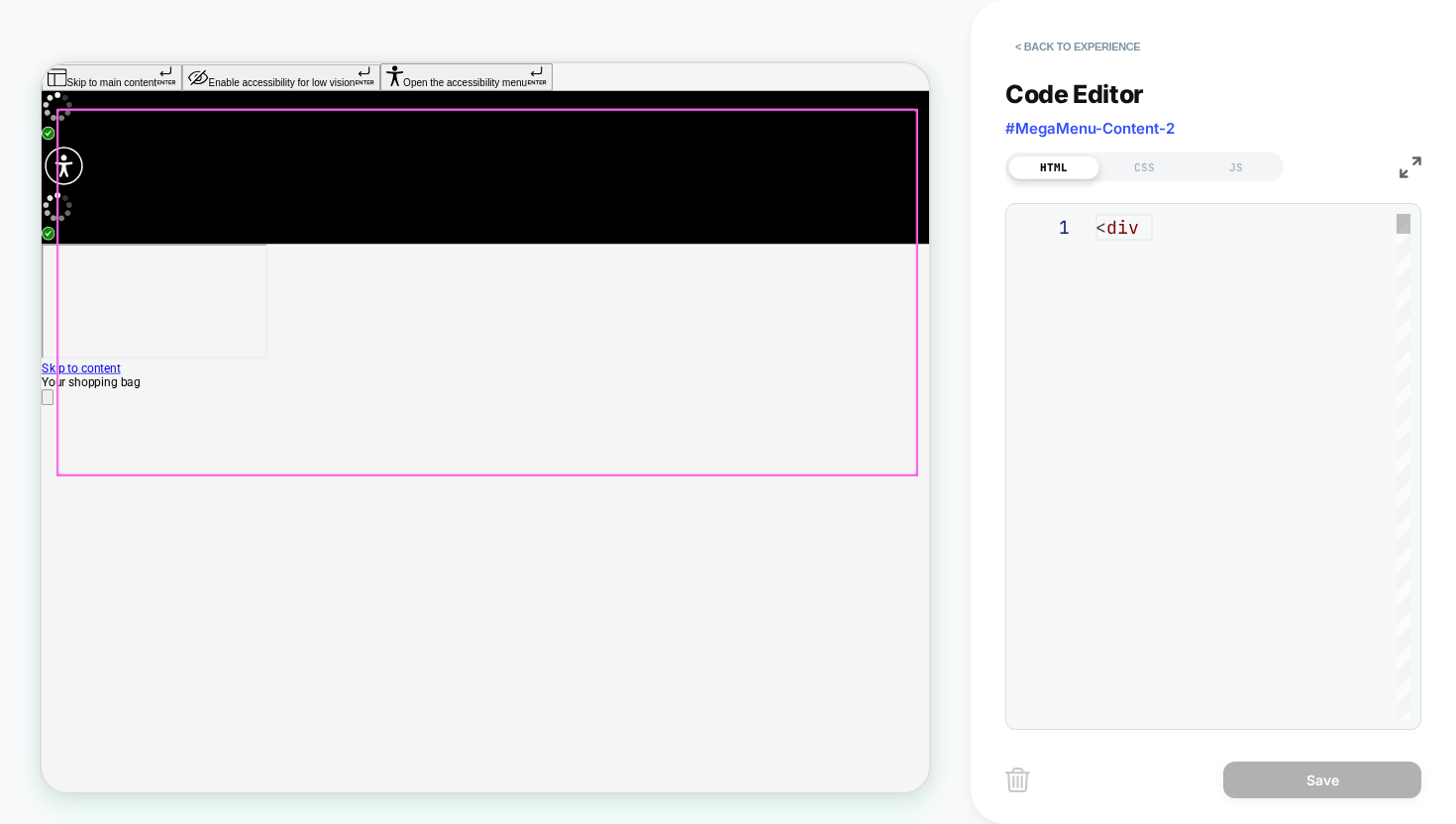 scroll, scrollTop: 267, scrollLeft: 0, axis: vertical 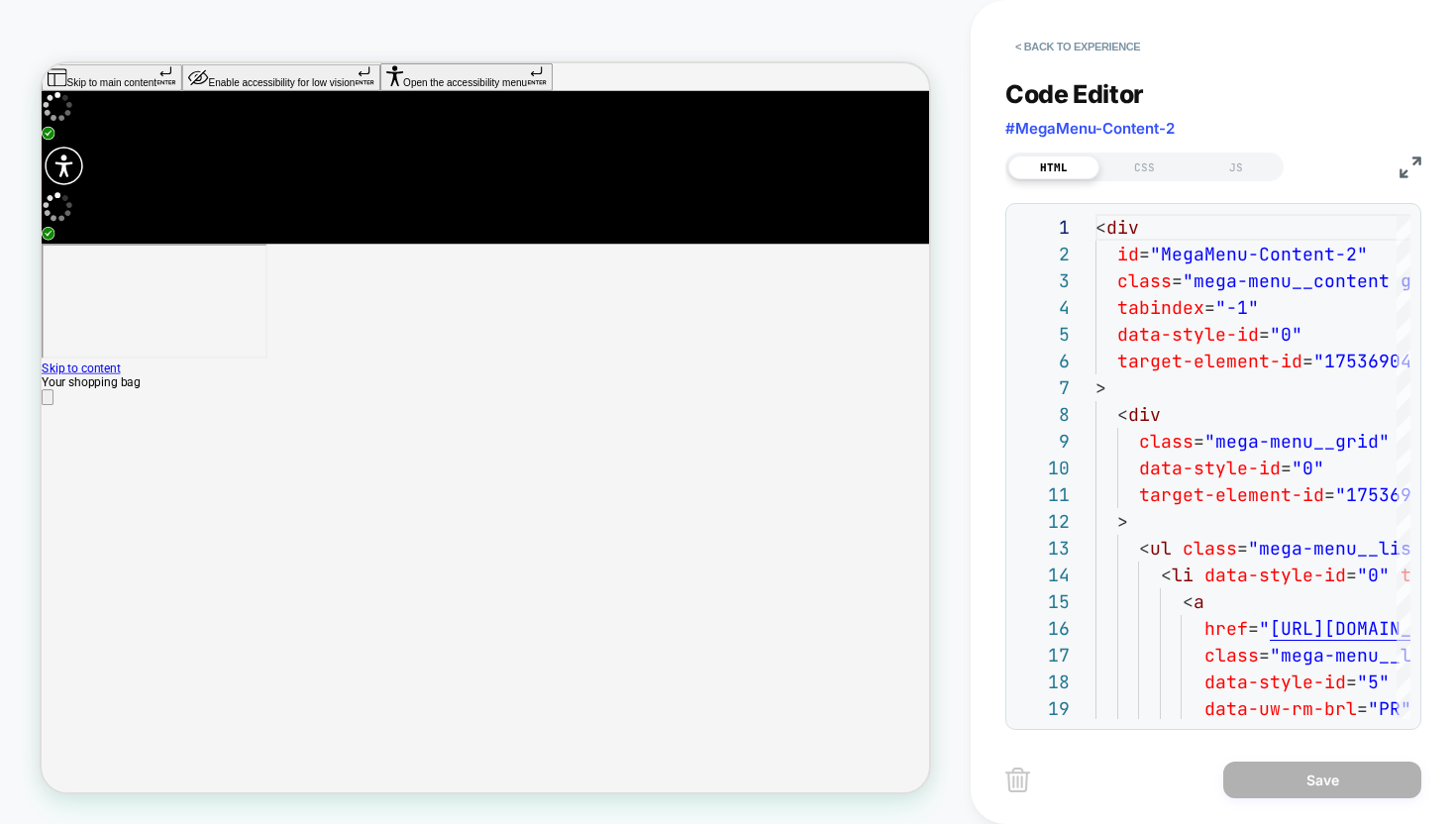 click on "< Back to experience Code Editor #MegaMenu-Content-2 HTML CSS JS 1 2 3 4 5 6 7 8 9 10 11 12 13 14 15 16 17 18 19 < div    id = "MegaMenu-Content-2"    class = "mega-menu__content gradient motion-reduce global- settings-popup"    tabindex = "-1"    data-style-id = "0"    target-element-id = "1753690481356" >    < div      class = "mega-menu__grid"      data-style-id = "0"      target-element-id = "1753690482388"    >      < ul   class = "mega-menu__list"   role = "list"   data-style-id = "0" >        < li   data-style-id = "0"   target-element-id = "1753690481872" >          < a            href = " https://us.organicbasics.com/collections/all-mens- products "            class = "mega-menu__link mega-menu__link--level-2 link"            data-style-id = "5"            data-uw-rm-brl = "PR" Save" at bounding box center (1213, 412) 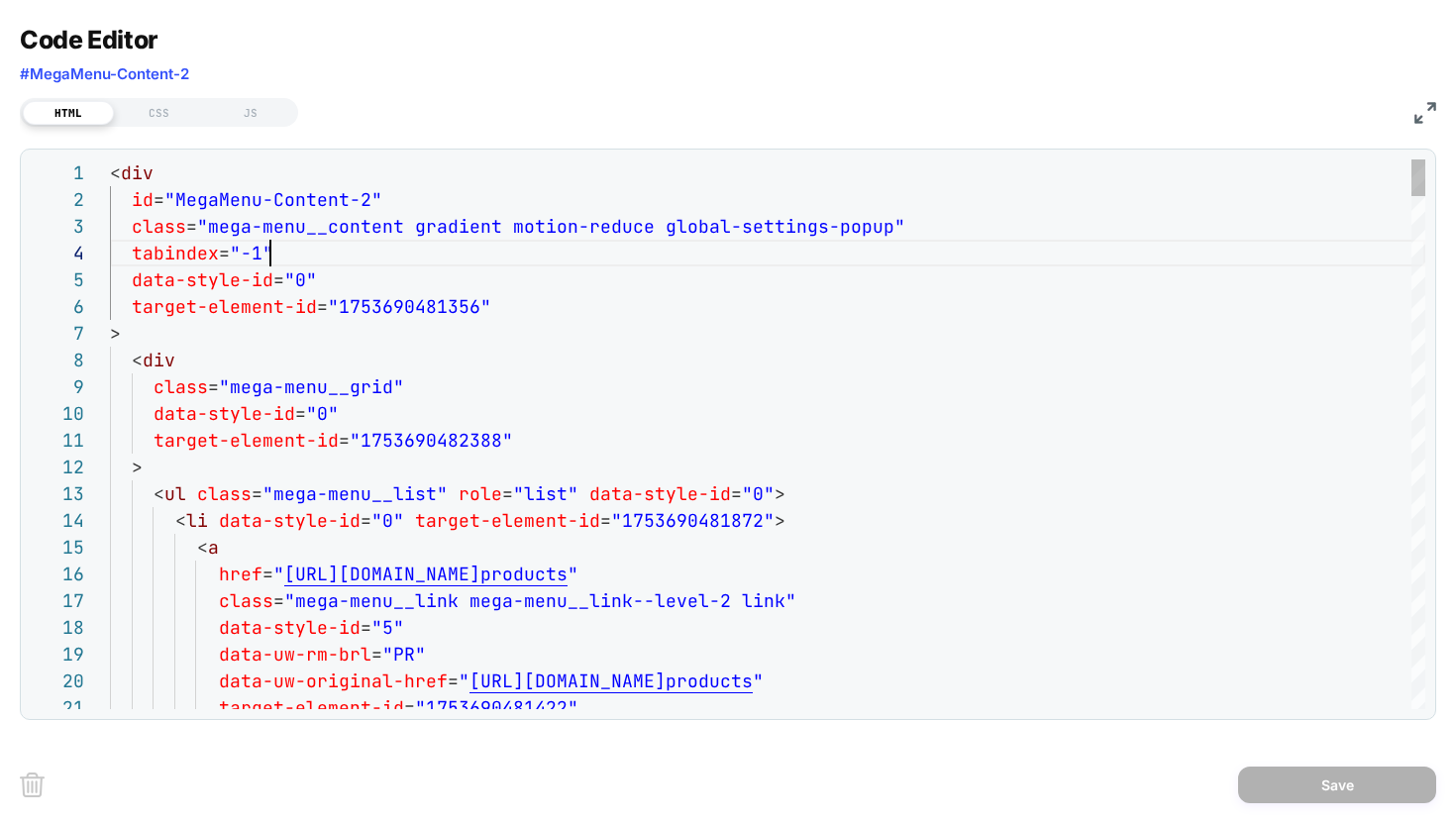 click on "< div    id = "MegaMenu-Content-2"    class = "mega-menu__content gradient motion-reduce global- settings-popup"    tabindex = "-1"    data-style-id = "0"    target-element-id = "1753690481356" >    < div      class = "mega-menu__grid"      data-style-id = "0"      target-element-id = "1753690482388"    >      < ul   class = "mega-menu__list"   role = "list"   data-style-id = "0" >        < li   data-style-id = "0"   target-element-id = "1753690481872" >          < a            href = " https://us.organicbasics.com/collections/all-mens- products "            class = "mega-menu__link mega-menu__link--level-2 link"            data-style-id = "5"            data-uw-rm-brl = "PR"            data-uw-original-href = " https://us.organicbasics.com/collections/all-mens- products "            target-element-id = "1753690481422"" at bounding box center (768, 4272) 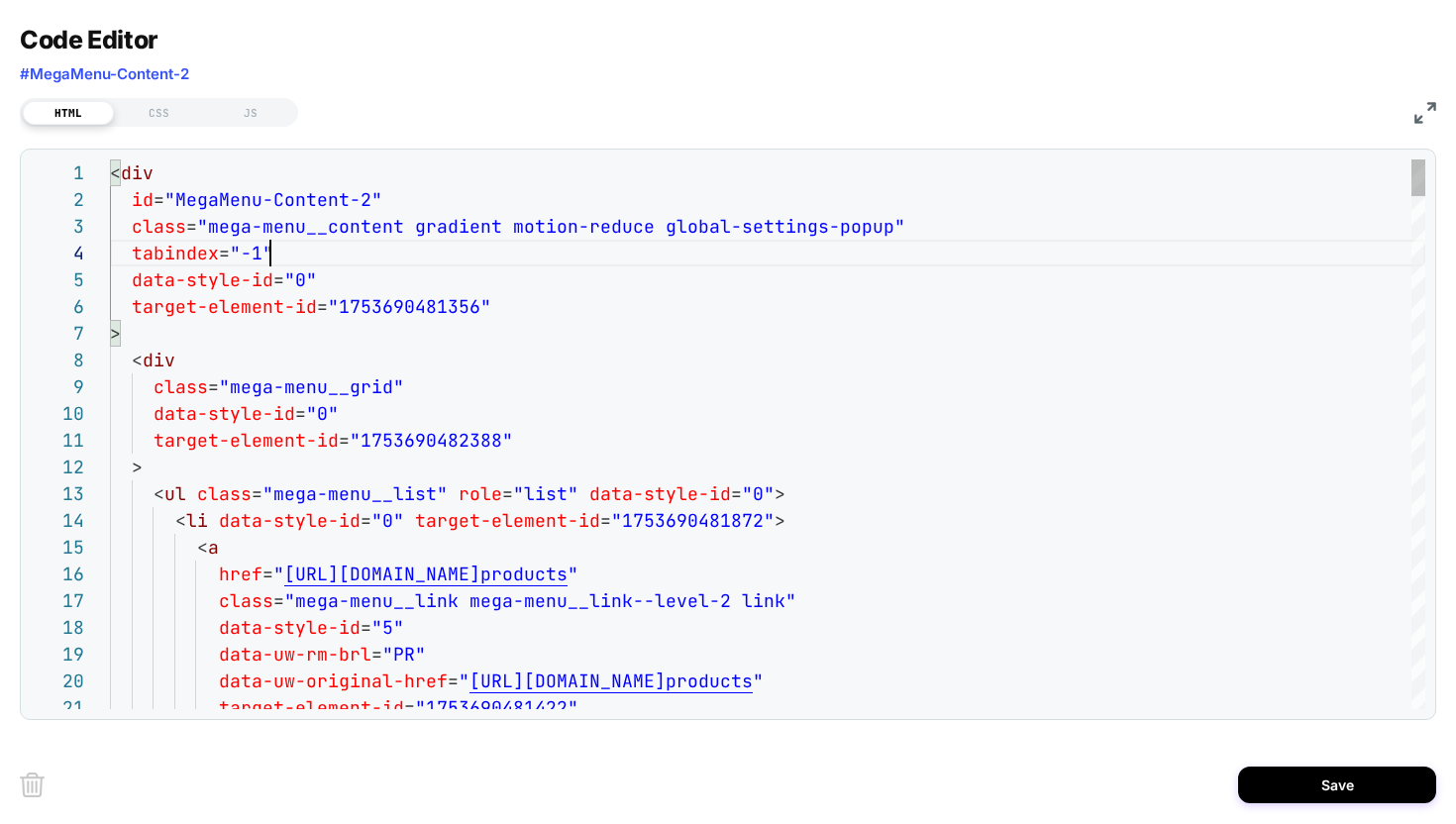 scroll, scrollTop: 80, scrollLeft: 160, axis: both 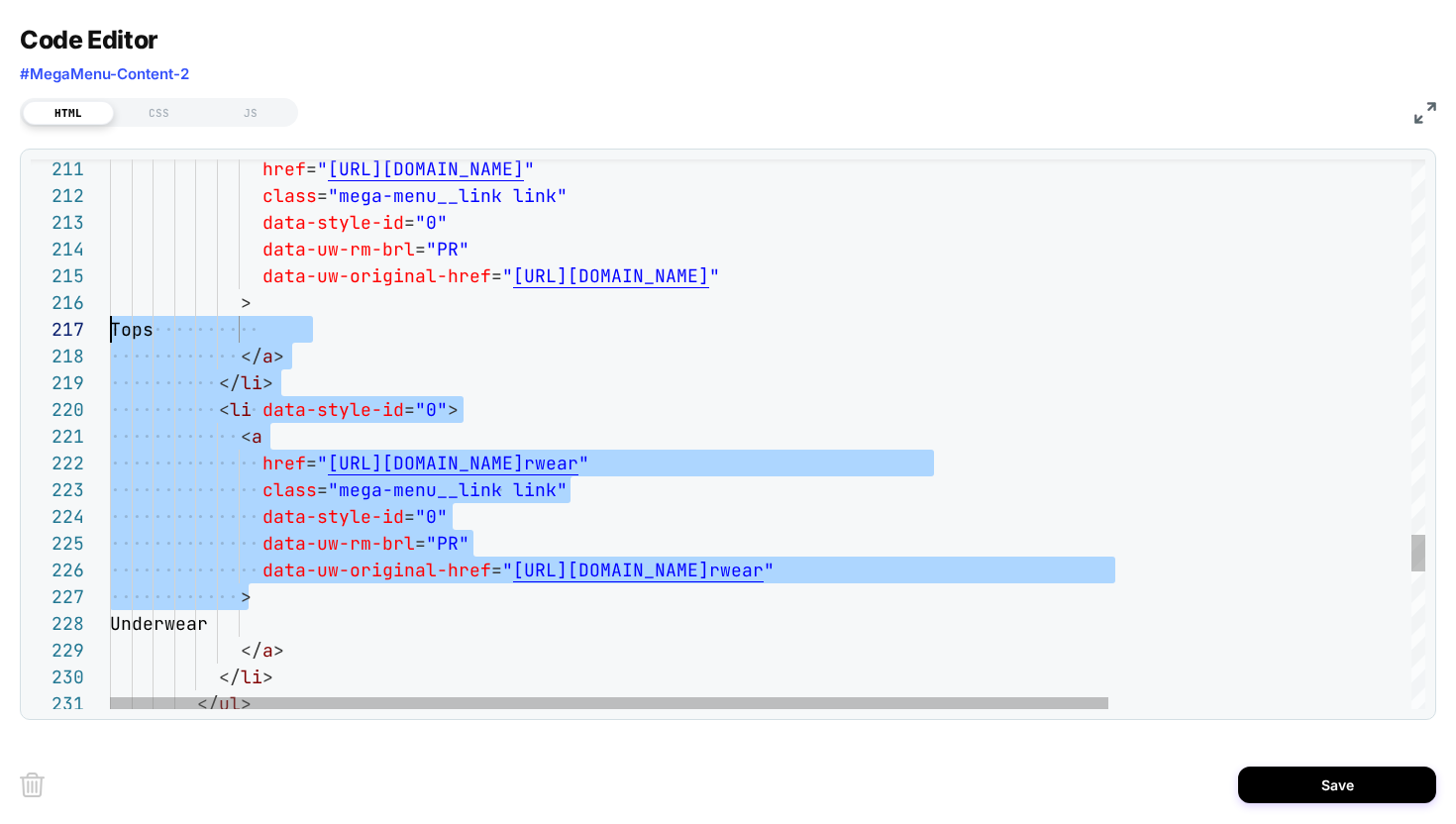 drag, startPoint x: 283, startPoint y: 592, endPoint x: 71, endPoint y: 342, distance: 327.78652 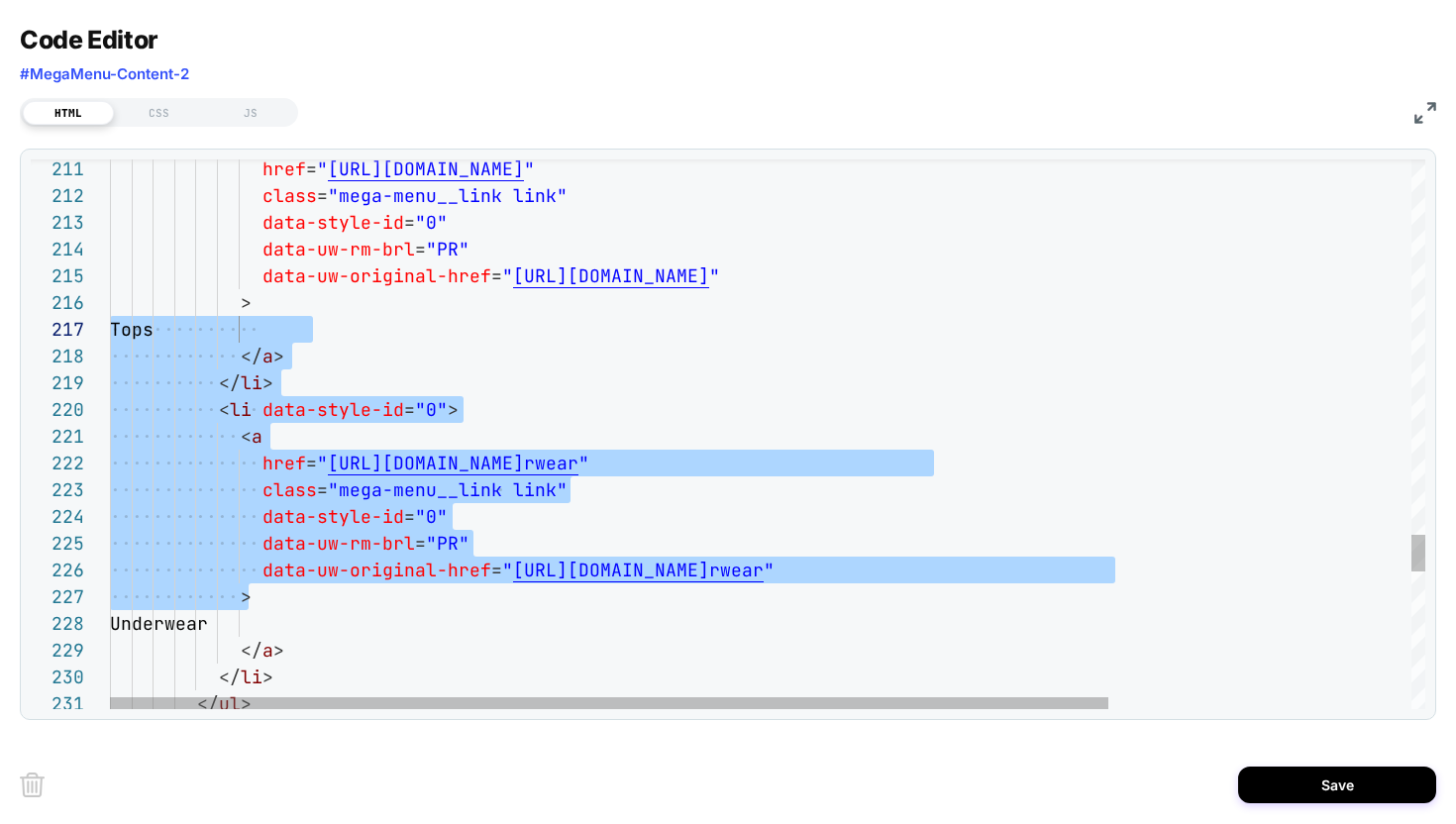 click on "data-uw-original-href = " https://us.organicbasics.com/collections/mens-unde rwear "                data-style-id = "0"                data-uw-rm-brl = "PR"              < a                href = " https://us.organicbasics.com/collections/mens-unde rwear "                class = "mega-menu__link link"              </ a >            </ li >            < li   data-style-id = "0" >              >               Tops                data-uw-rm-brl = "PR"                data-uw-original-href = " https://us.organicbasics.com/collections/mens-tops "                class = "mega-menu__link link"                data-style-id = "0"                href = " https://us.organicbasics.com/collections/mens-tops "              >               Underwear              a" at bounding box center (967, -1348) 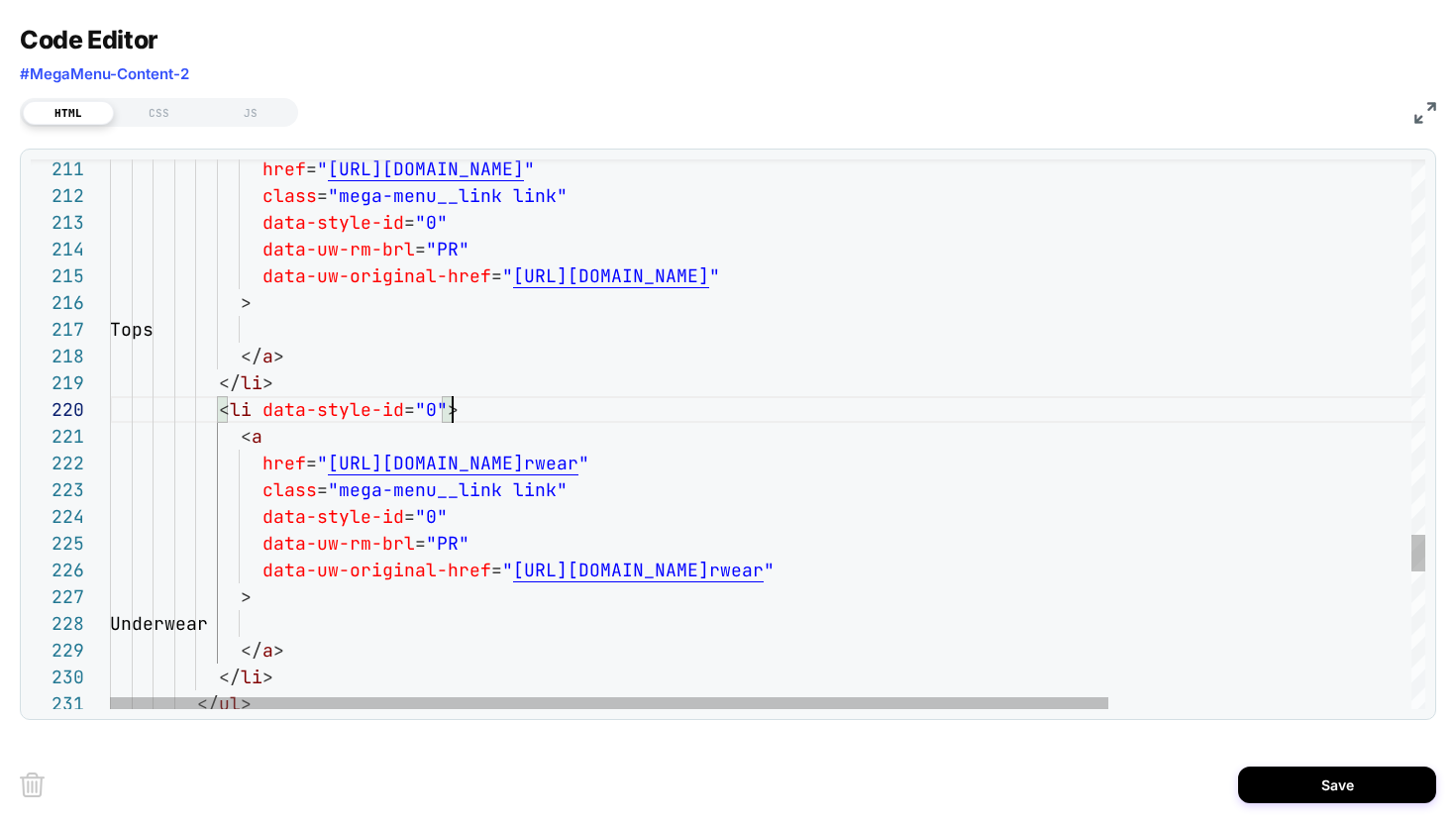 scroll, scrollTop: 241, scrollLeft: 343, axis: both 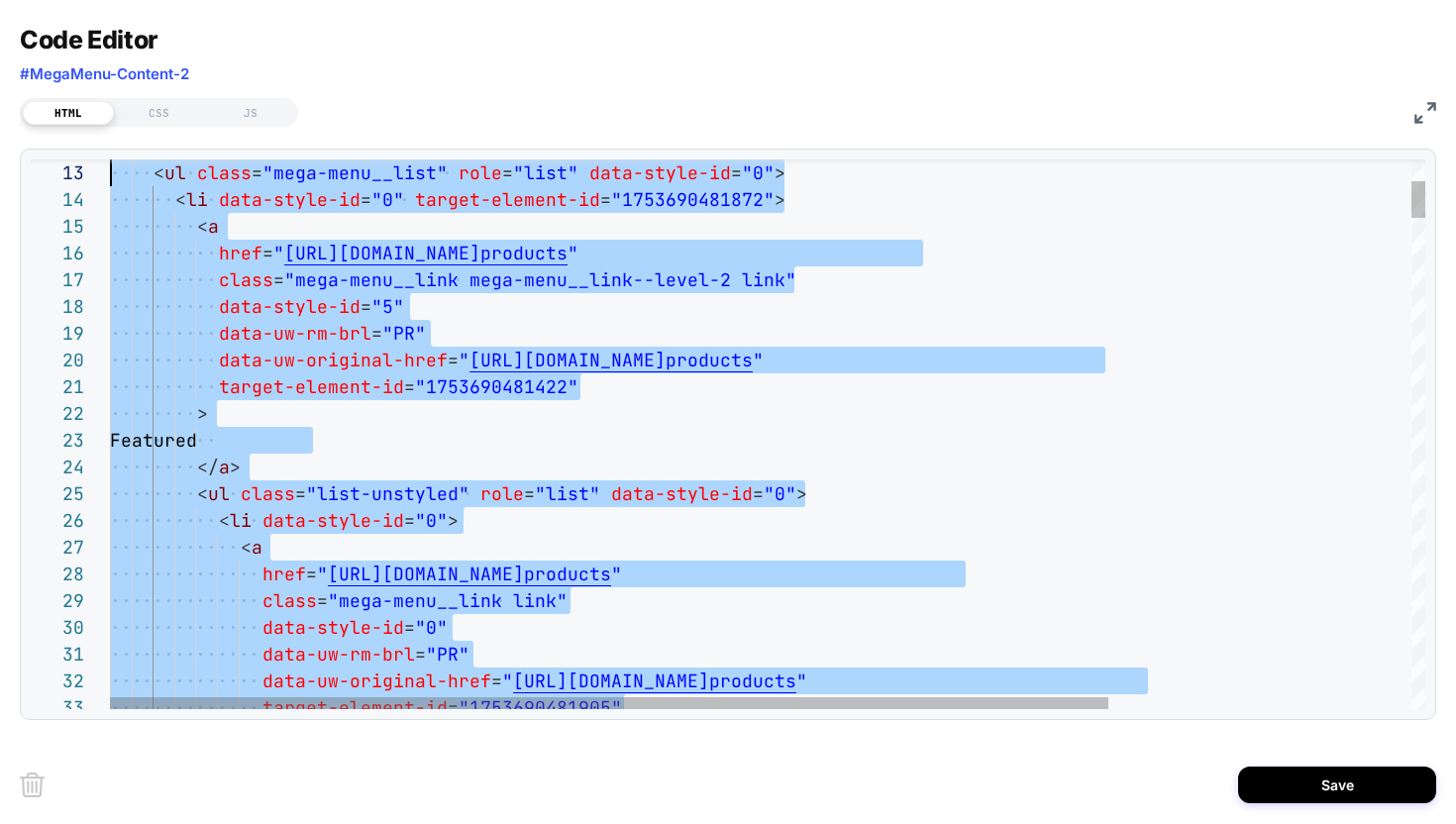 type on "**********" 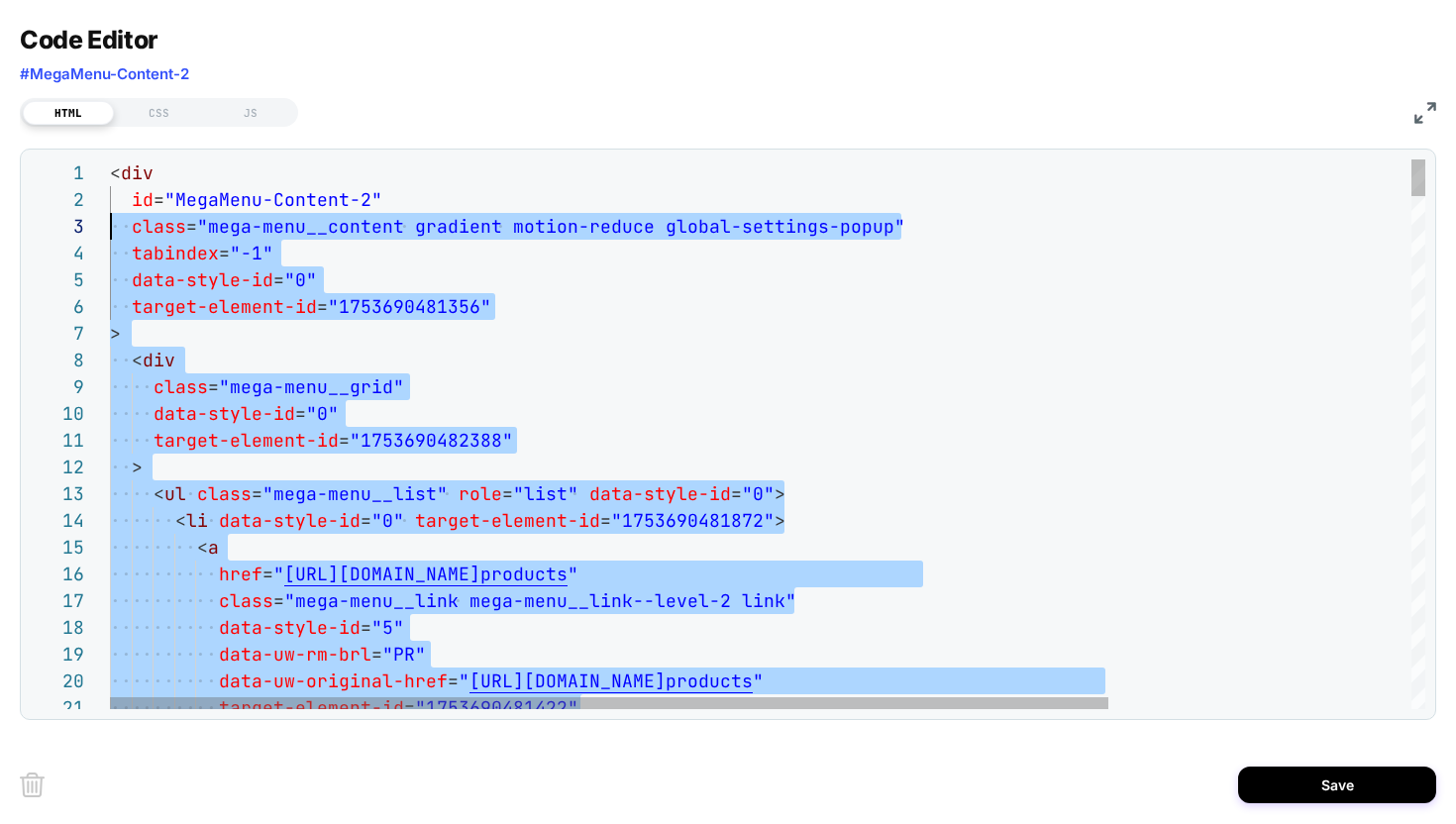 scroll, scrollTop: 0, scrollLeft: 0, axis: both 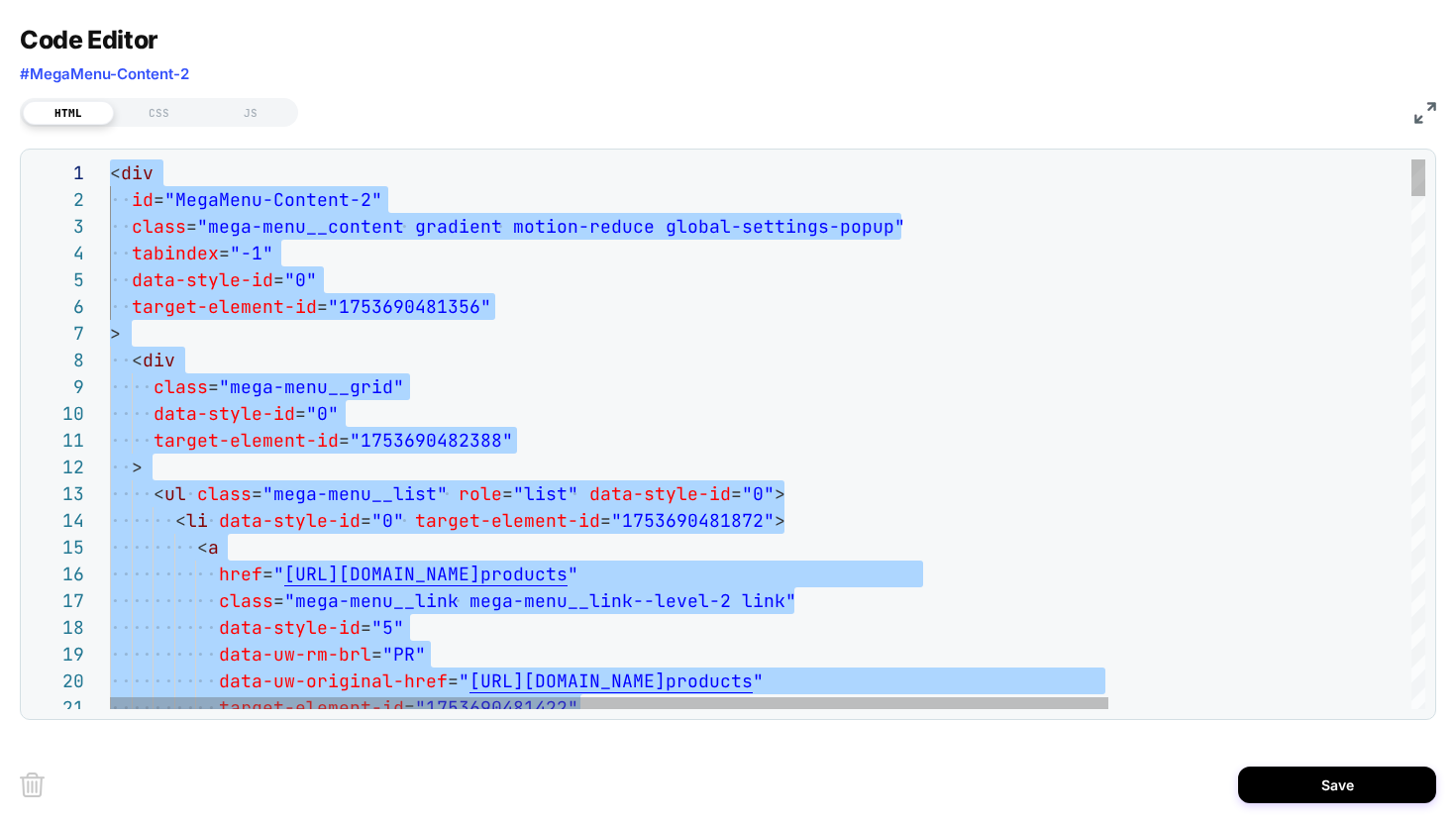drag, startPoint x: 297, startPoint y: 434, endPoint x: 68, endPoint y: 153, distance: 362.4941 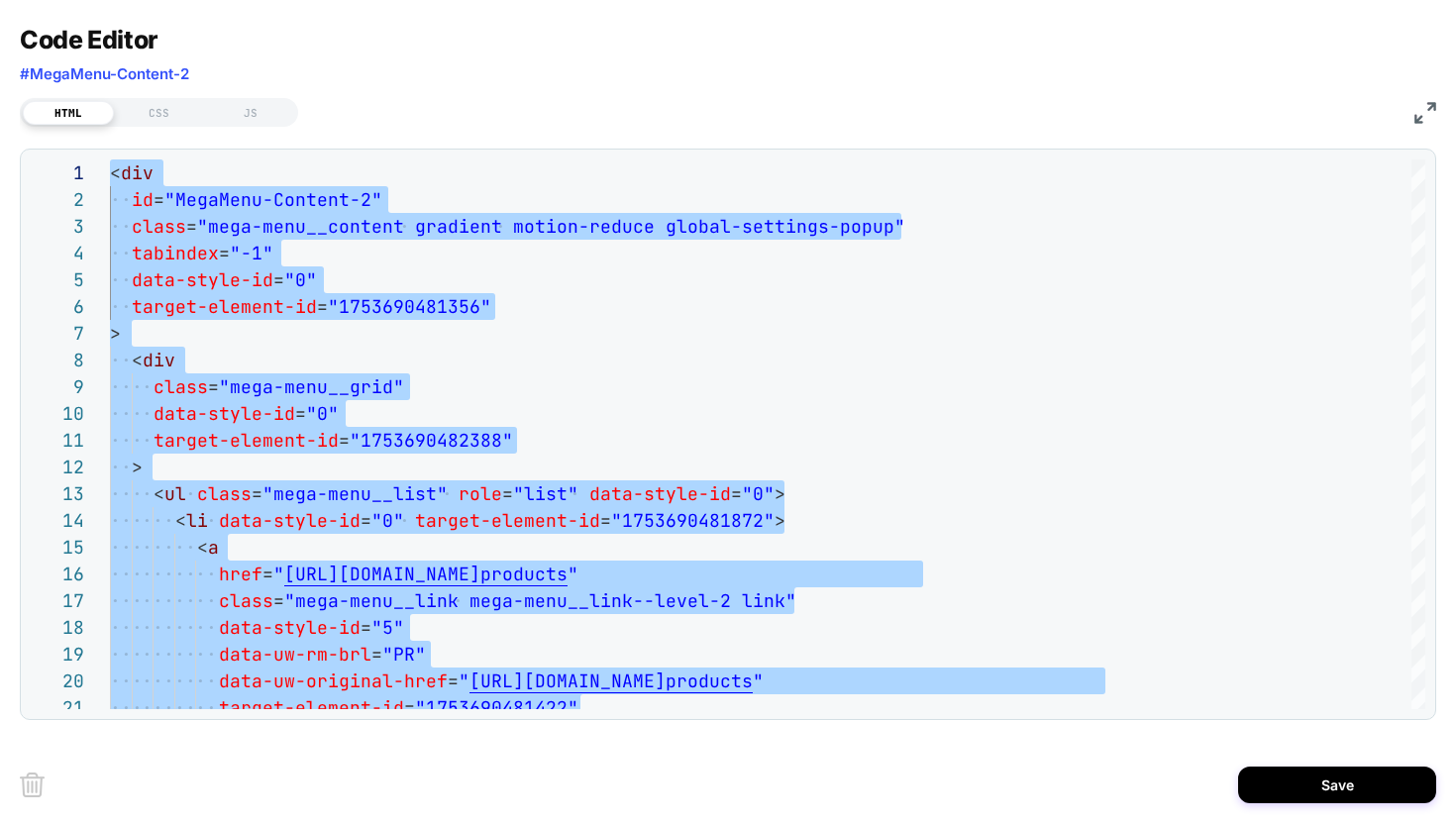 click on "#MegaMenu-Content-2" at bounding box center [104, 73] 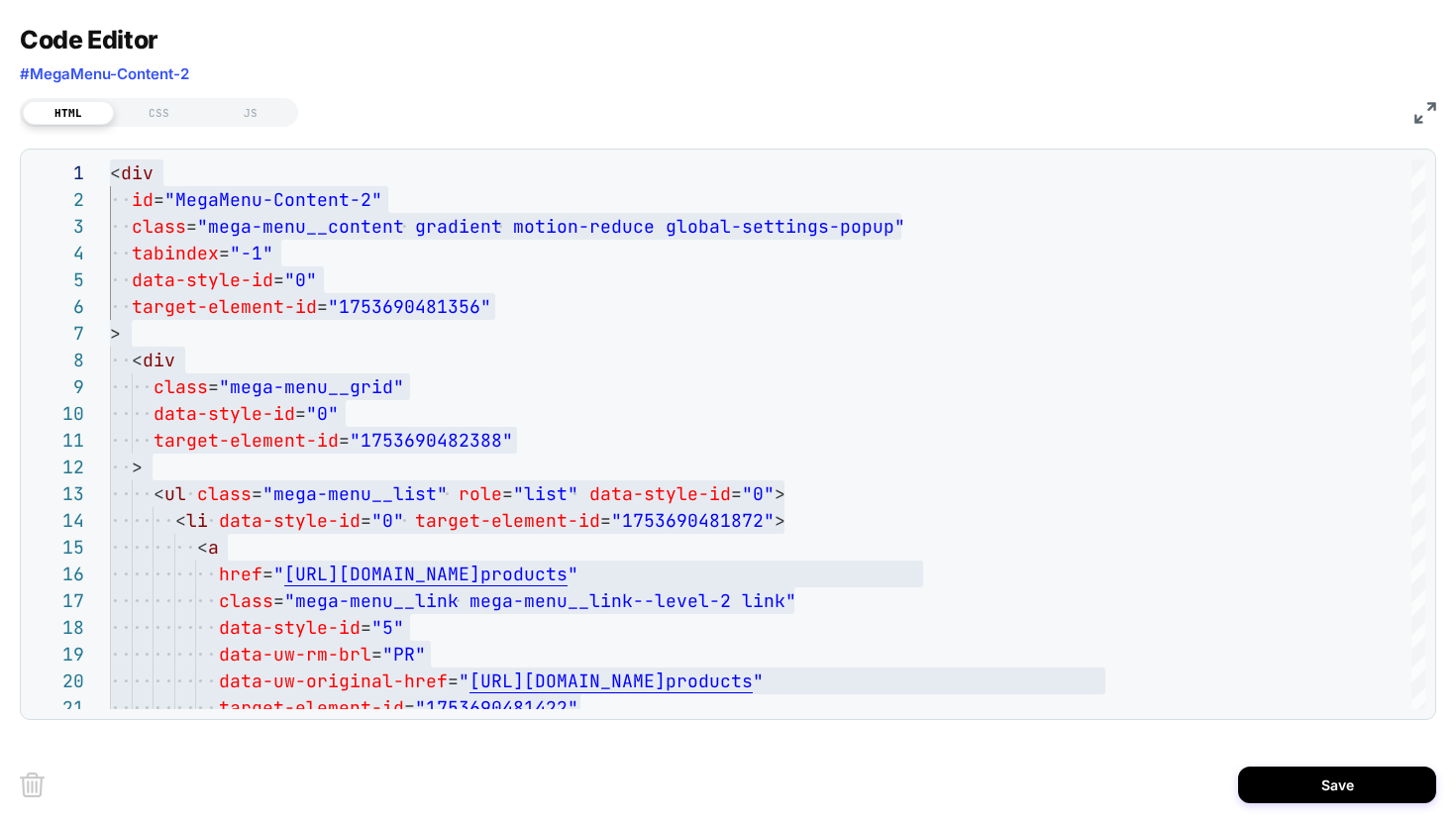 click at bounding box center [1425, 113] 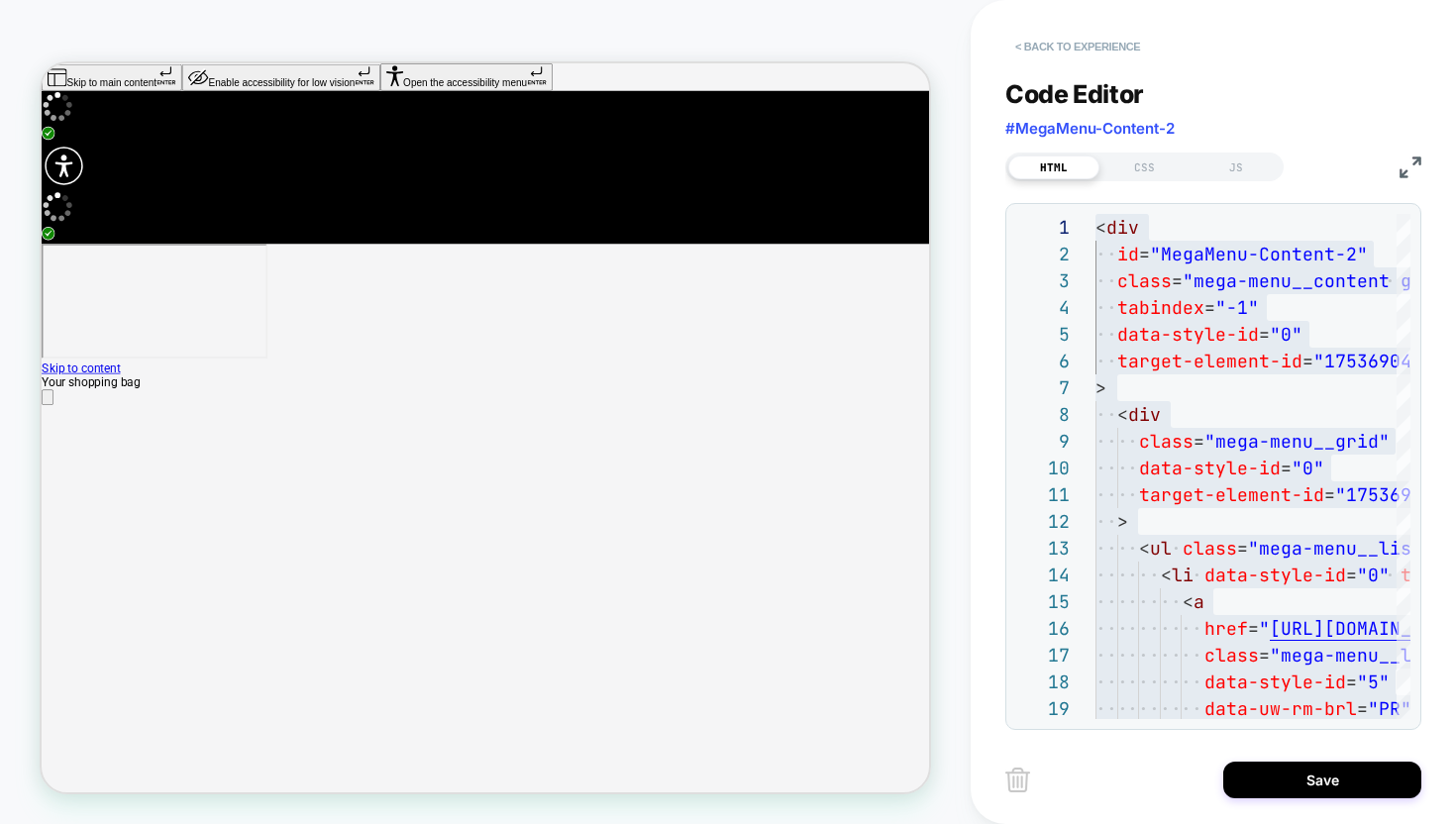 drag, startPoint x: 1065, startPoint y: 54, endPoint x: 599, endPoint y: 206, distance: 490.16324 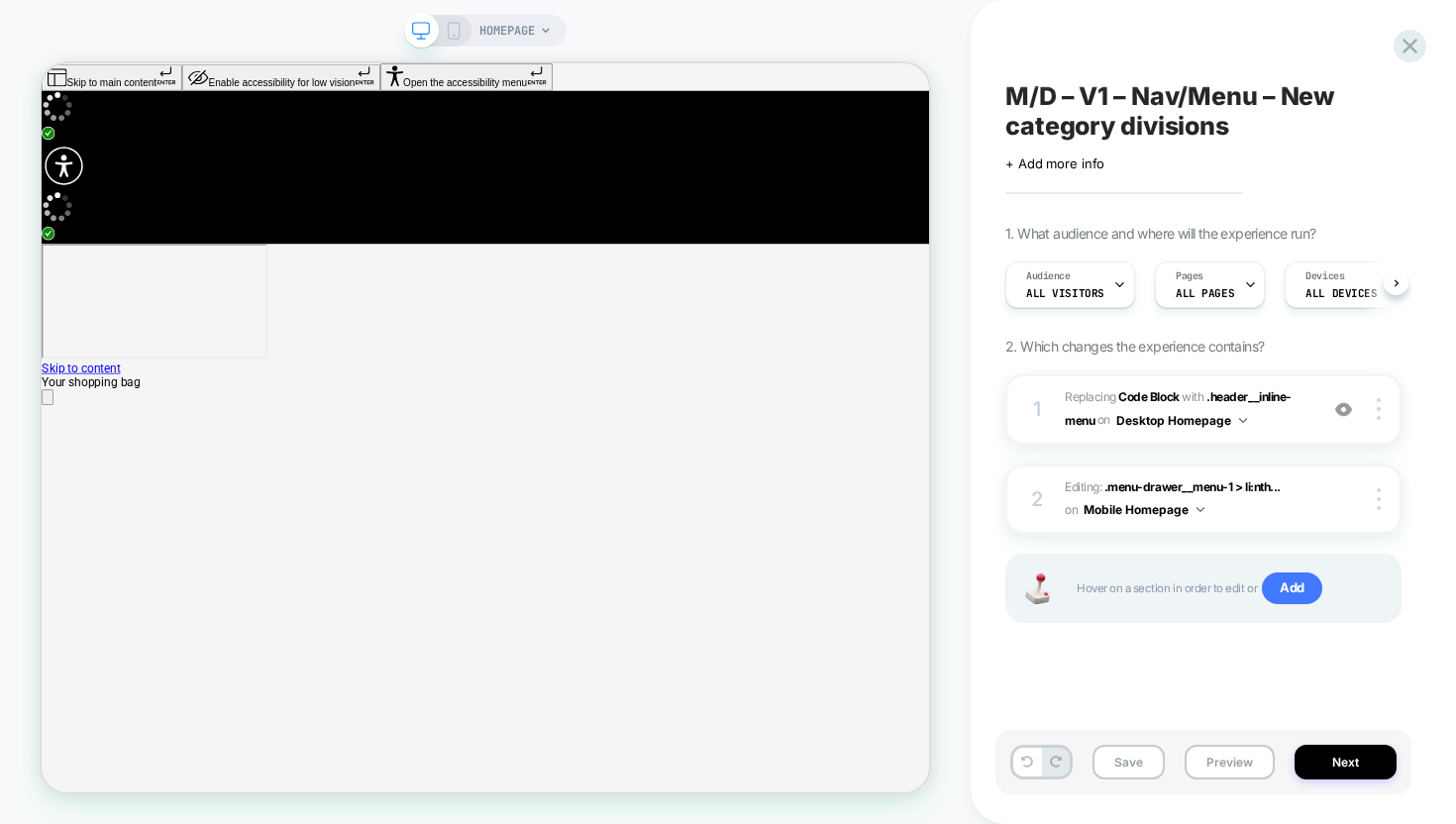 scroll, scrollTop: 0, scrollLeft: 1, axis: horizontal 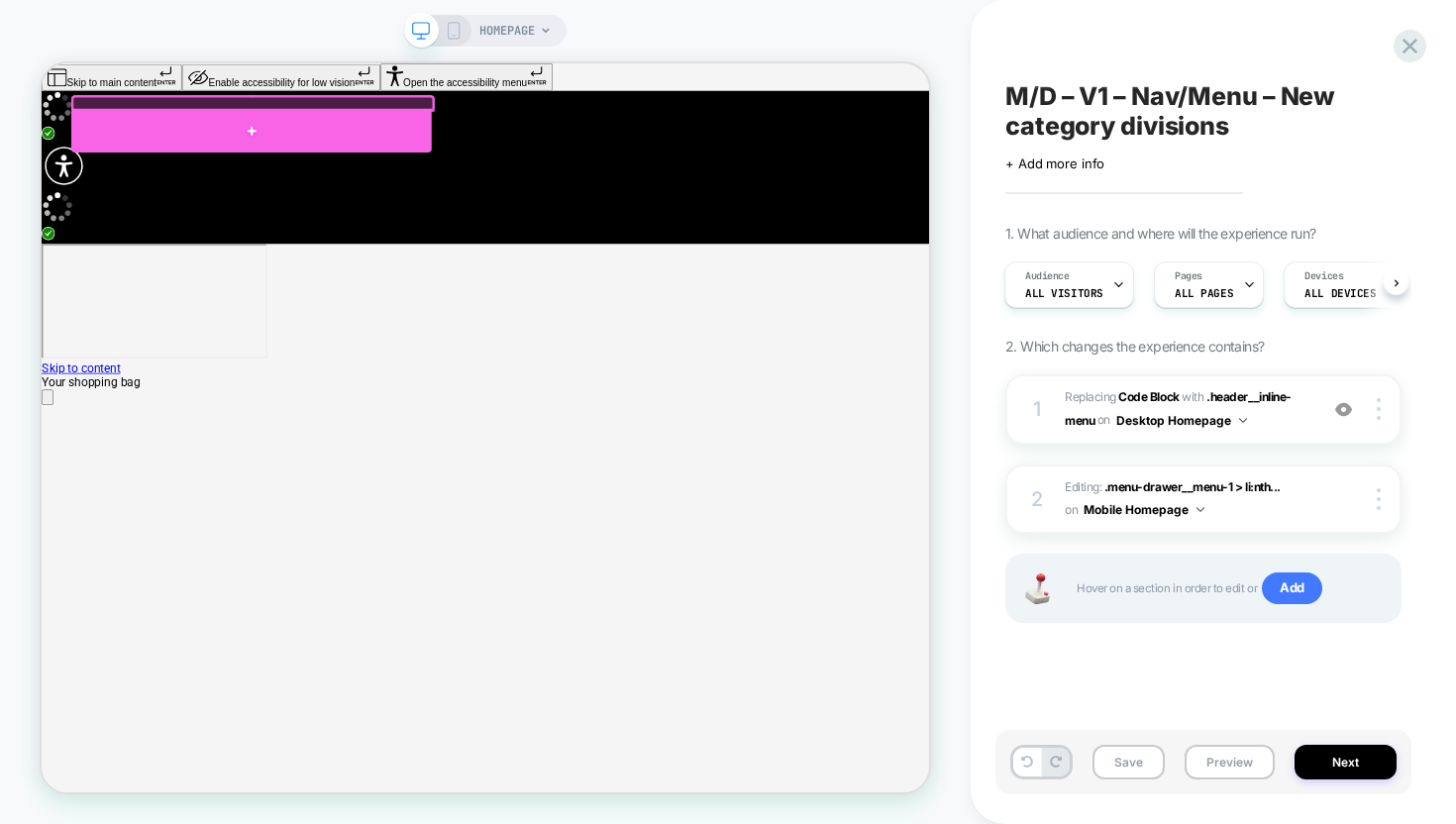 click at bounding box center [321, 153] 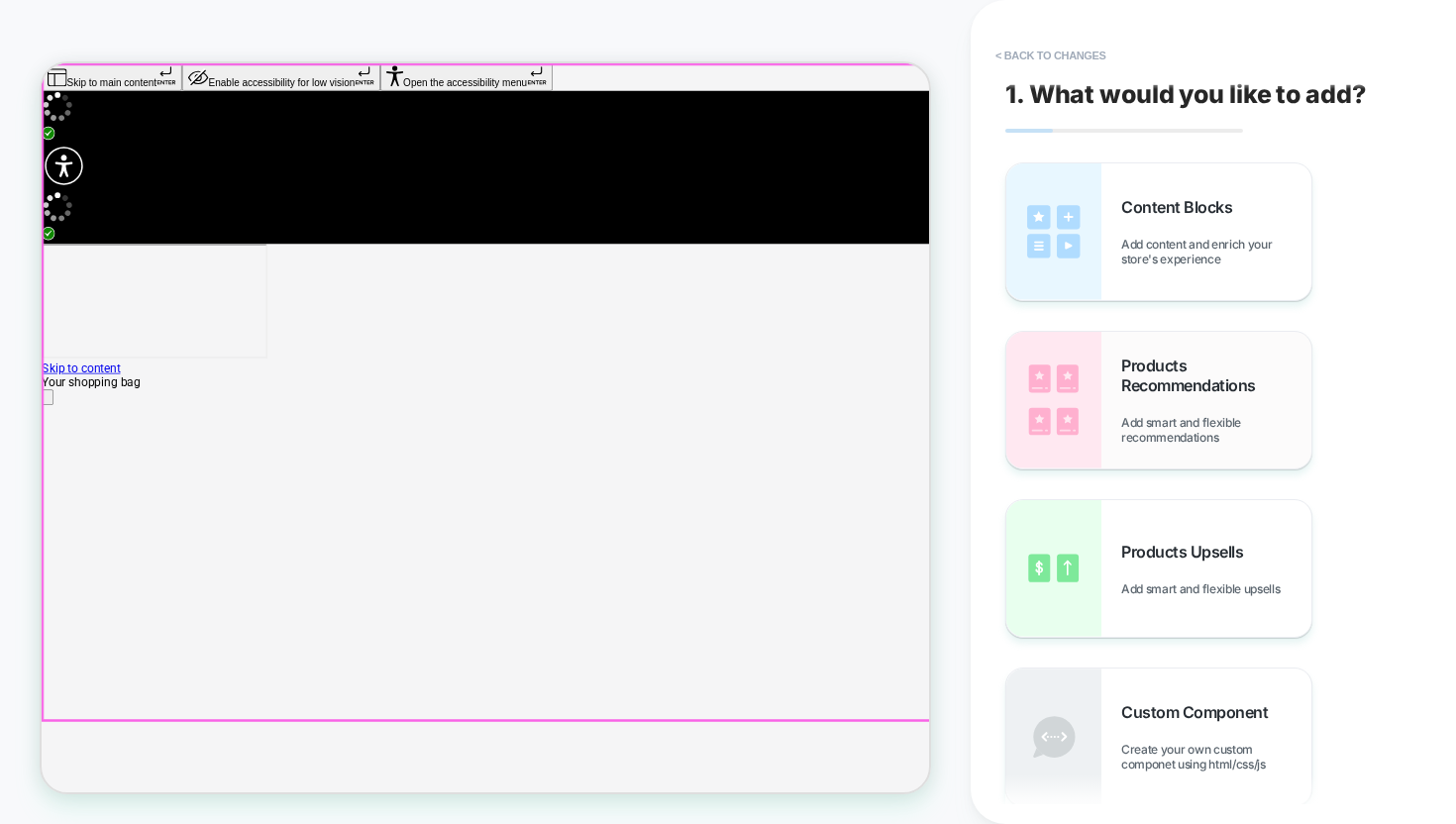 scroll, scrollTop: 0, scrollLeft: 0, axis: both 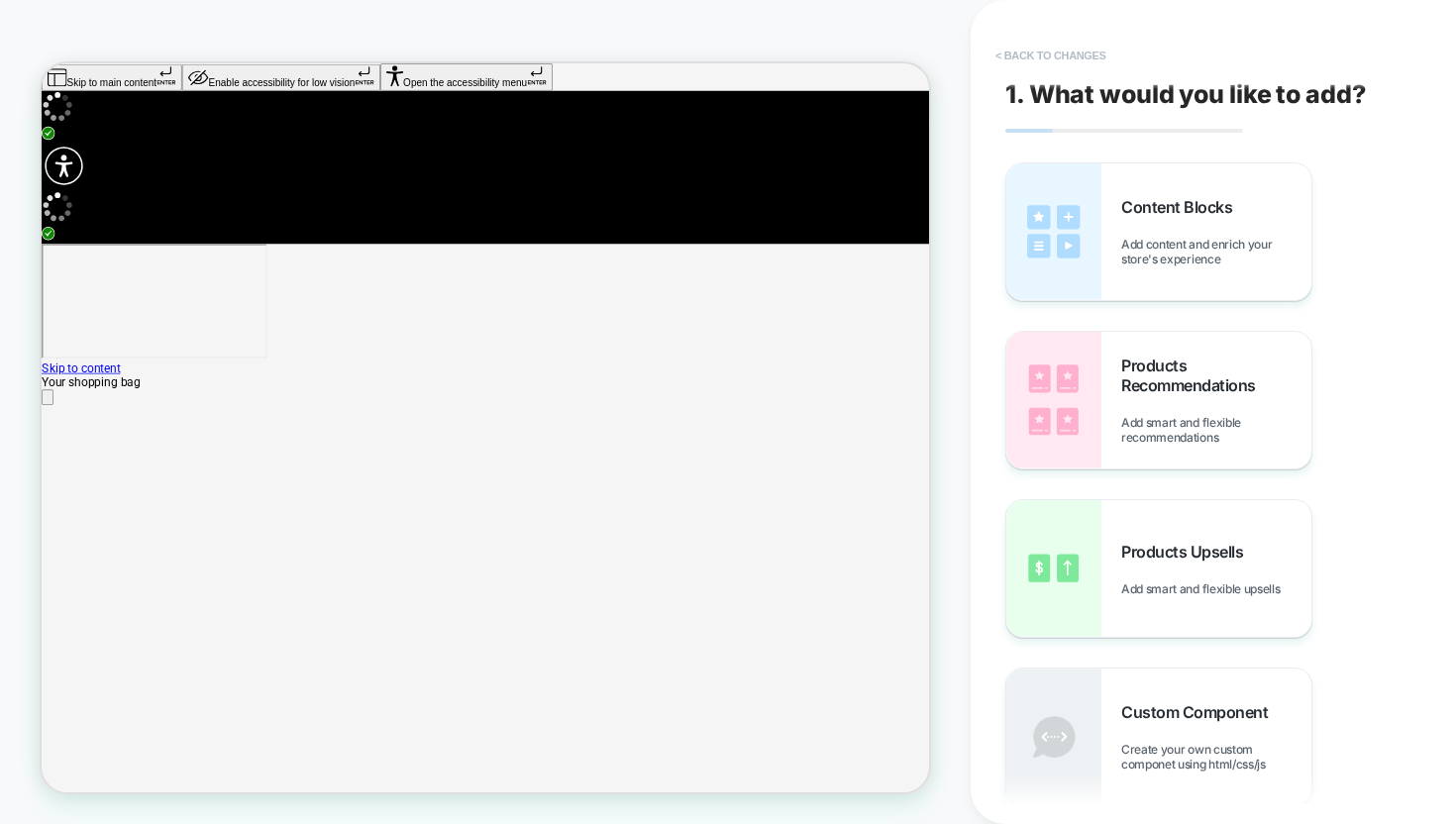 drag, startPoint x: 1073, startPoint y: 55, endPoint x: 626, endPoint y: 46, distance: 447.09059 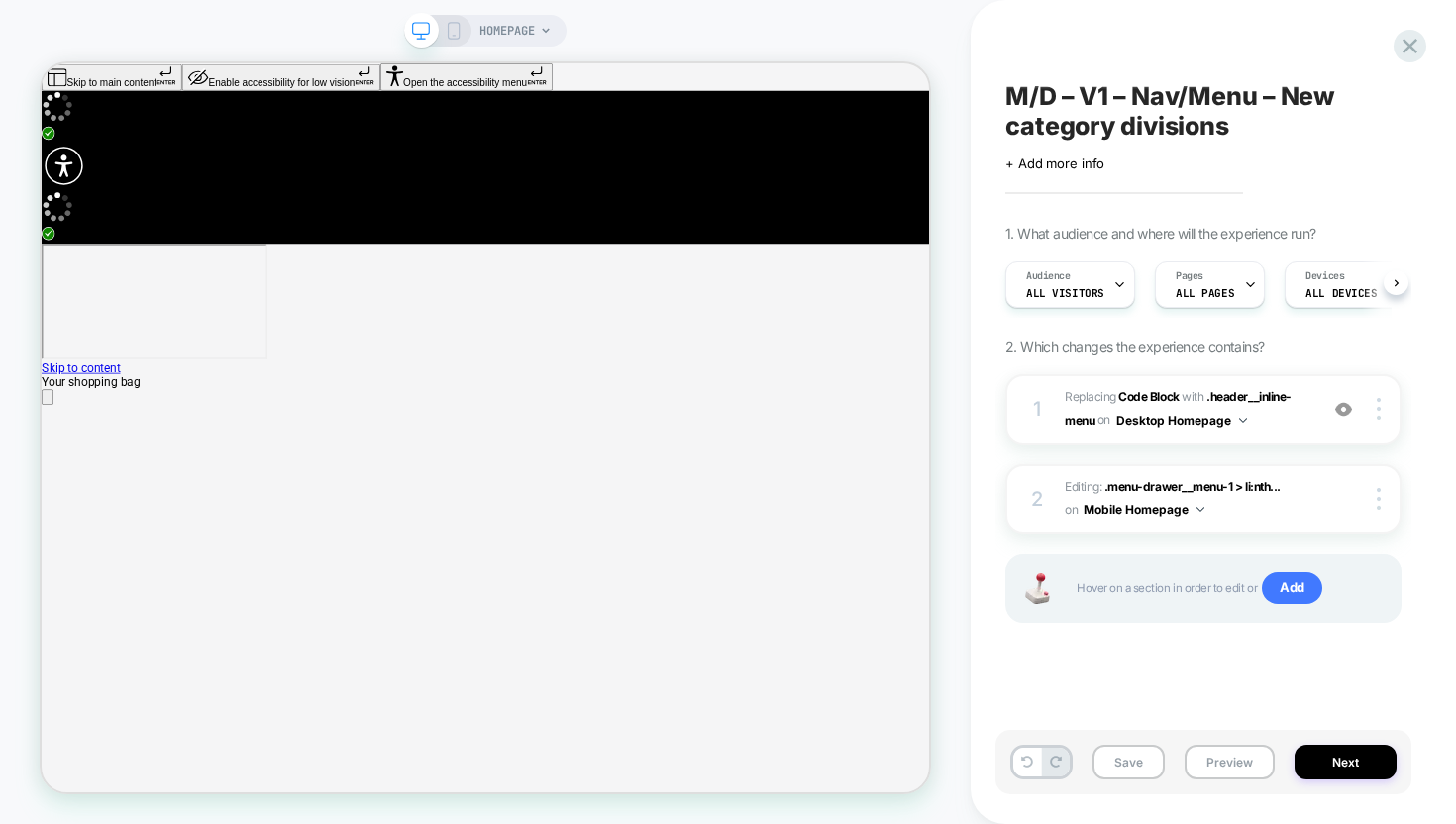 scroll, scrollTop: 0, scrollLeft: 1, axis: horizontal 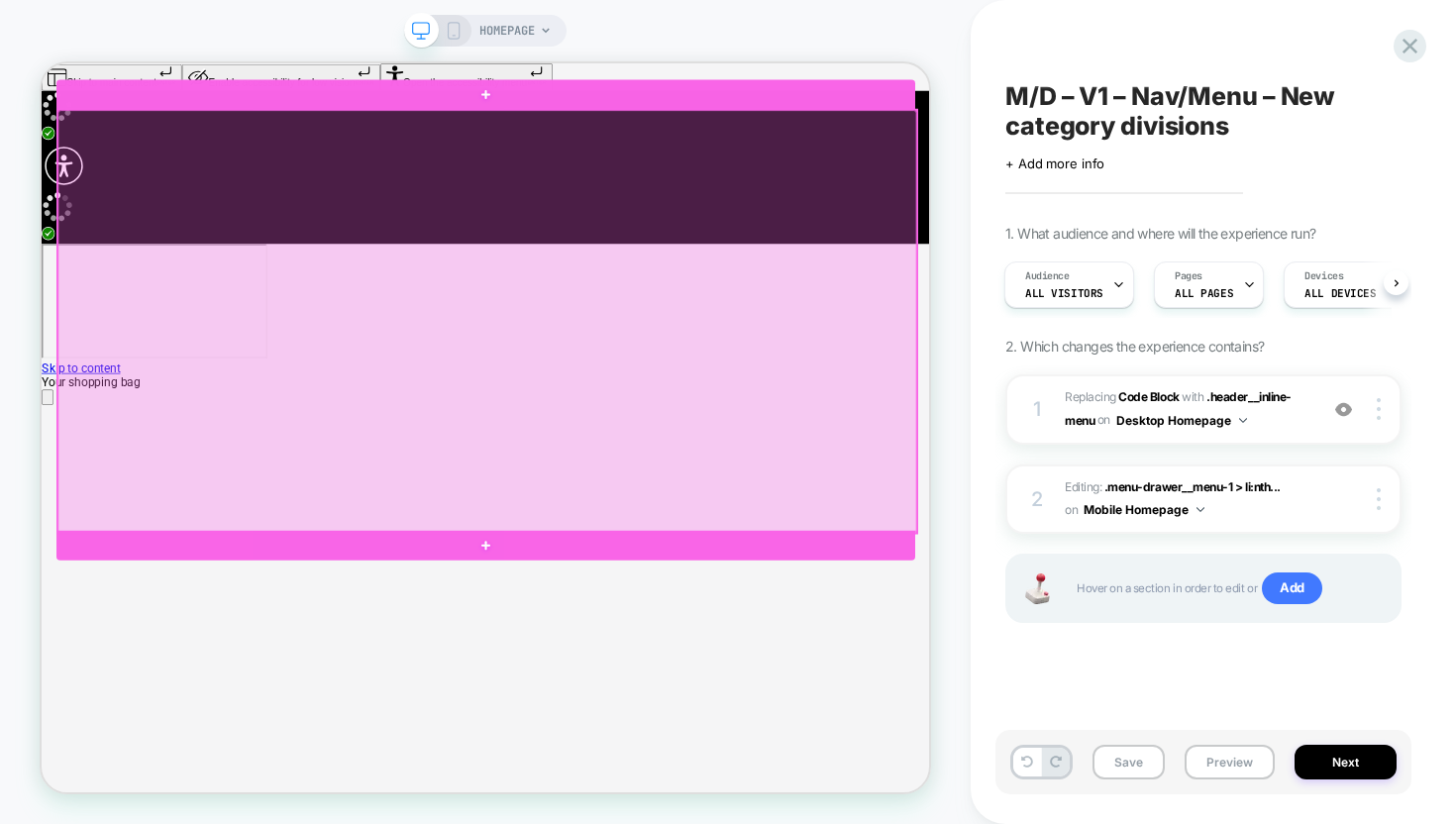 click at bounding box center [636, 407] 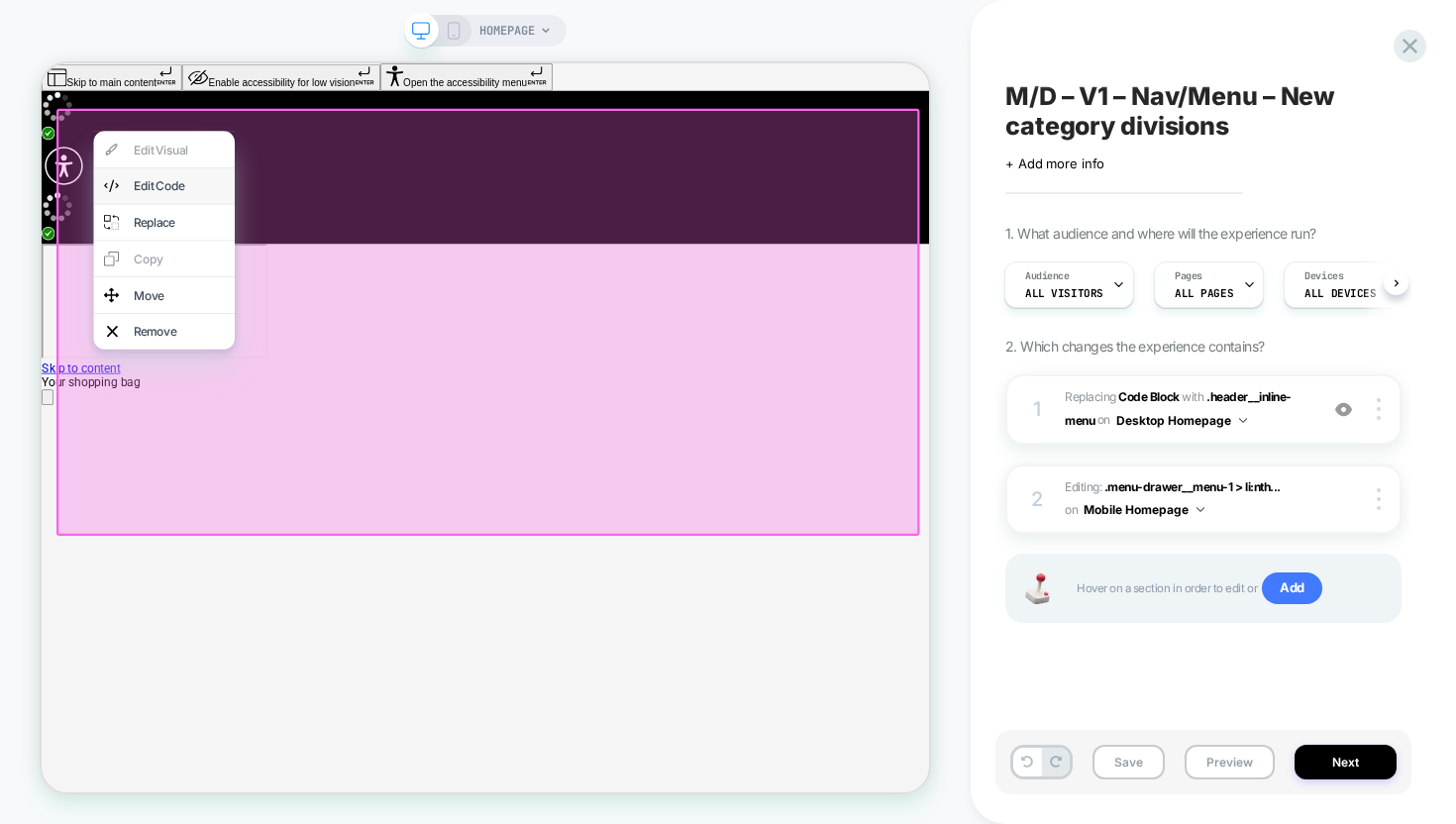 click on "Edit Code" at bounding box center [225, 227] 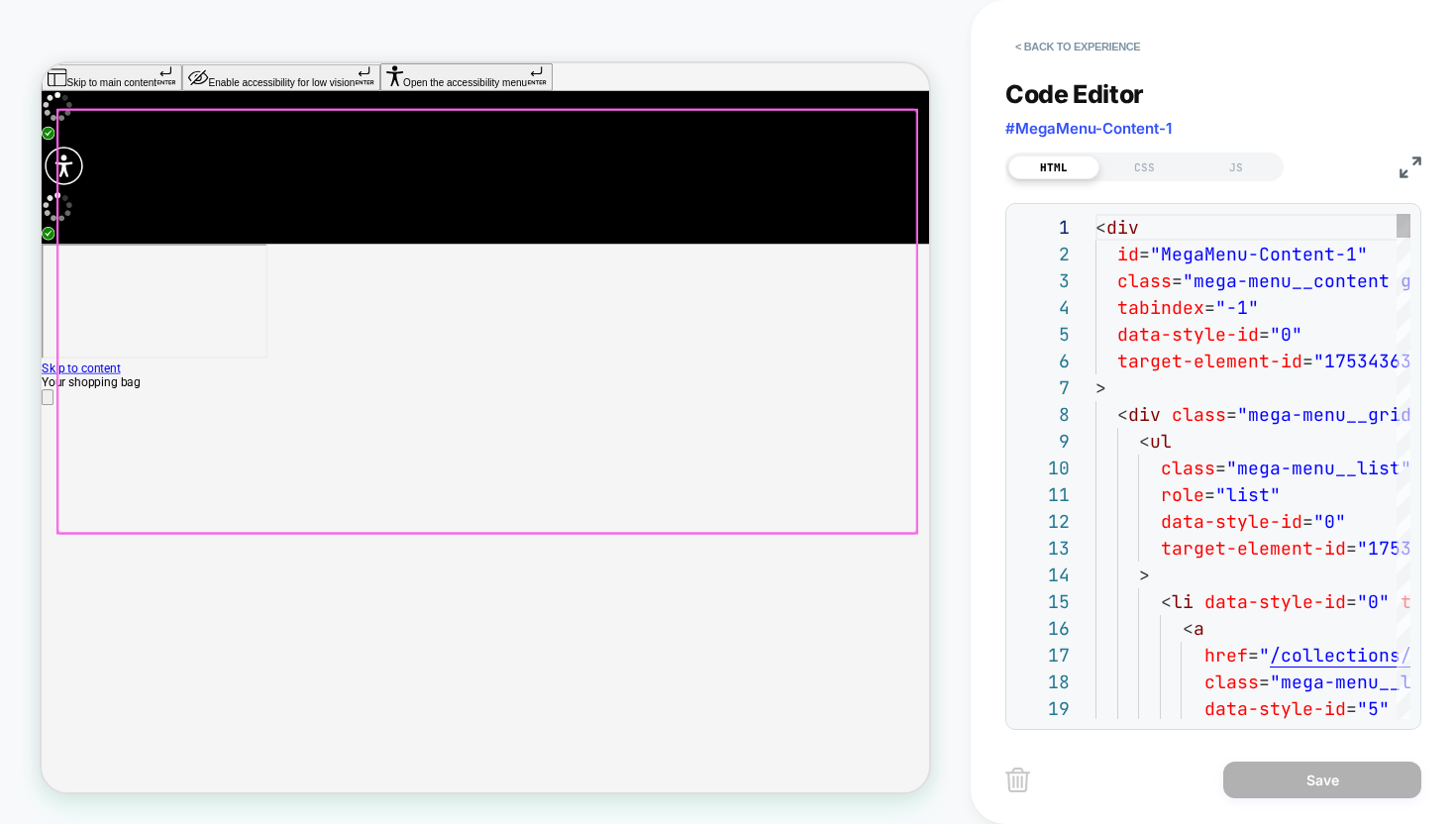 scroll, scrollTop: 0, scrollLeft: 0, axis: both 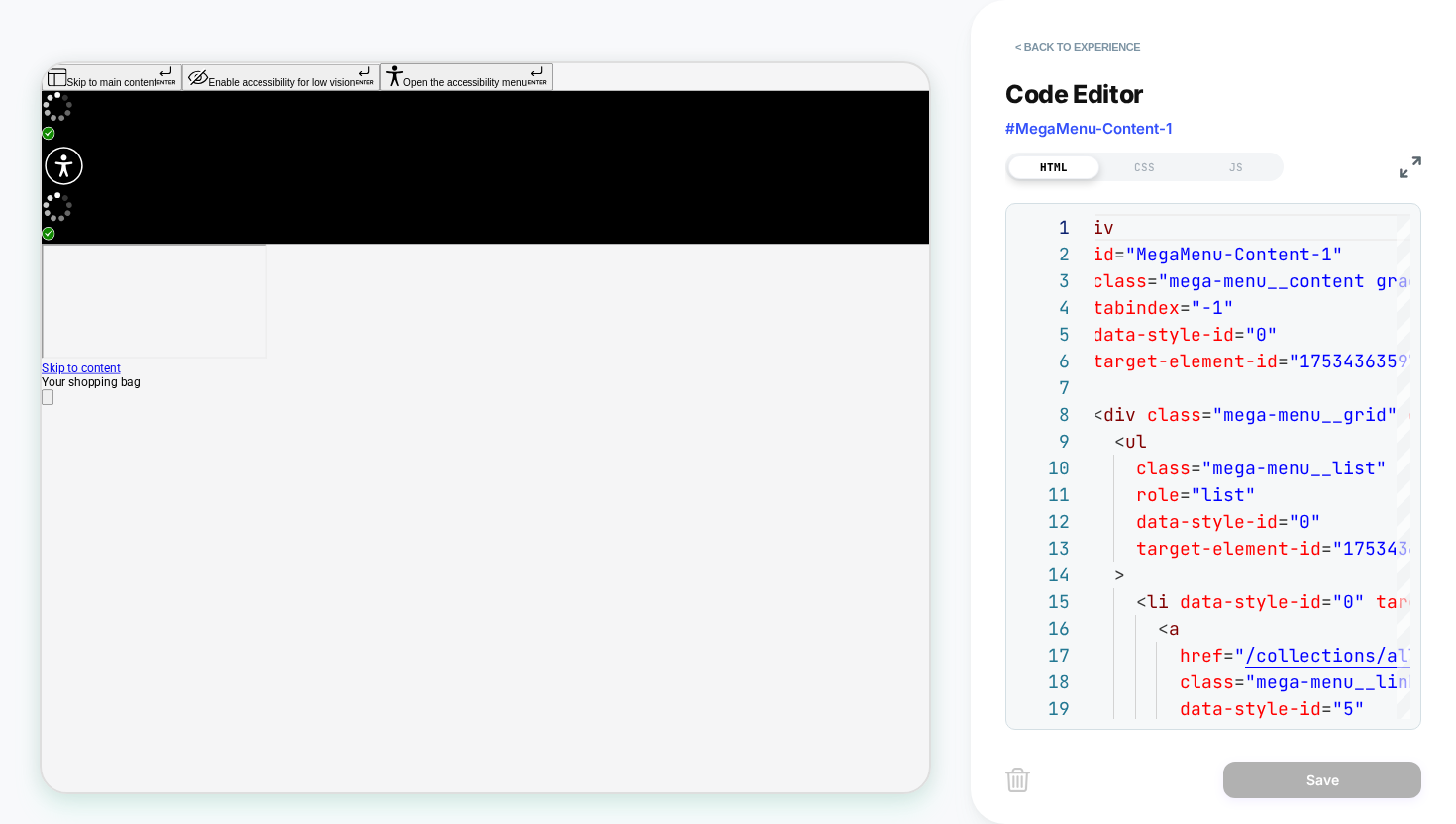 click at bounding box center (1410, 167) 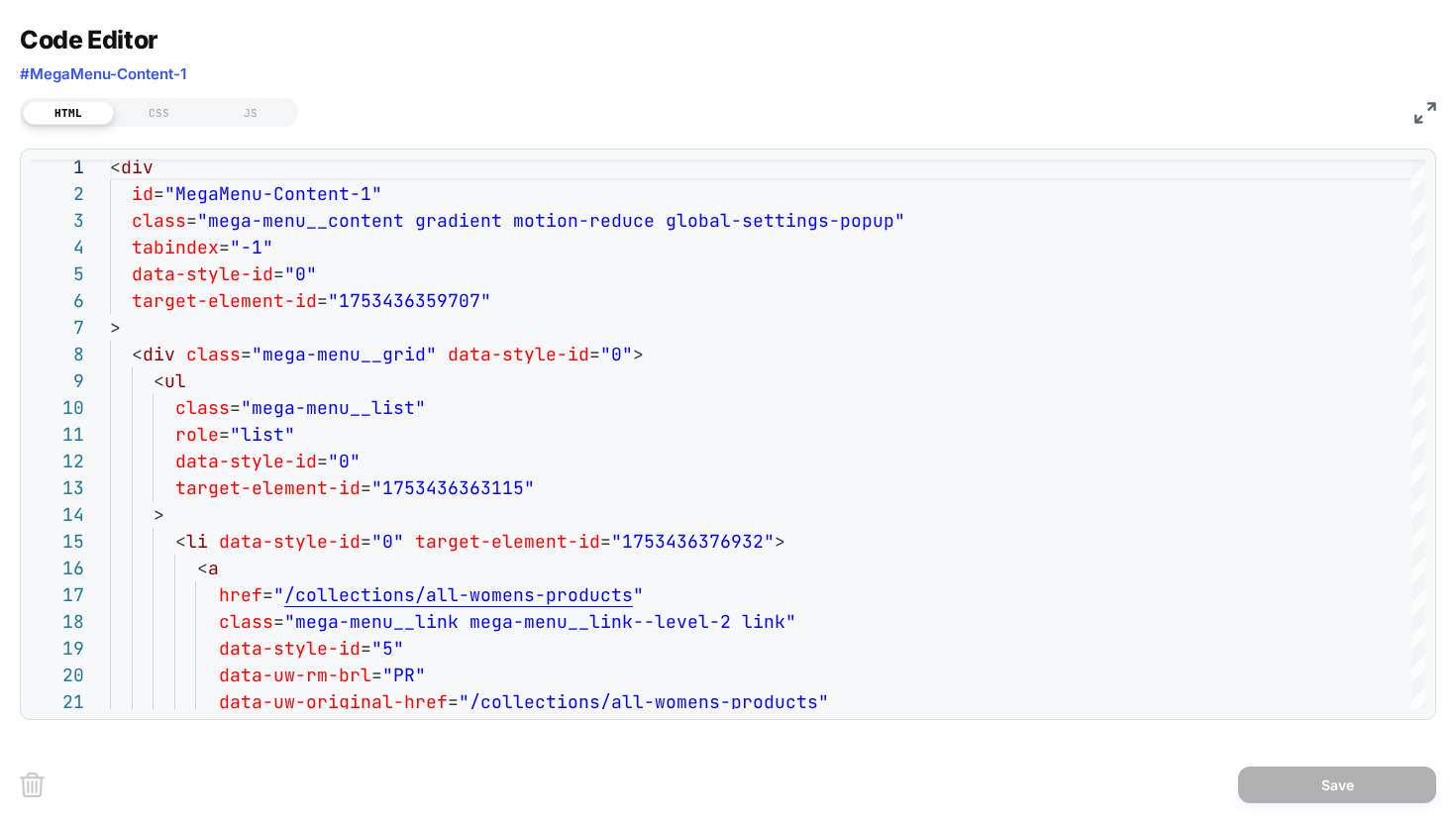 click at bounding box center (1425, 113) 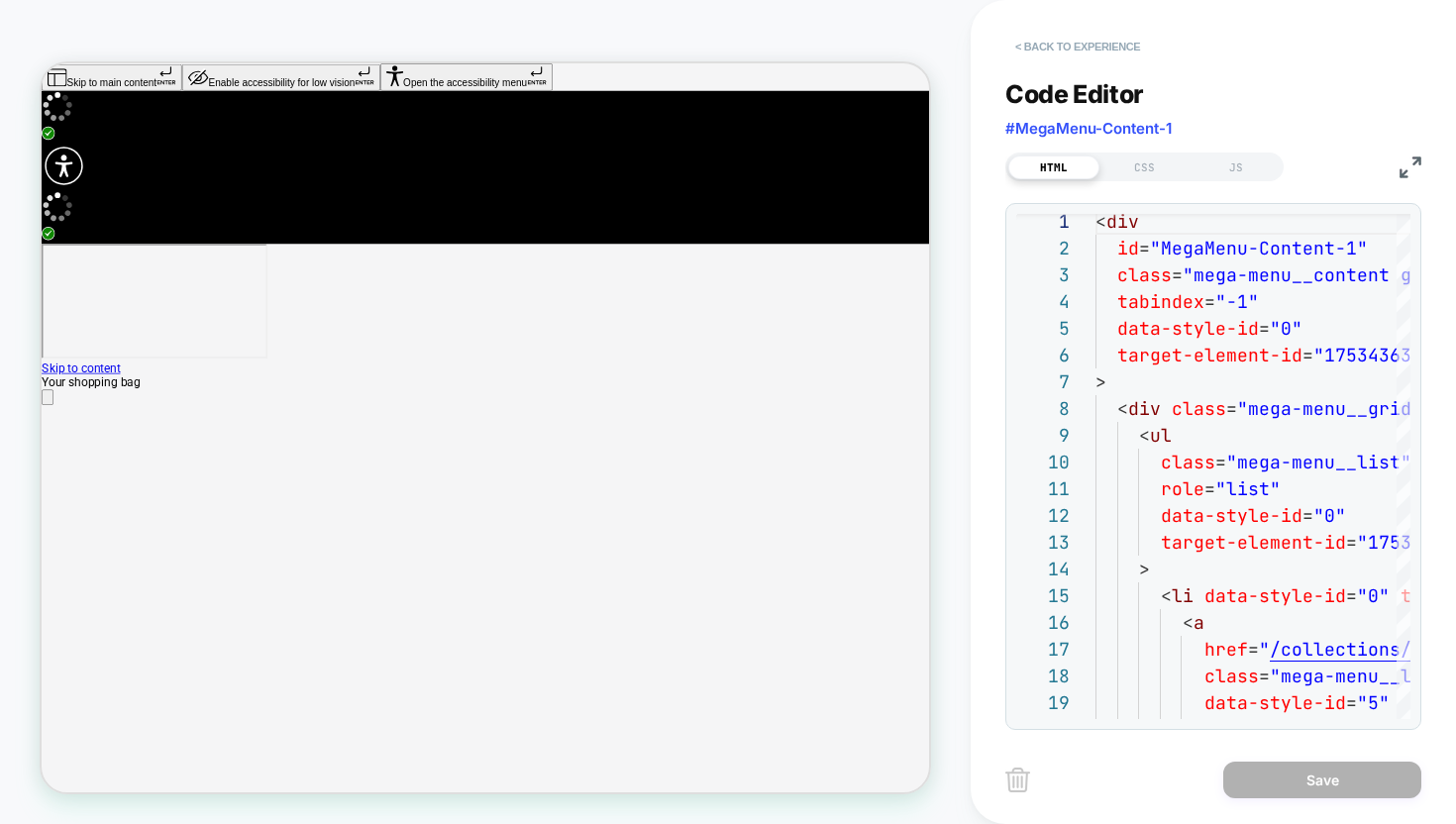 click on "< Back to experience" at bounding box center [1078, 47] 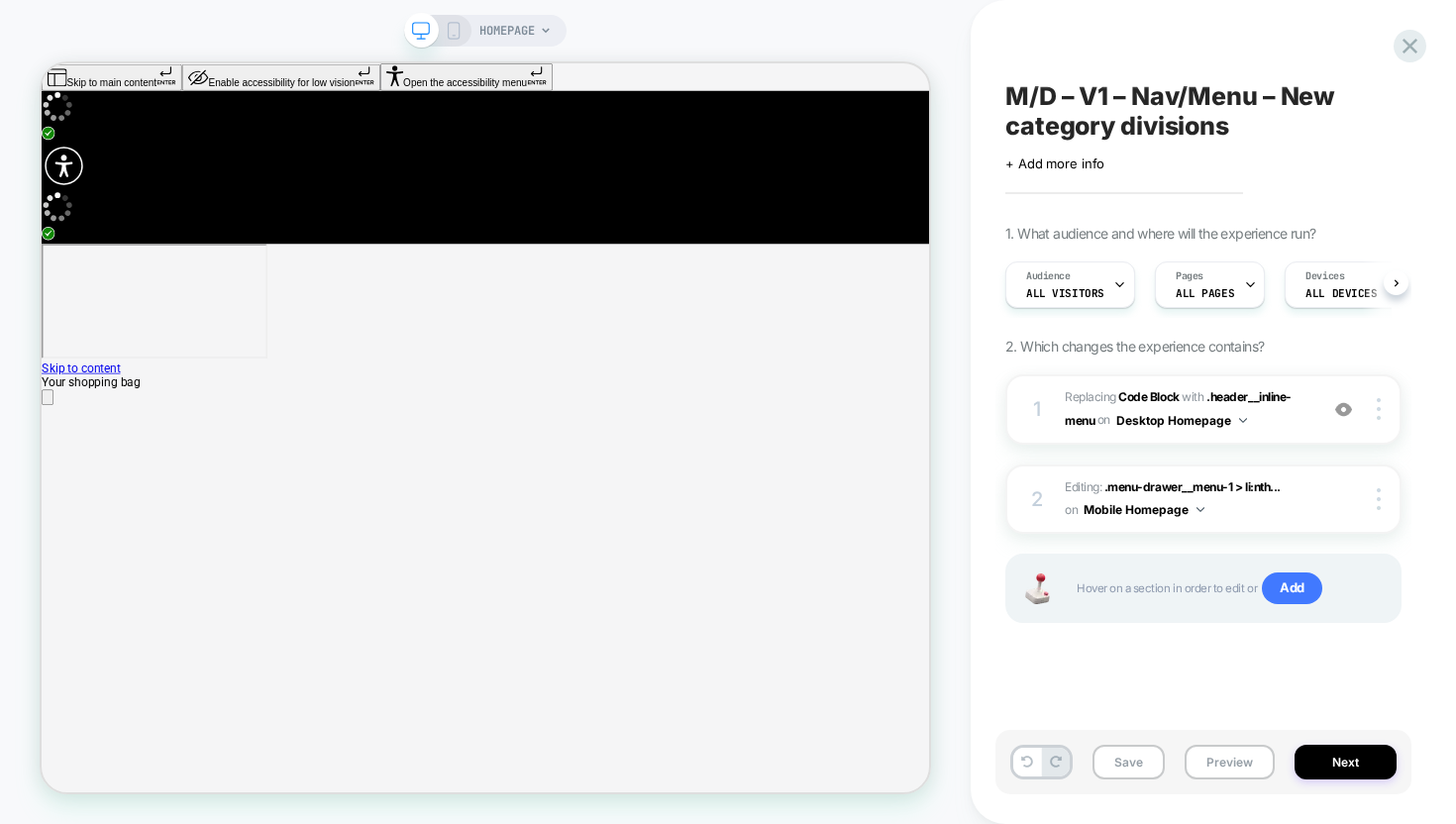 scroll, scrollTop: 0, scrollLeft: 1, axis: horizontal 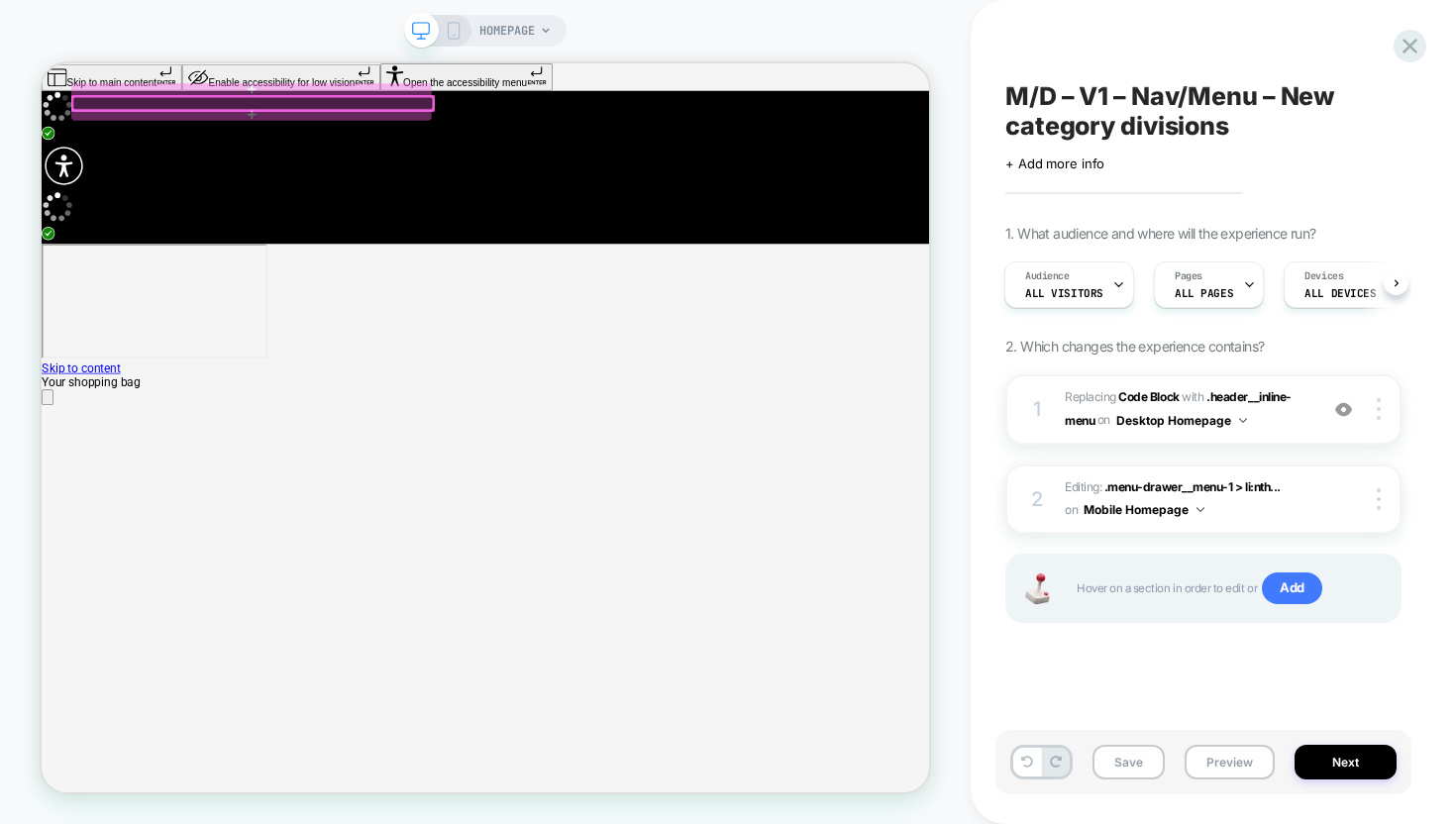 click at bounding box center [323, 117] 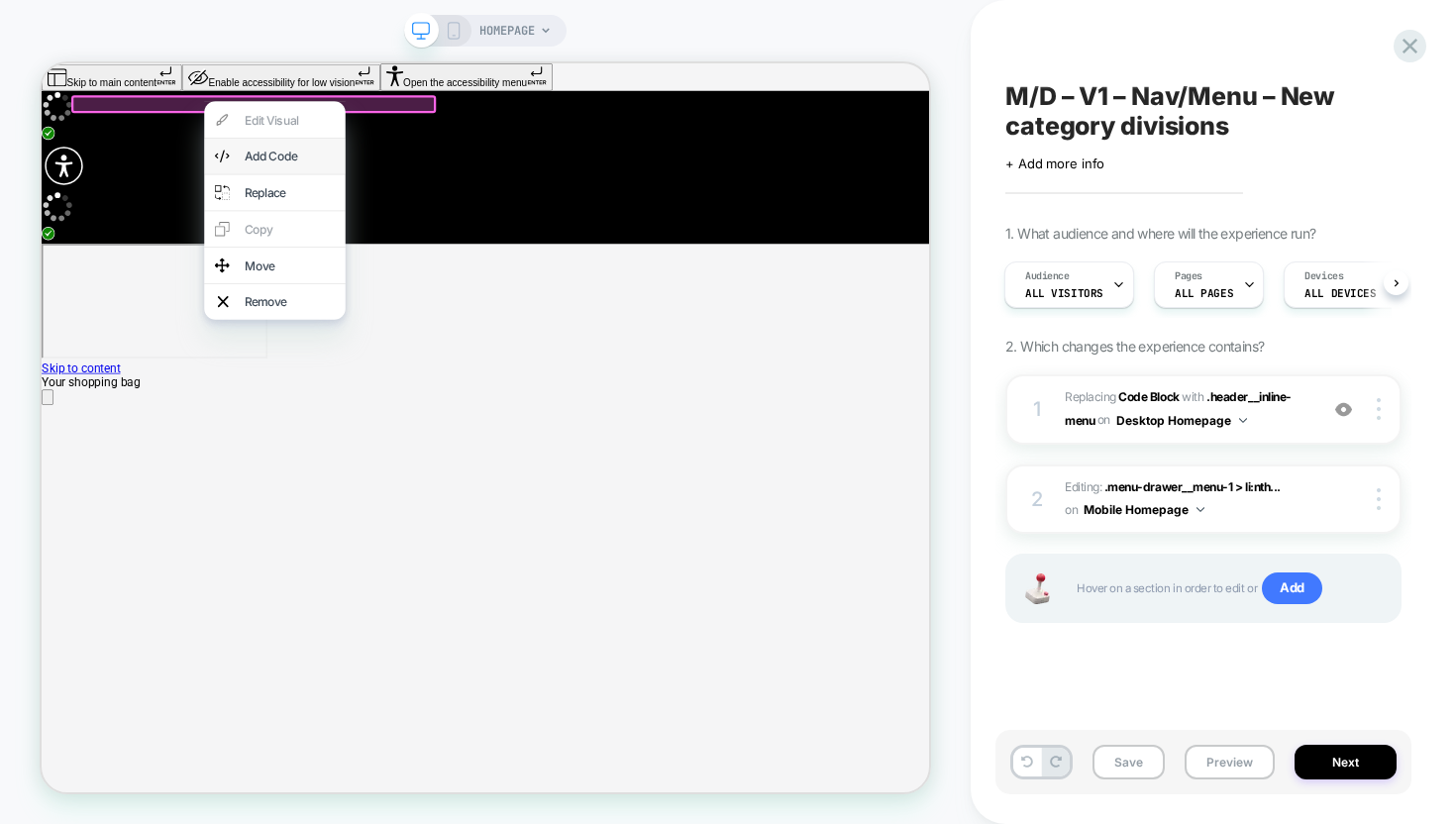 click on "Add Code" at bounding box center (372, 187) 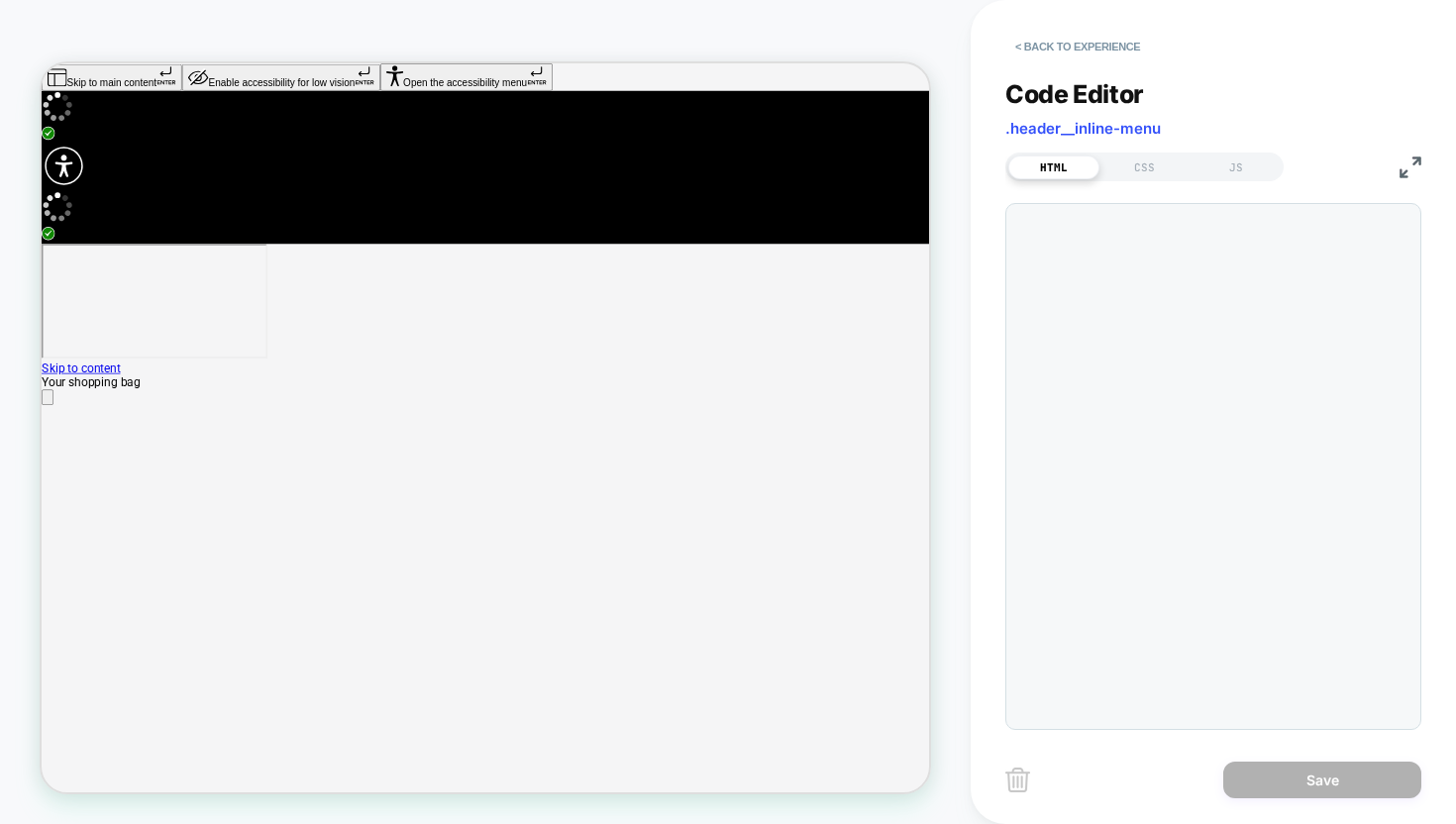 scroll, scrollTop: 0, scrollLeft: 0, axis: both 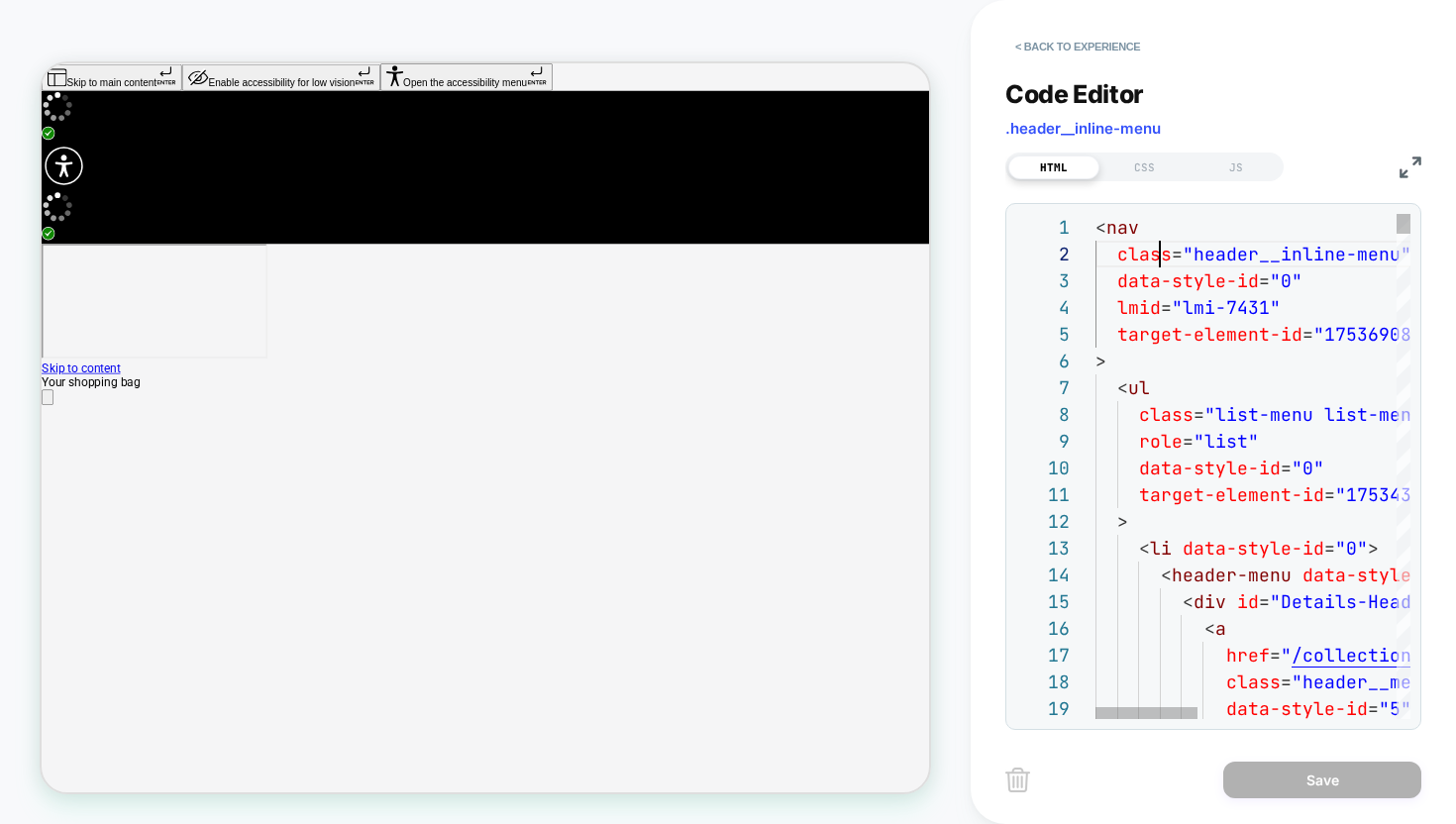 click on "< nav    class = "header__inline-menu"    data-style-id = "0"    lmid = "lmi-7431"    target-element-id = "1753690801718" >    < ul      class = "list-menu list-menu--inline"      role = "list"      data-style-id = "0"      target-element-id = "1753436376099"    >      < li   data-style-id = "0" >        < header-menu   data-style-id = "0" >          < div   id = "Details-HeaderMenu-1"   class = "mega-menu"   data-style-id = "0" >            < a              href = " /collections/all-womens-products "              class = "header__menu-item list-menu__item link link--text  focus-inset"              data-style-id = "5"" at bounding box center (1557, 14652) 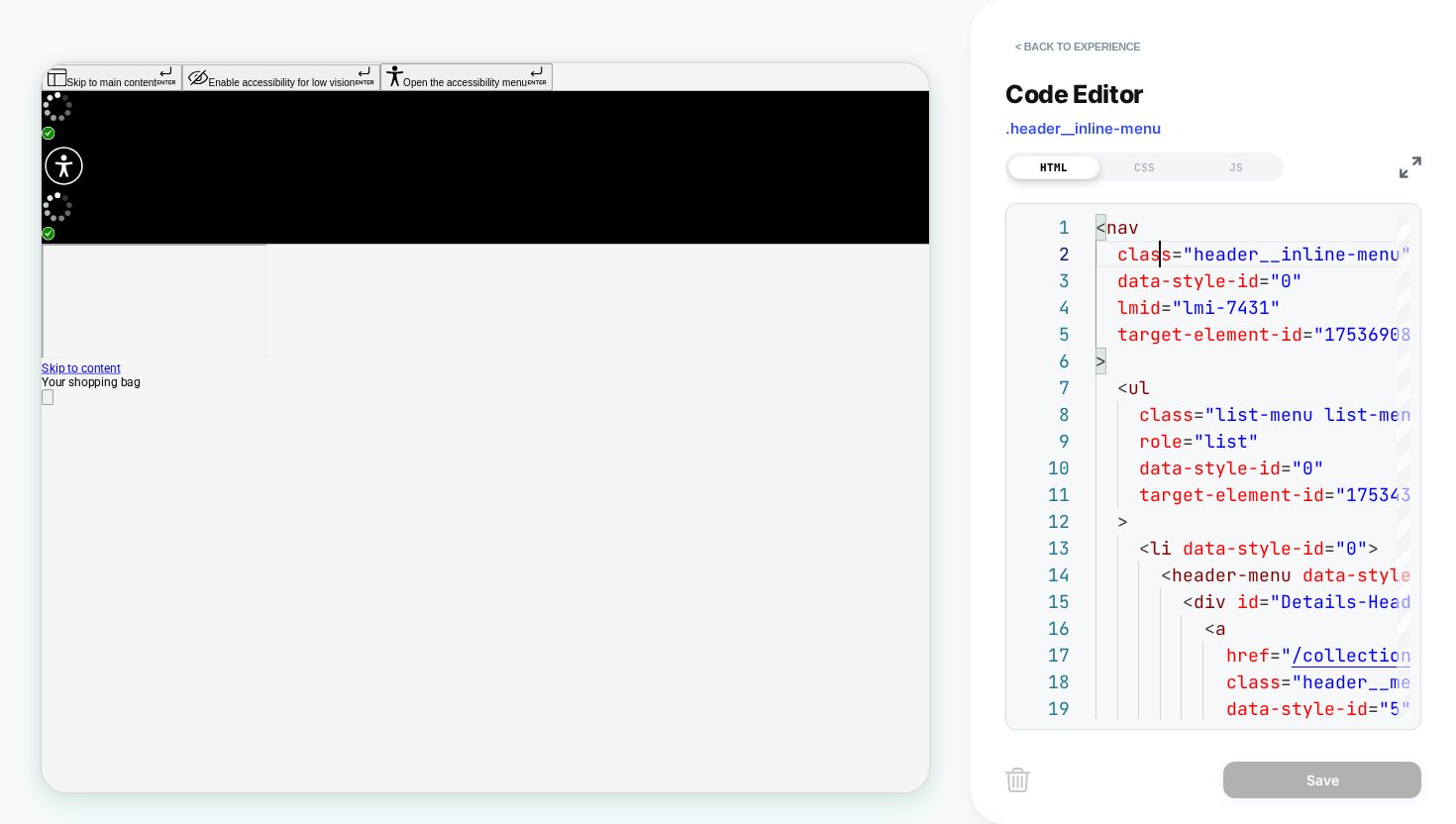 click on "HTML CSS JS" at bounding box center [1213, 164] 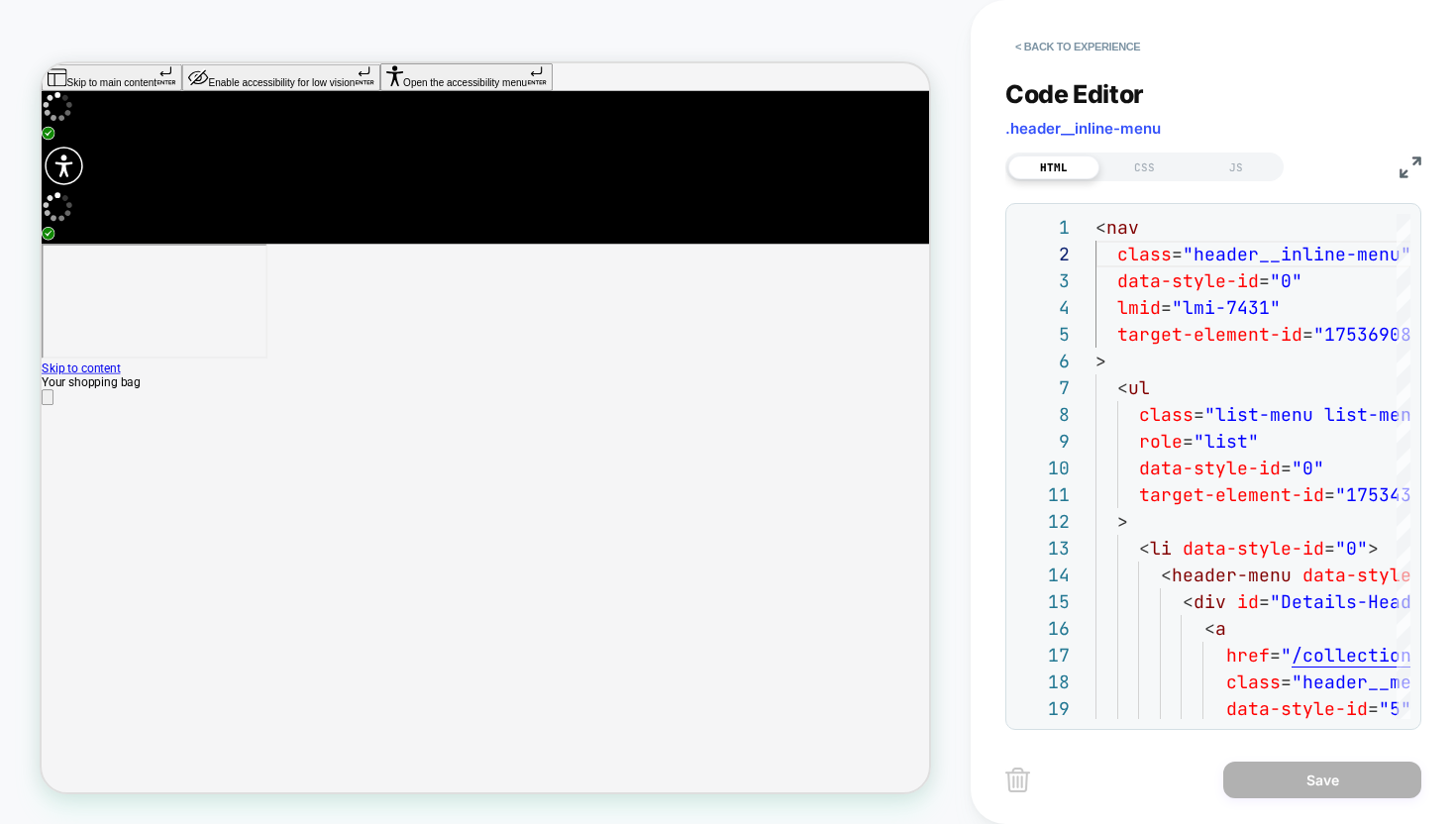 click at bounding box center [1410, 167] 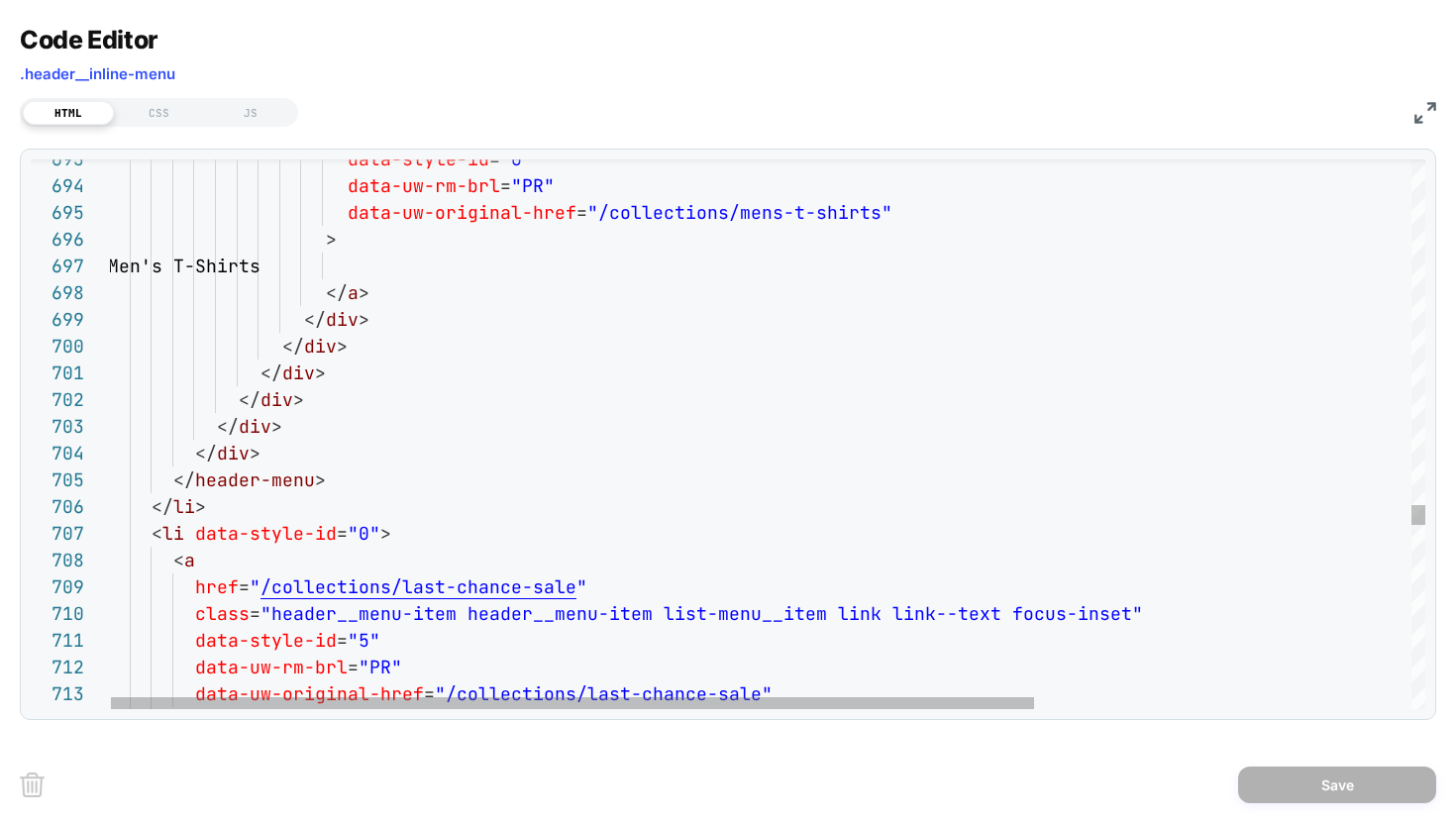 scroll, scrollTop: 134, scrollLeft: 96, axis: both 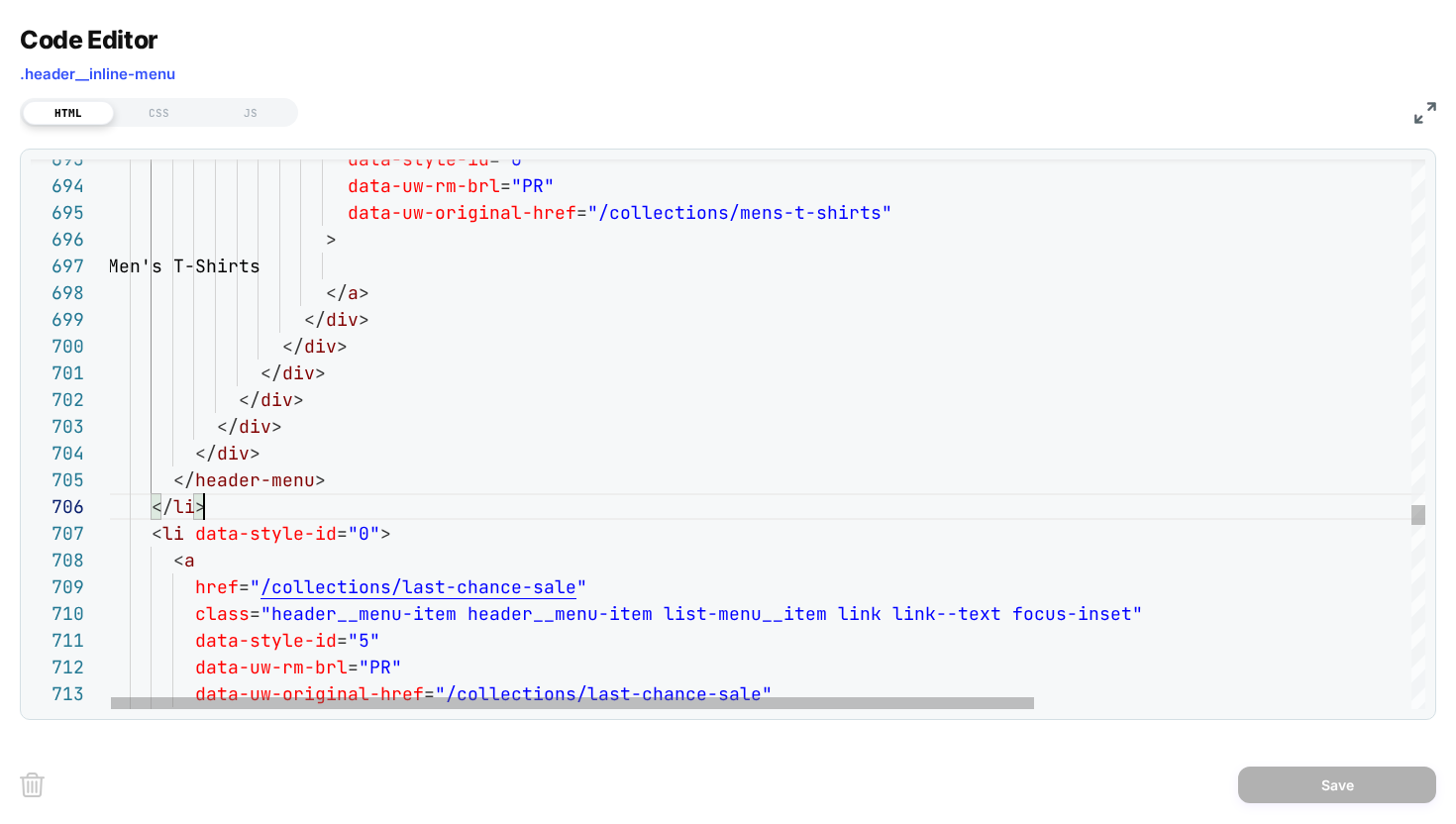 click on "class = "header__menu-item header__menu-item list-menu__it em link link--text focus-inset"          data-style-id = "5"          href = " /collections/last-chance-sale "        < a      < li   data-style-id = "0" >      </ li >        </ header-menu >          </ div >            </ div >              </ div >                </ div >                  </ div >                    </ div >                      </ a >                       Men's T-Shirts                      >                        data-uw-original-href = "/collections/mens-t-shirts"                        data-uw-rm-brl = "PR"                        data-style-id = "0"          data-uw-rm-brl = "PR"          data-uw-original-href = "/collections/last-chance-sale" >" at bounding box center (1034, -3898) 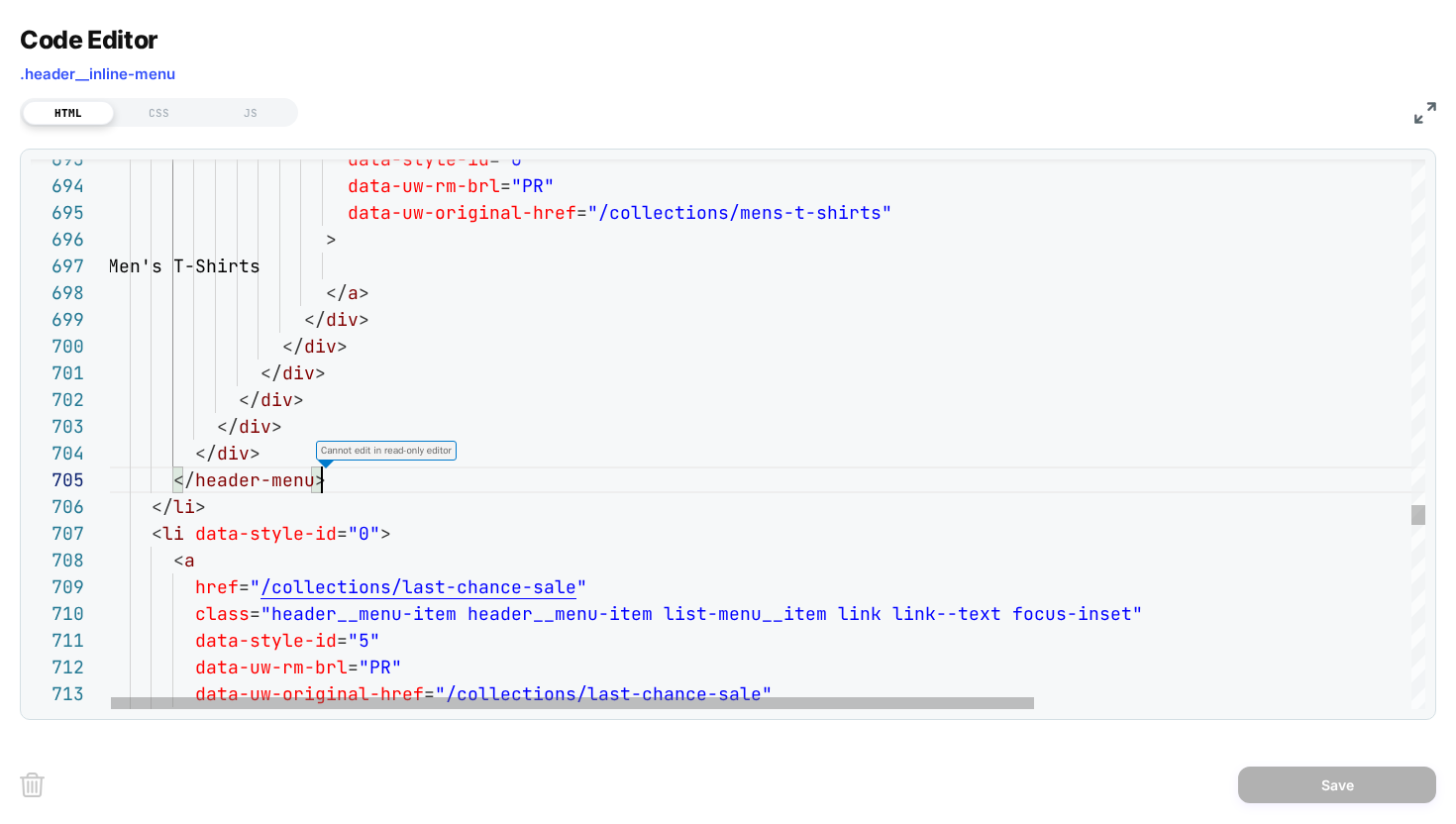 scroll, scrollTop: 212, scrollLeft: 0, axis: vertical 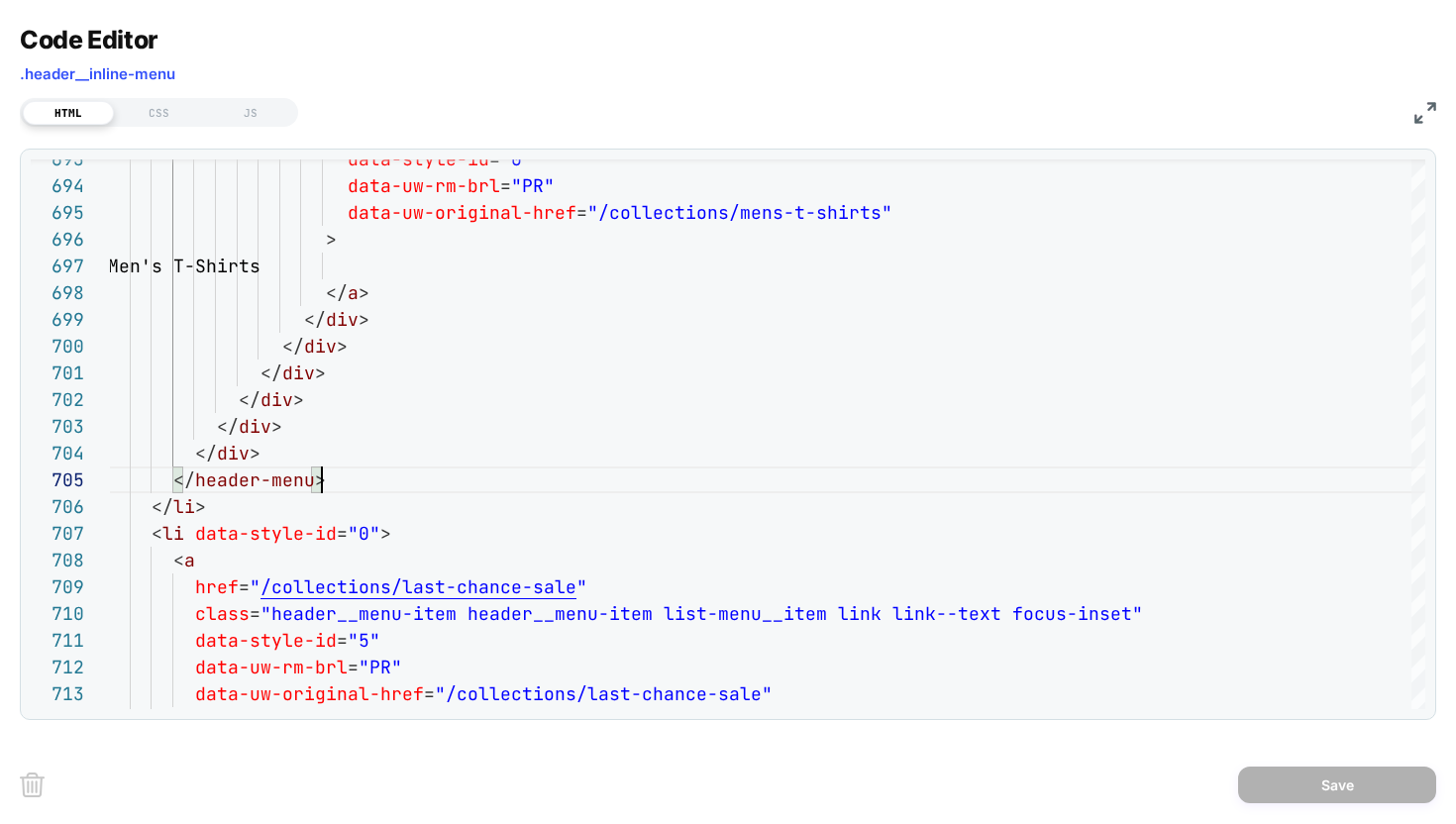 type on "**********" 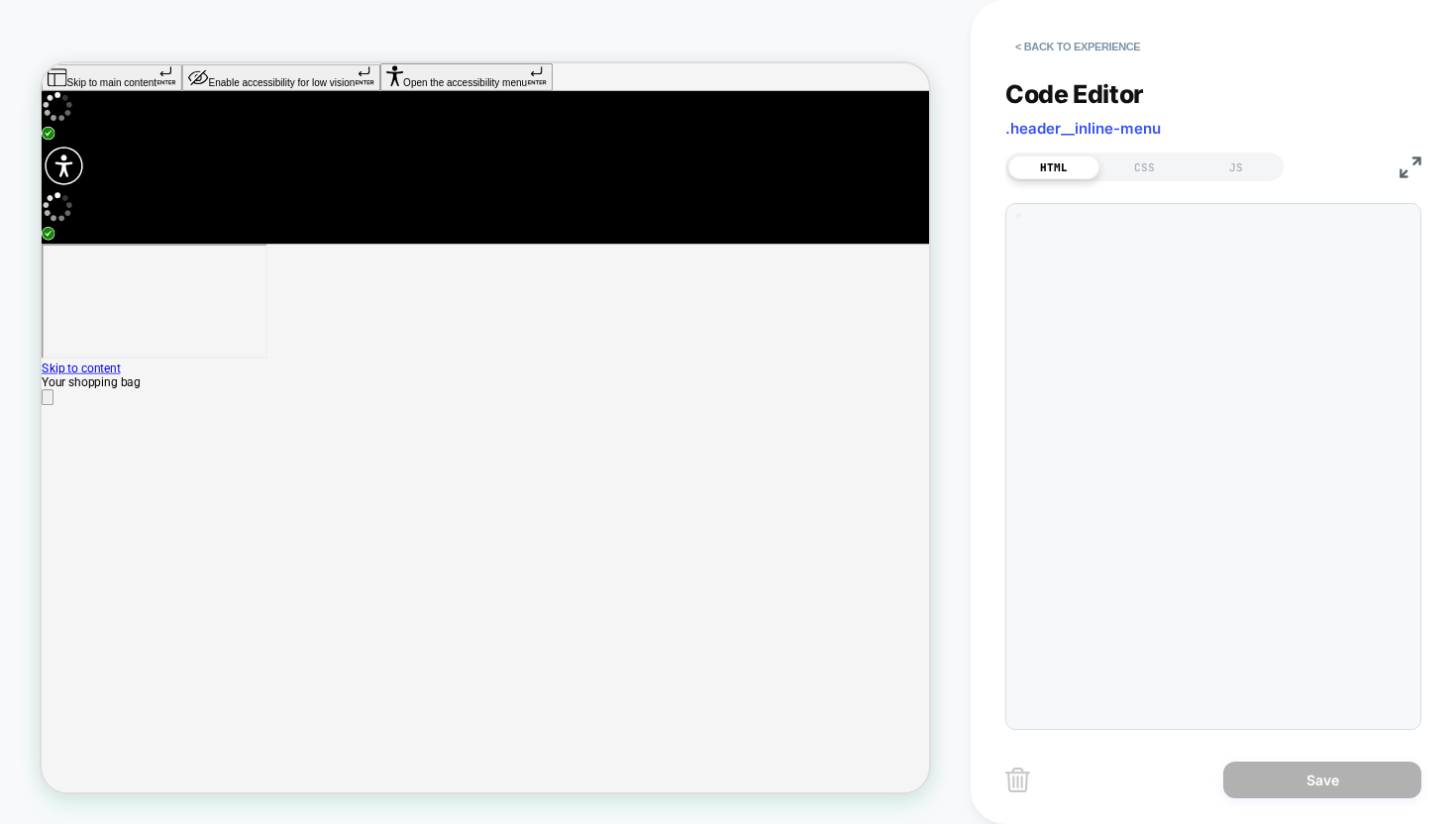 scroll, scrollTop: 0, scrollLeft: 214, axis: horizontal 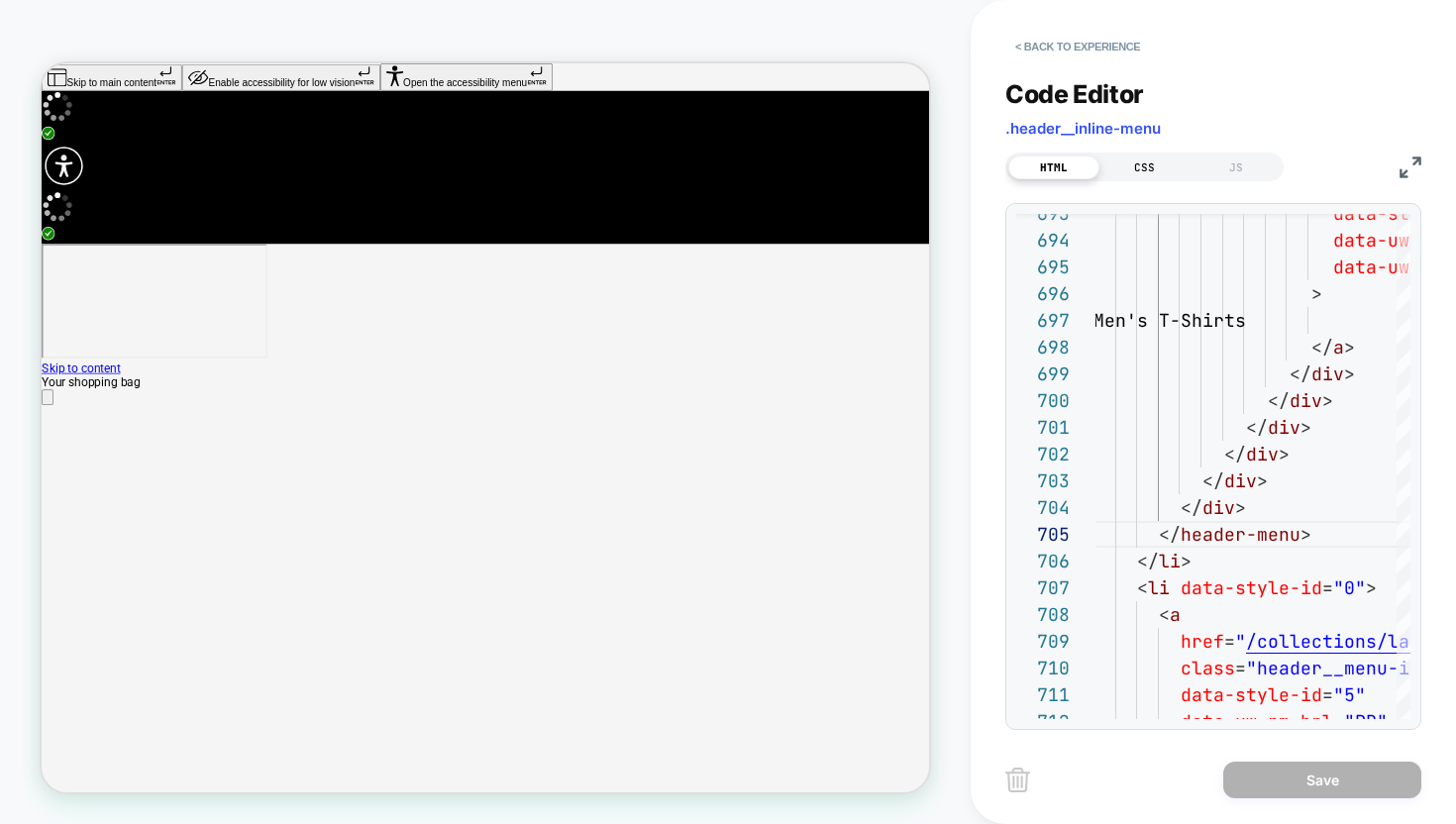 click on "CSS" at bounding box center [1145, 167] 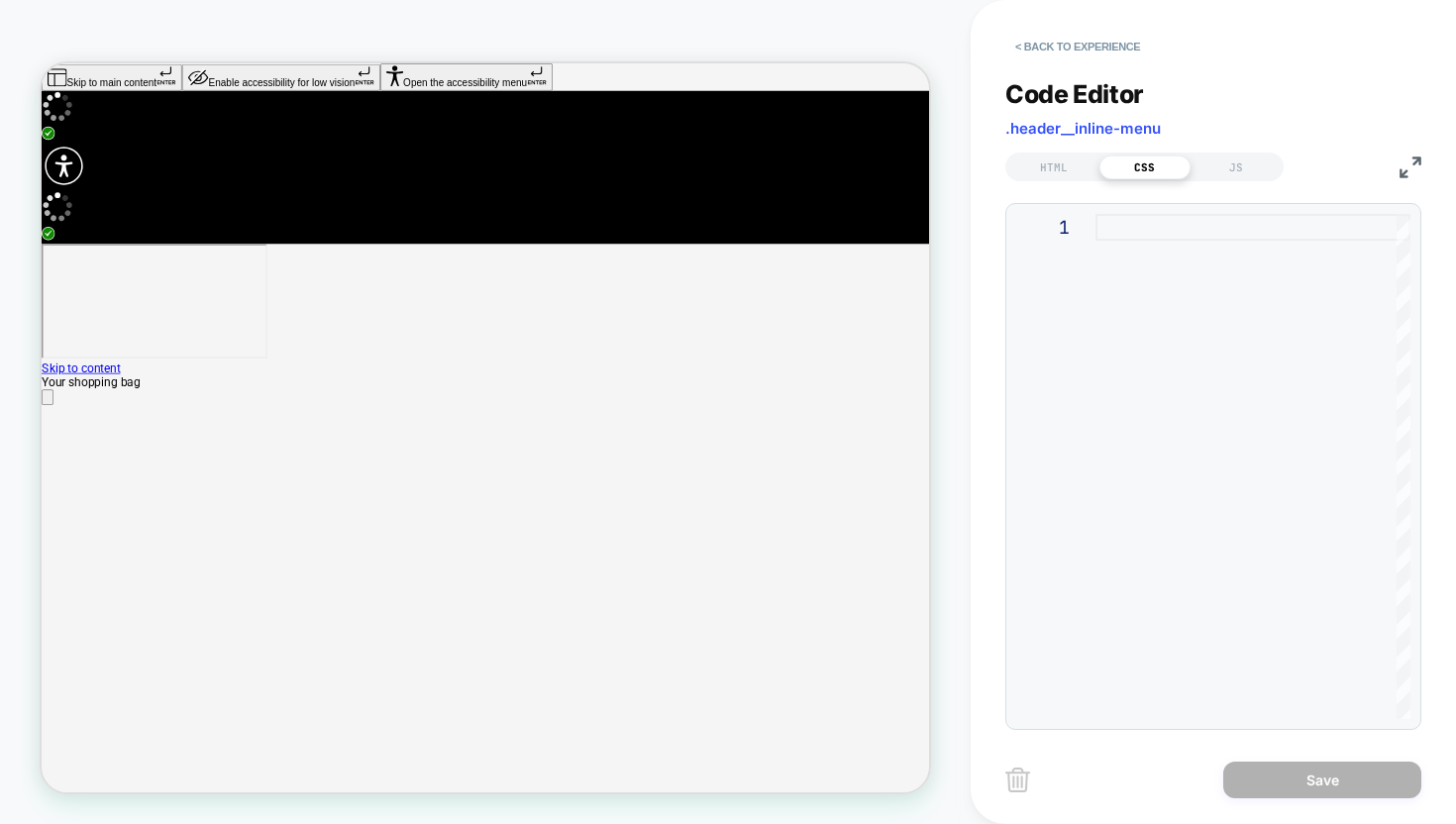 click on "Team Favorites
The styles our staff can't get enough of this summer
See what's hot" at bounding box center [633, 14192] 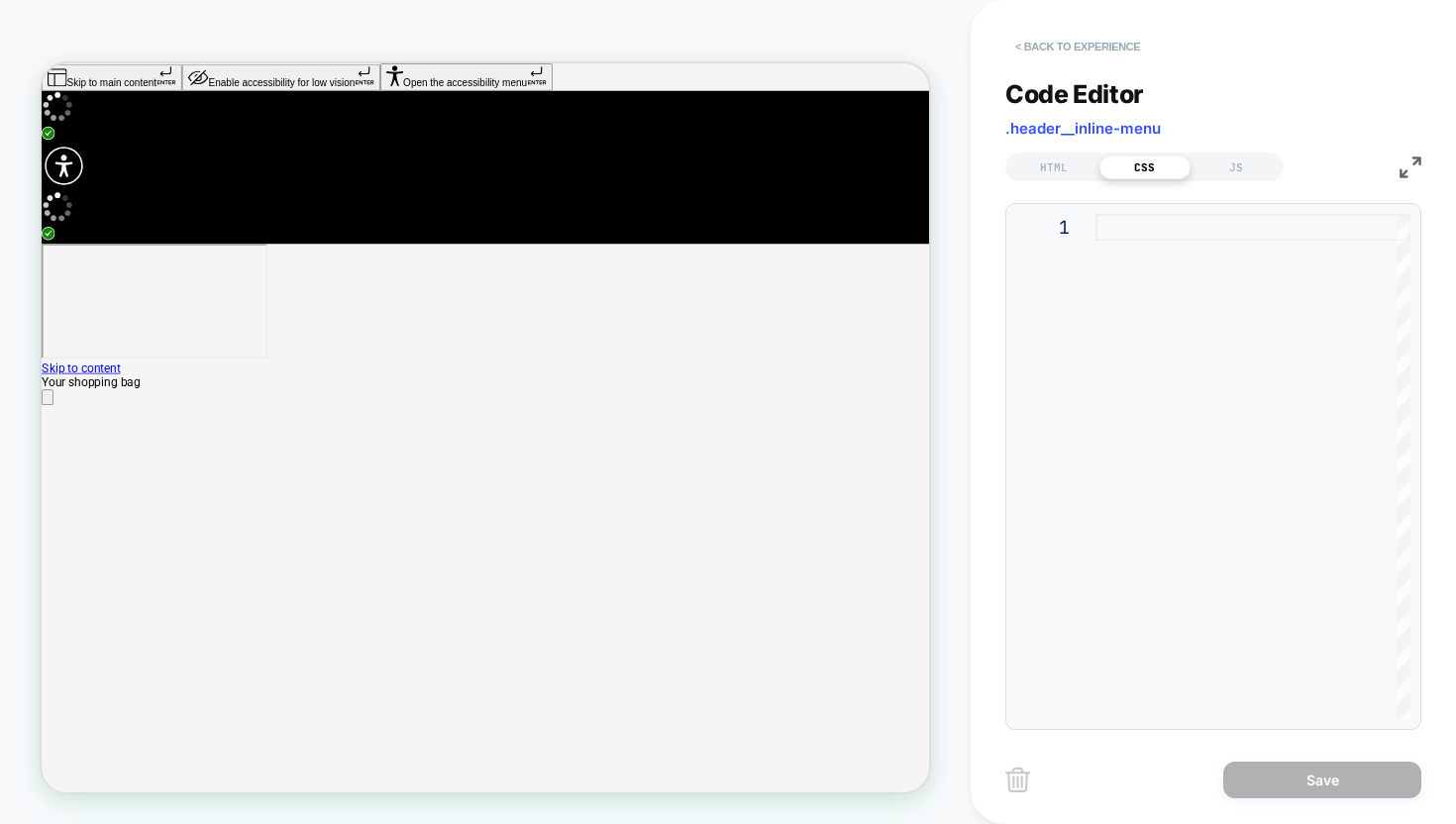 click on "< Back to experience" at bounding box center (1078, 47) 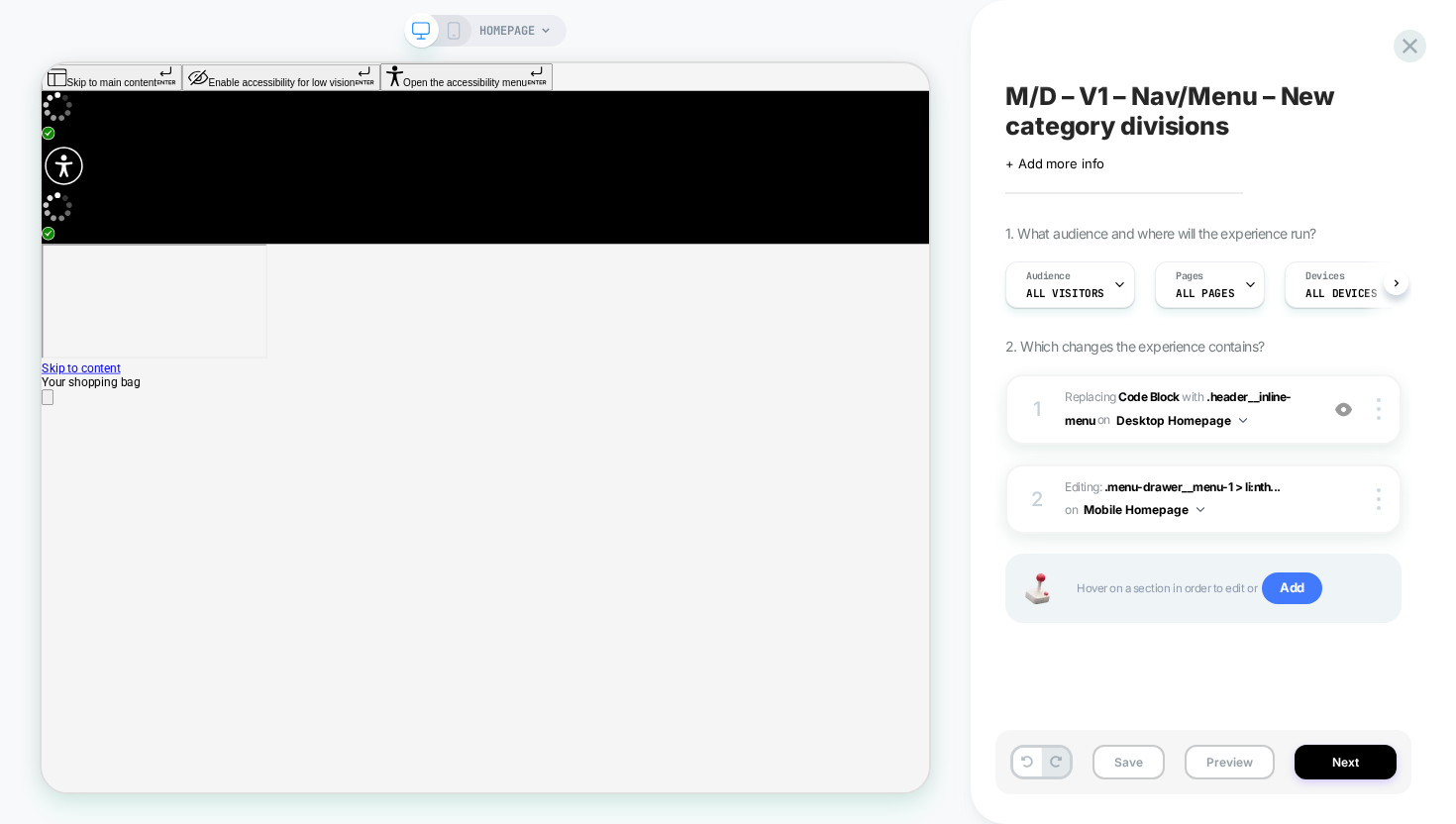 scroll, scrollTop: 0, scrollLeft: 1, axis: horizontal 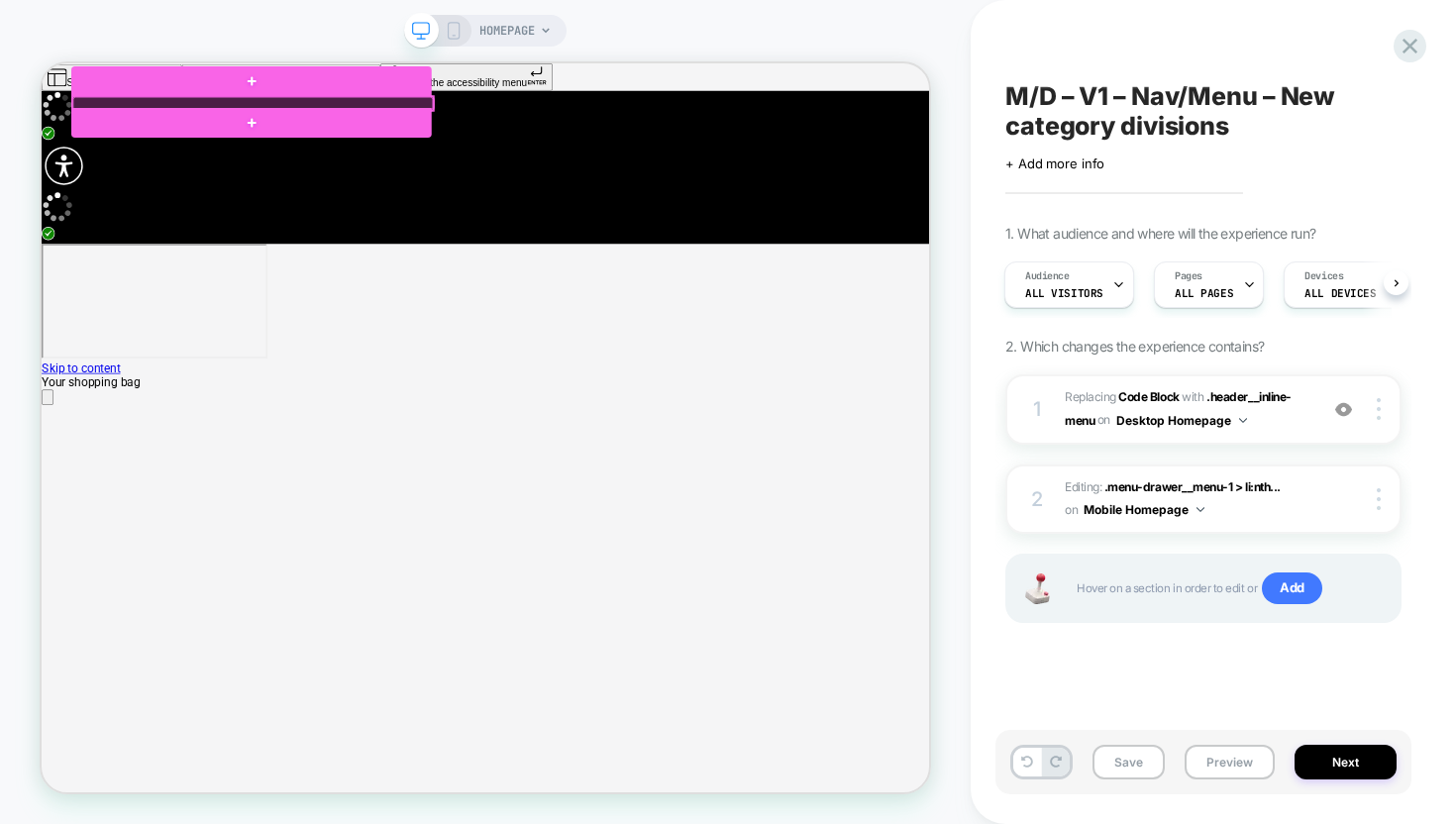 click at bounding box center [323, 117] 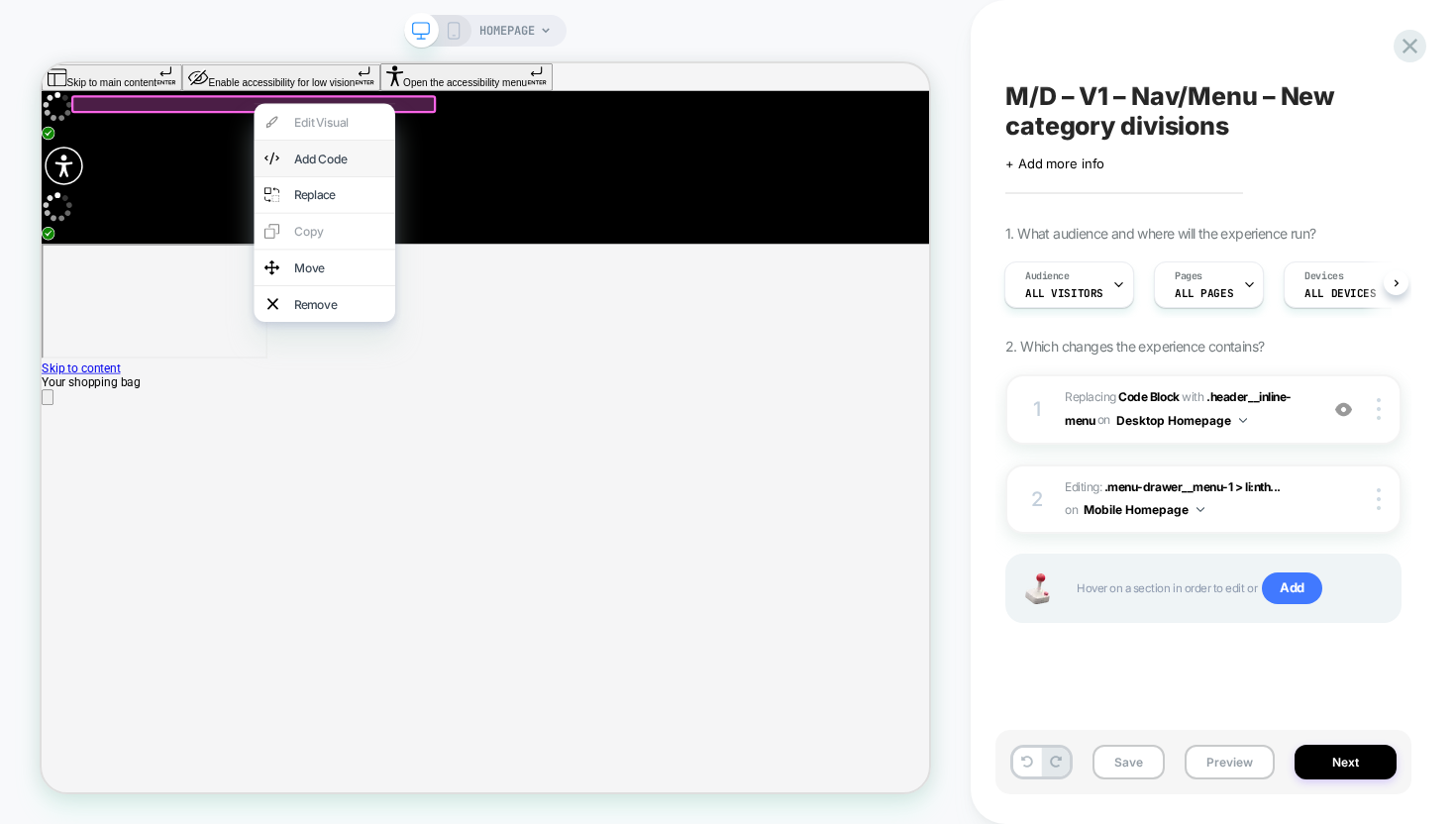 click on "Add Code" at bounding box center (439, 190) 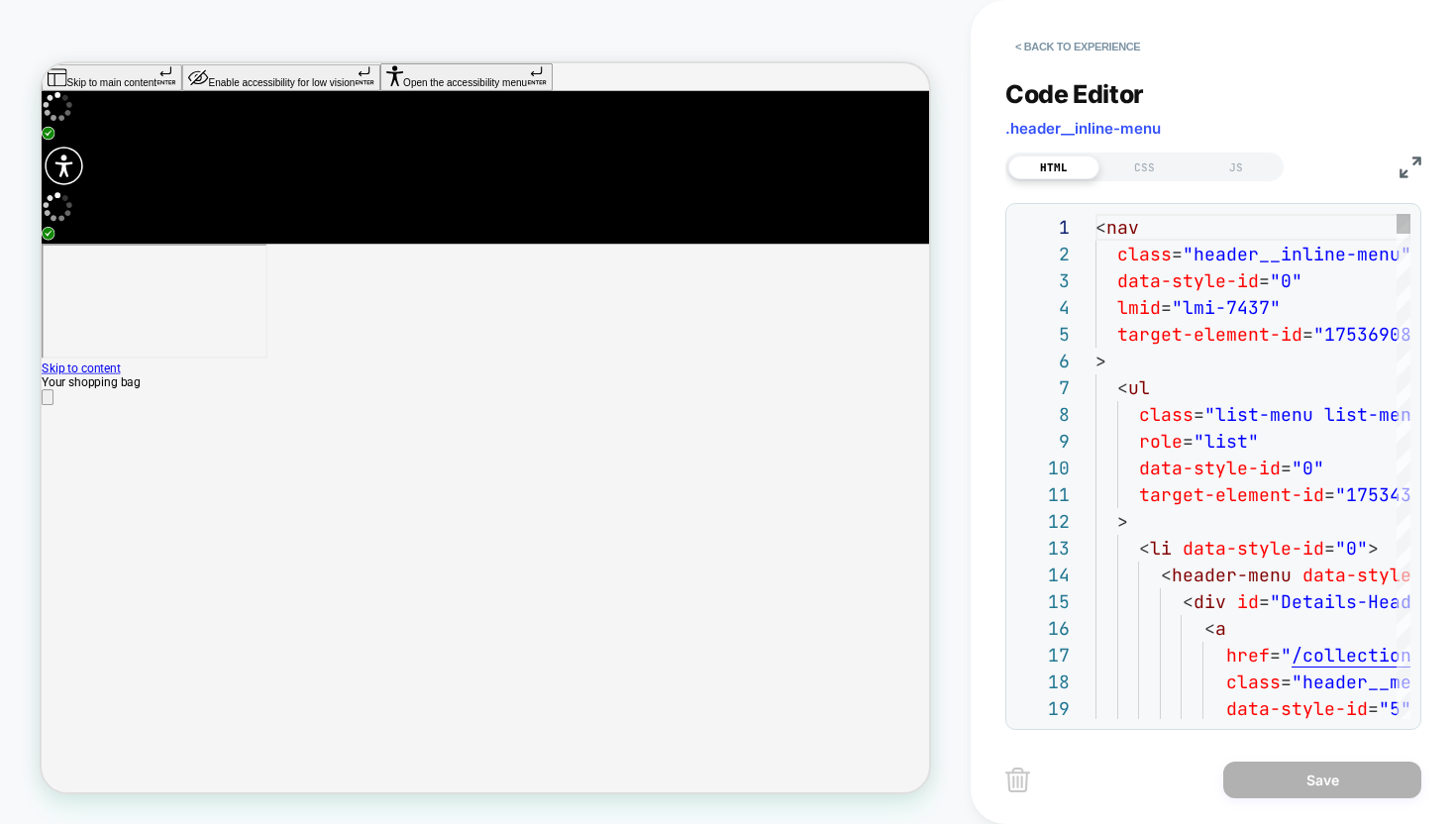 scroll, scrollTop: 267, scrollLeft: 0, axis: vertical 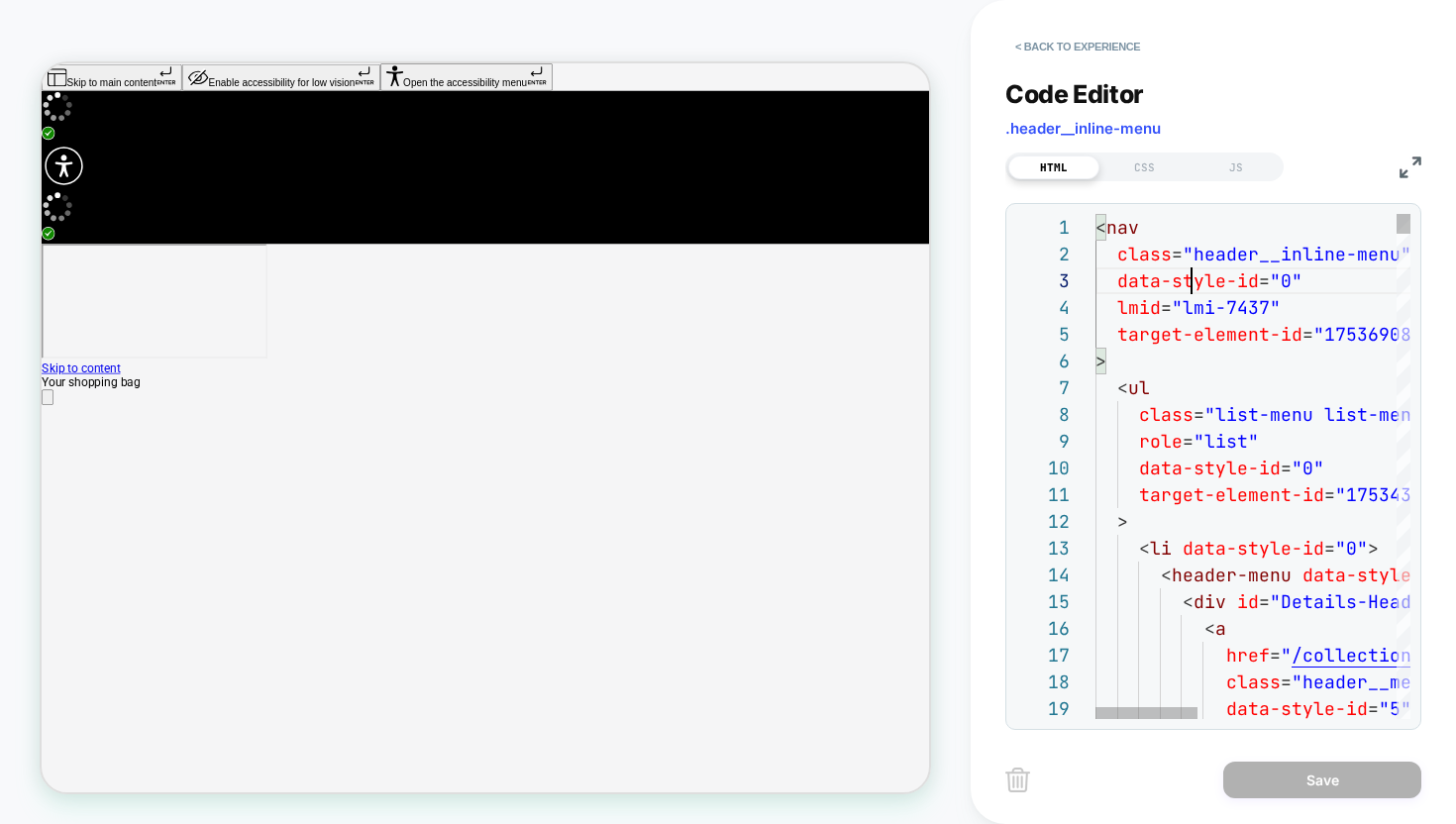 click on "< nav    class = "header__inline-menu"    data-style-id = "0"    lmid = "lmi-7437"    target-element-id = "1753690881634" >    < ul      class = "list-menu list-menu--inline"      role = "list"      data-style-id = "0"      target-element-id = "1753436376099"    >      < li   data-style-id = "0" >        < header-menu   data-style-id = "0" >          < div   id = "Details-HeaderMenu-1"   class = "mega-menu"   data-style-id = "0" >            < a              href = " /collections/all-womens-products "              class = "header__menu-item list-menu__item link link--text  focus-inset"              data-style-id = "5"" at bounding box center [1557, 14598] 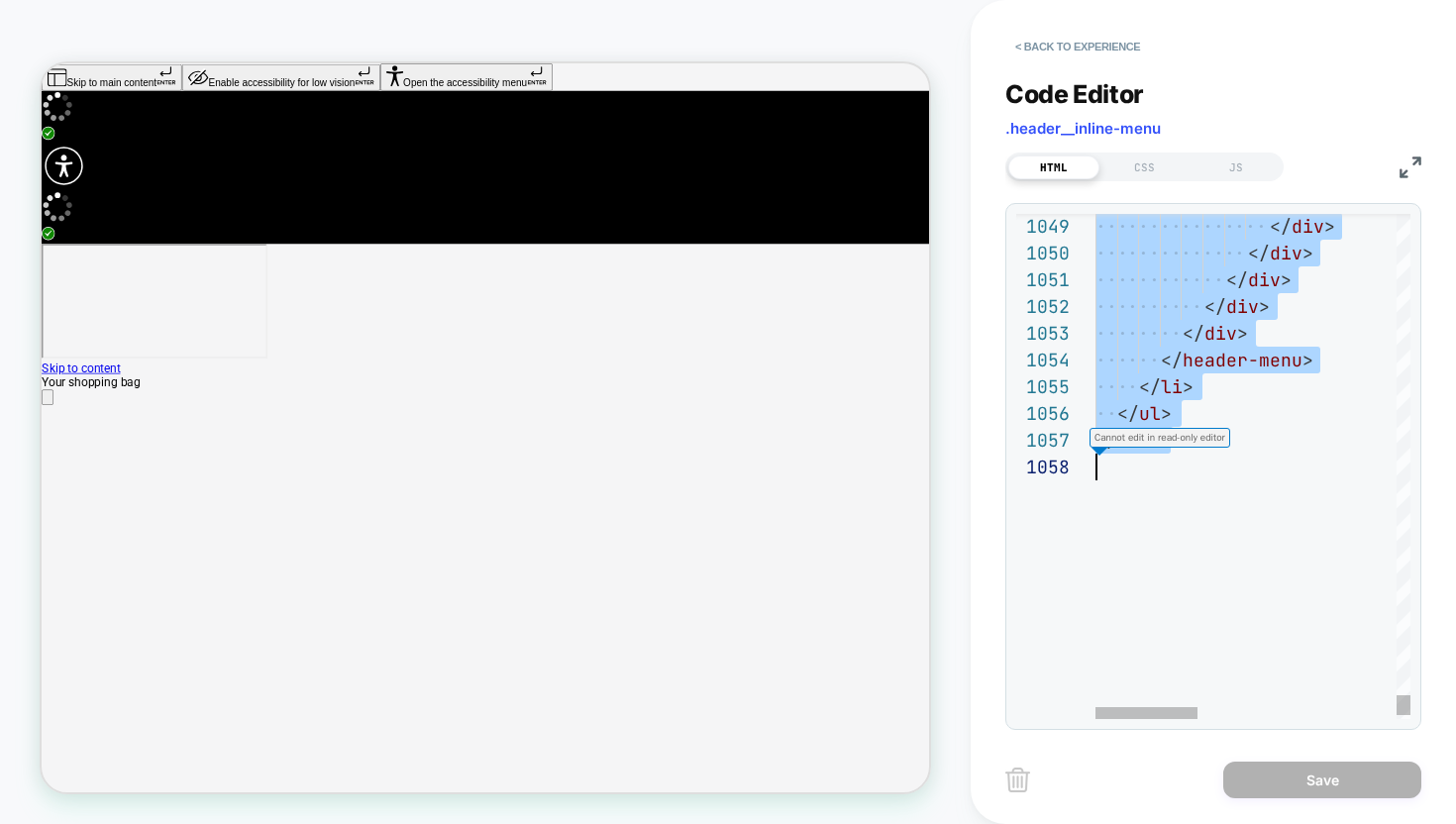 scroll, scrollTop: 0, scrollLeft: 0, axis: both 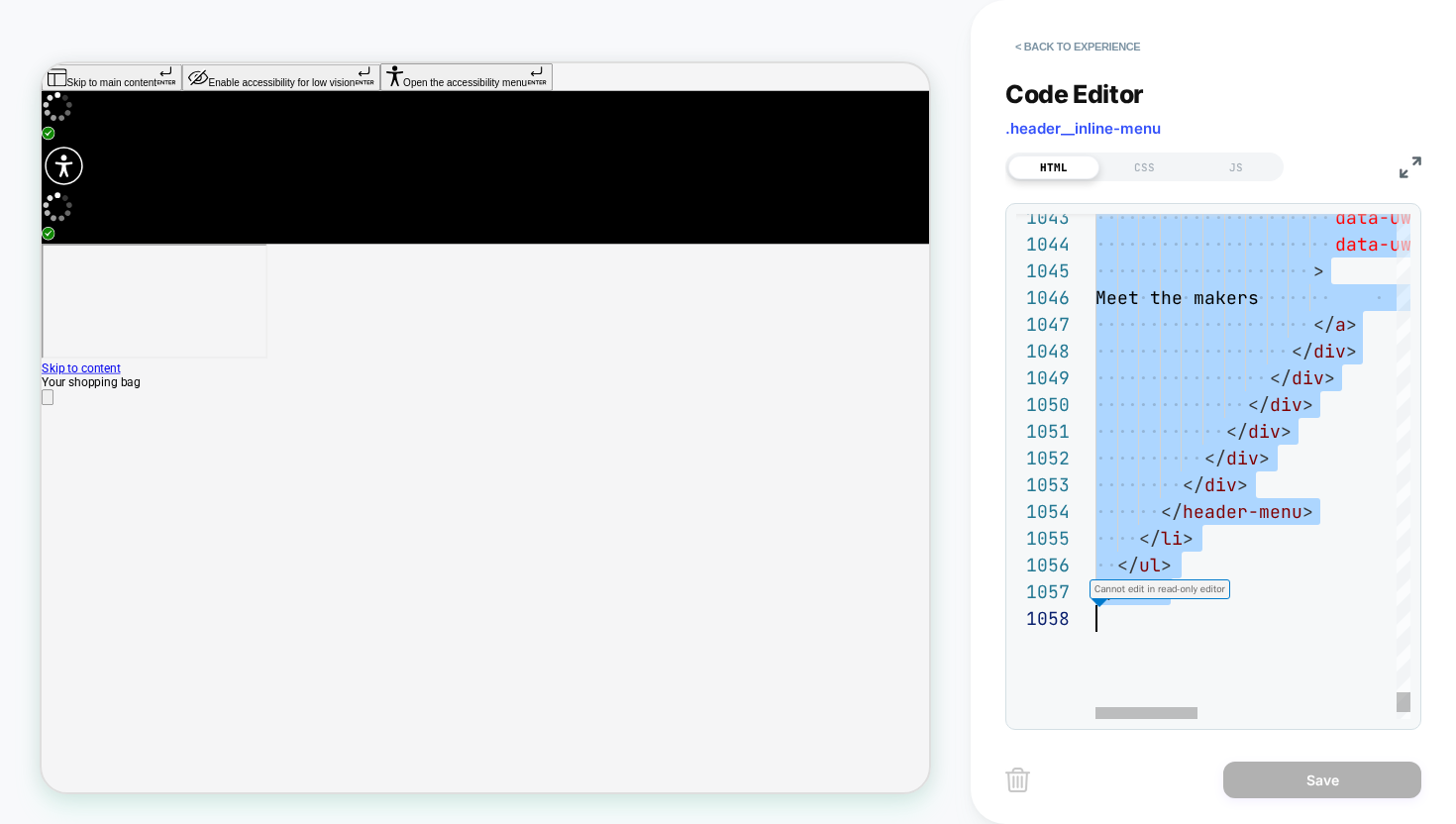 type on "**********" 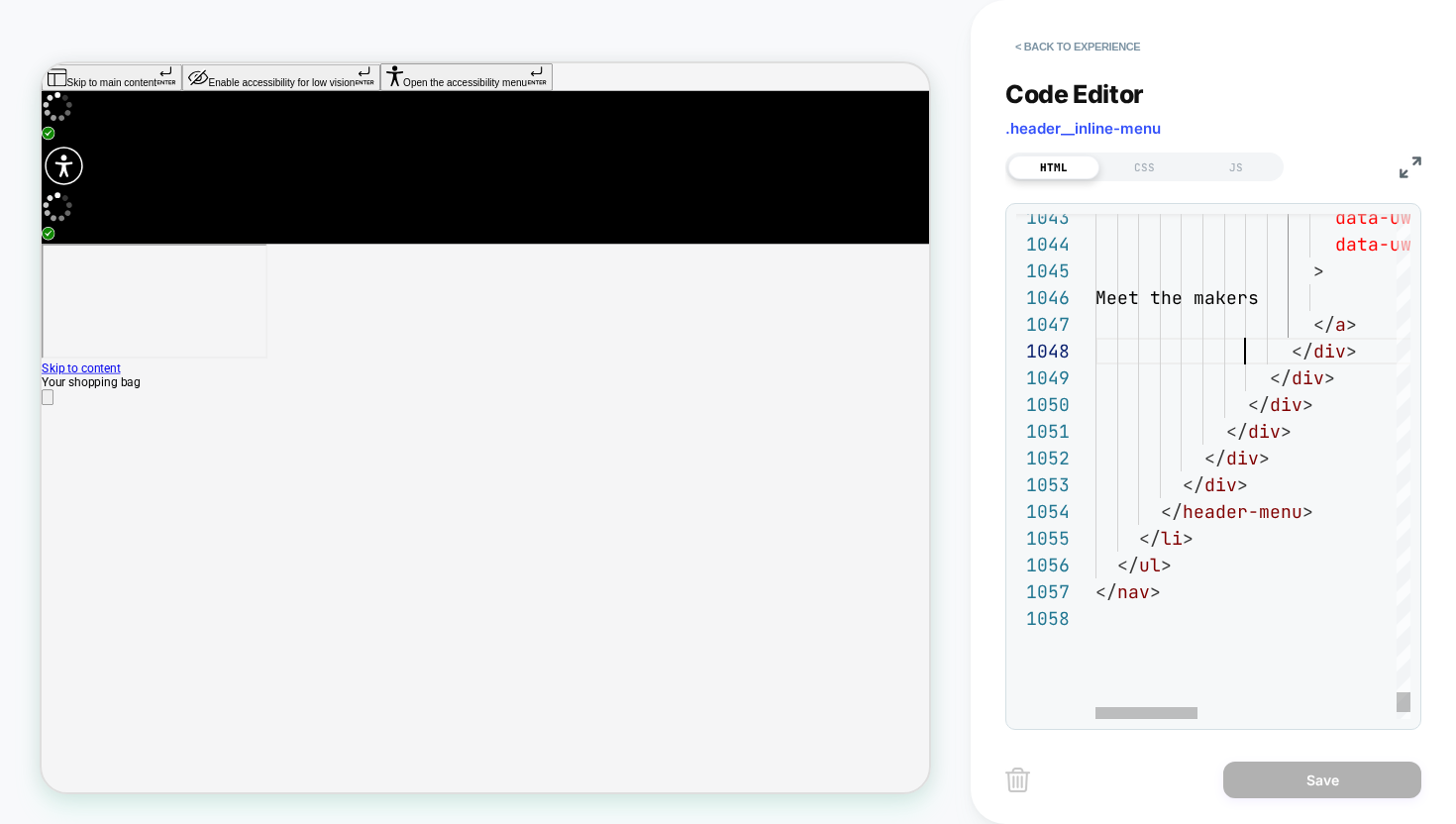 drag, startPoint x: 1246, startPoint y: 345, endPoint x: 1156, endPoint y: 343, distance: 90.02222 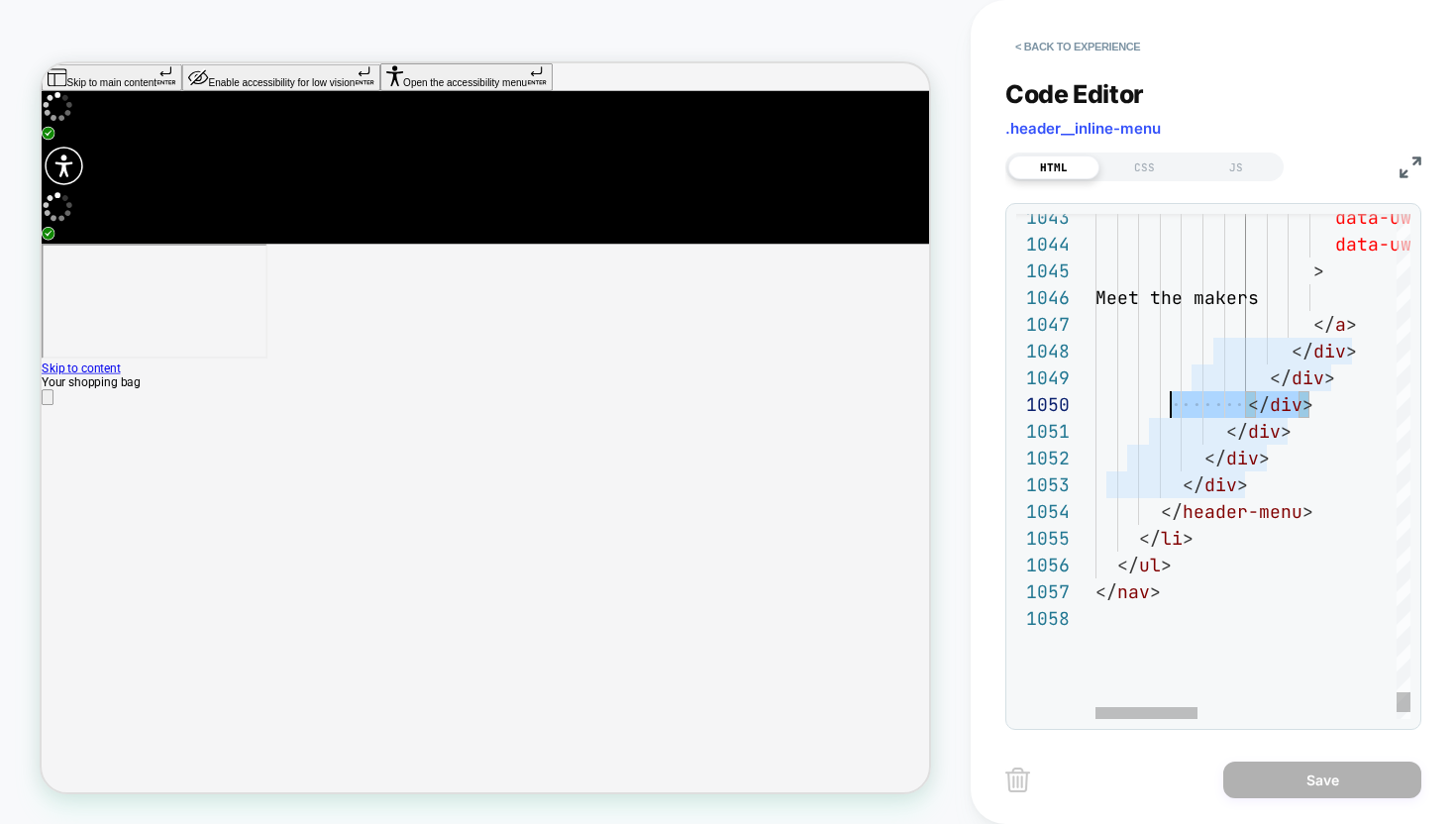 scroll, scrollTop: 241, scrollLeft: 53, axis: both 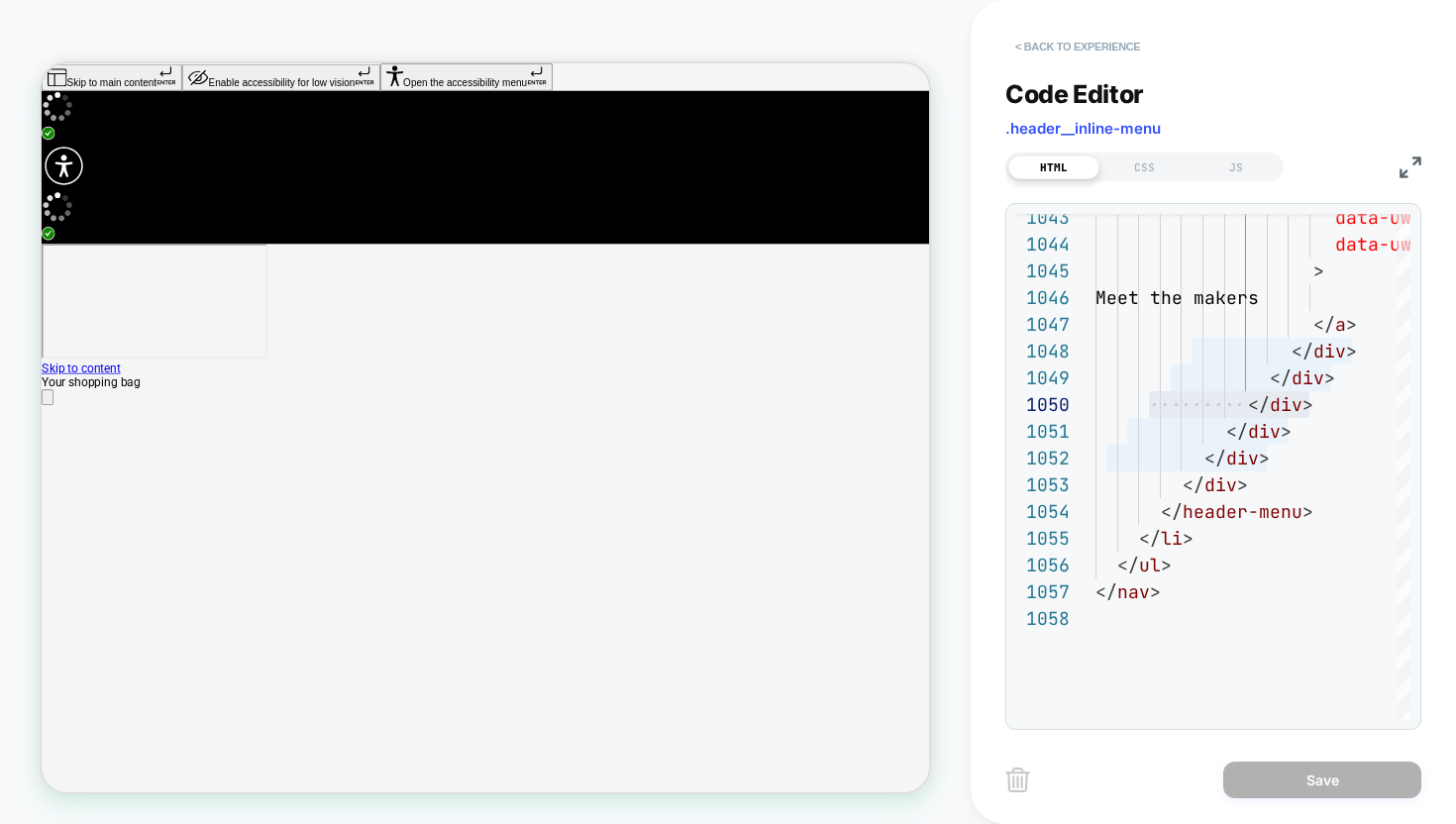 click on "< Back to experience" at bounding box center (1078, 47) 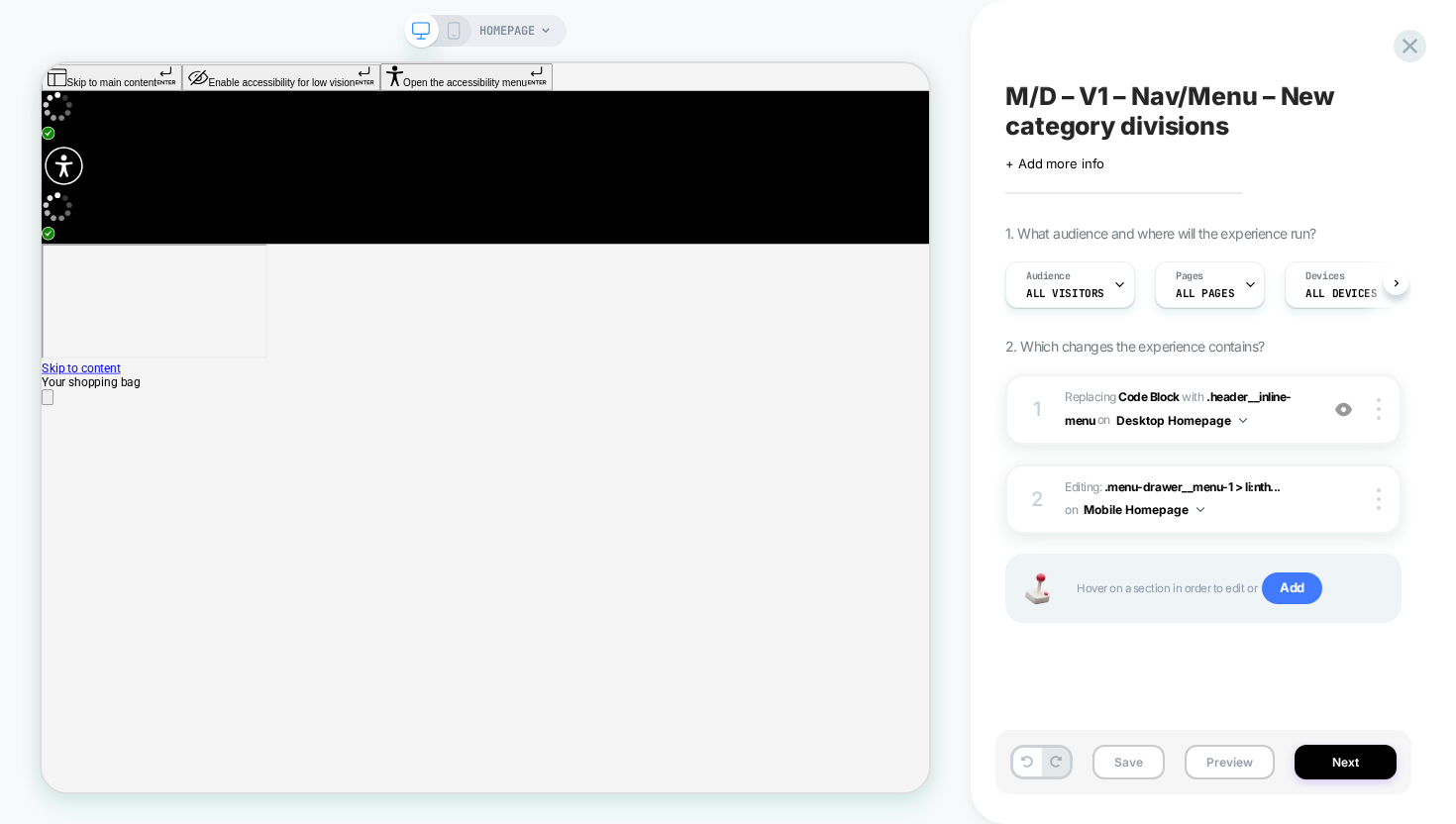 scroll, scrollTop: 0, scrollLeft: 1, axis: horizontal 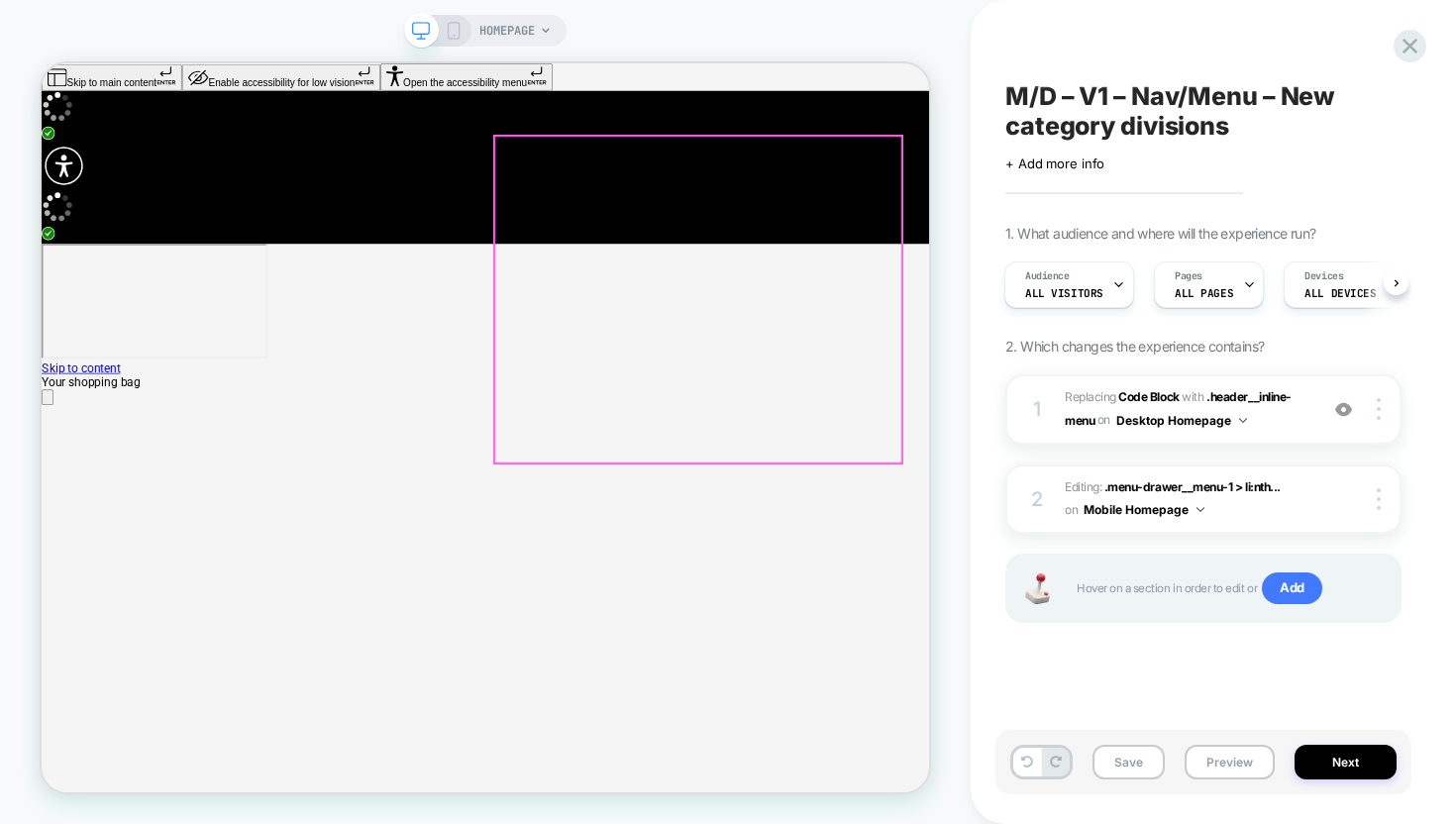 click at bounding box center [410, 6540] 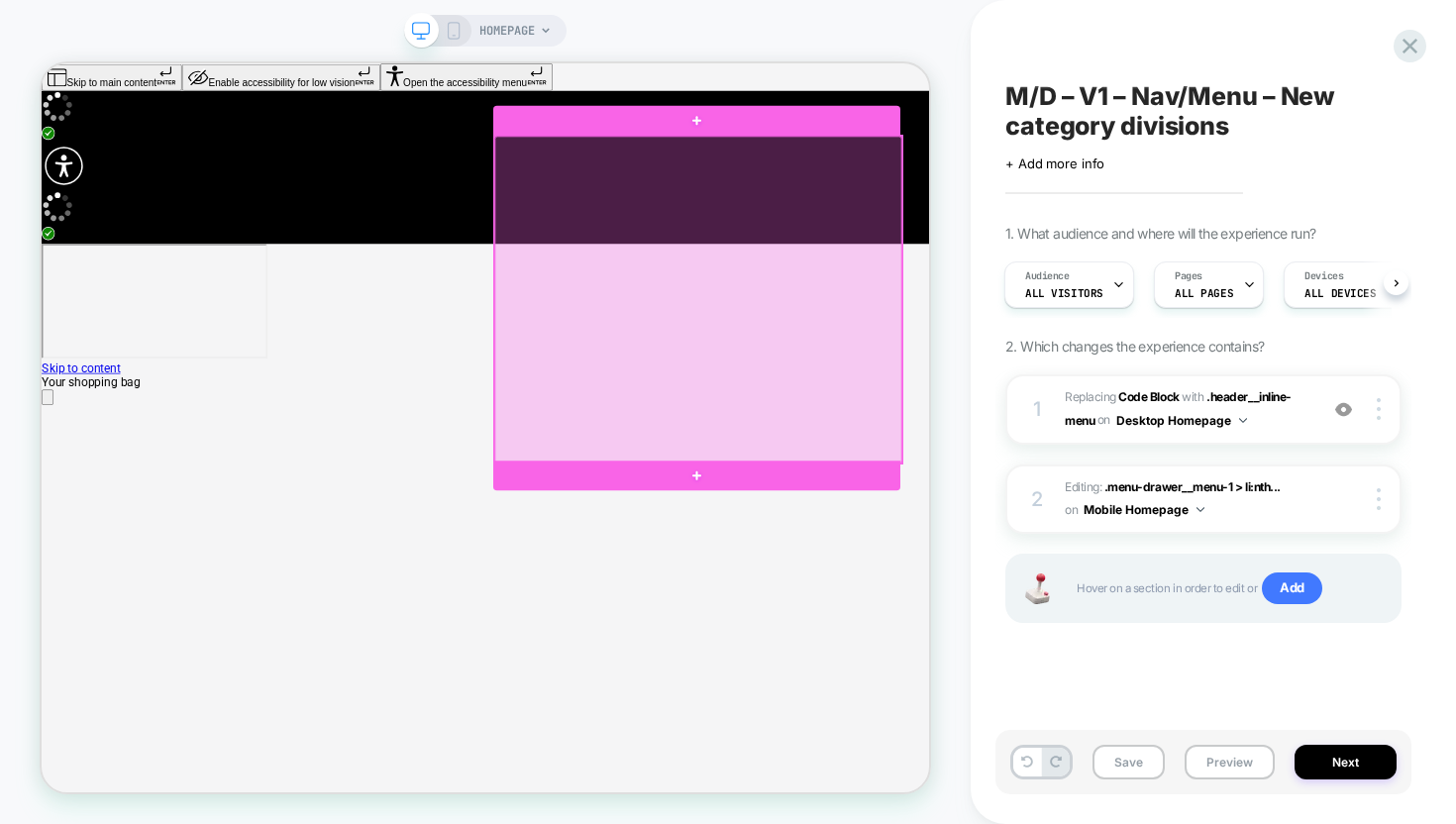 click at bounding box center [917, 378] 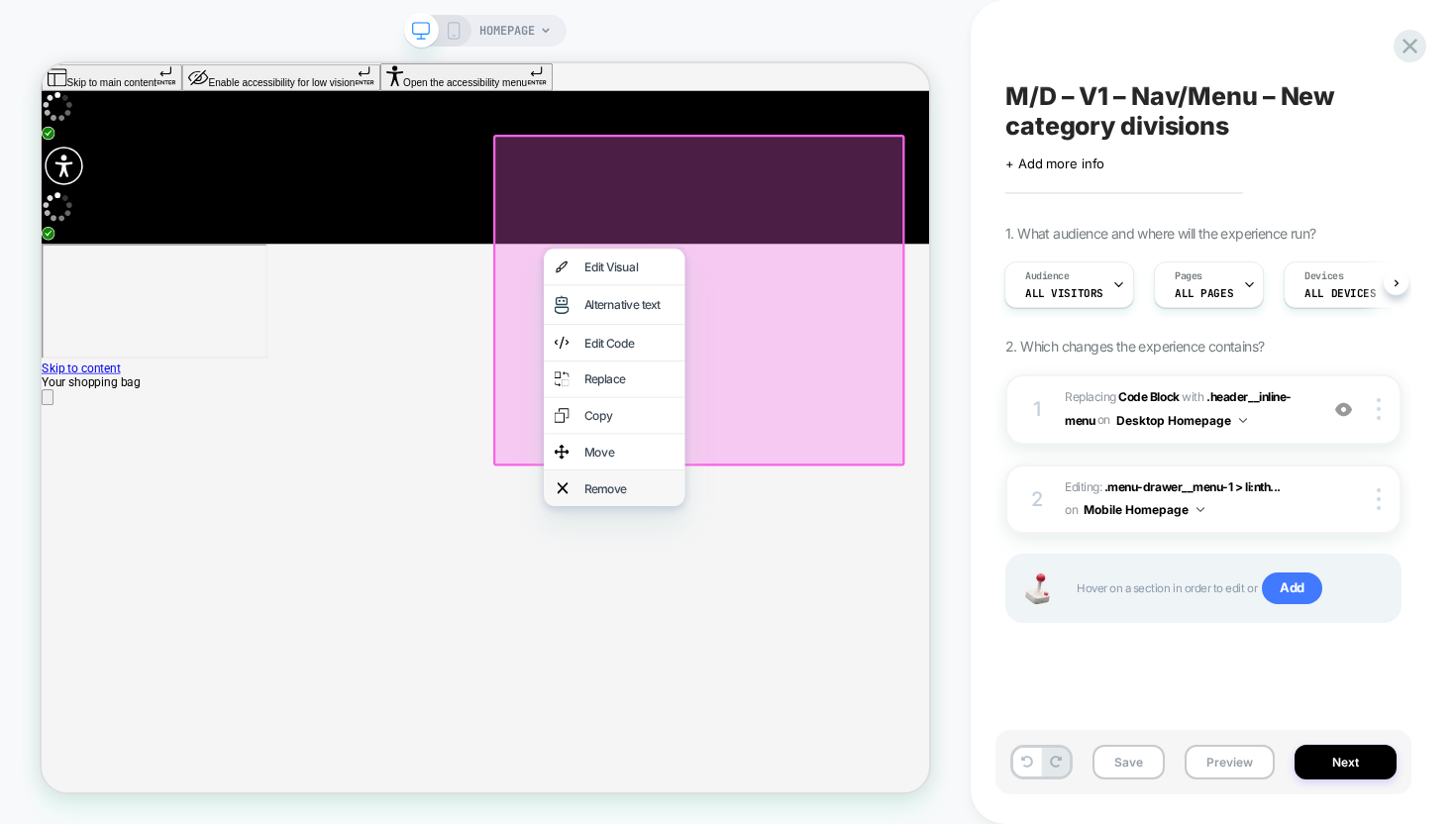 click on "Remove" at bounding box center [825, 630] 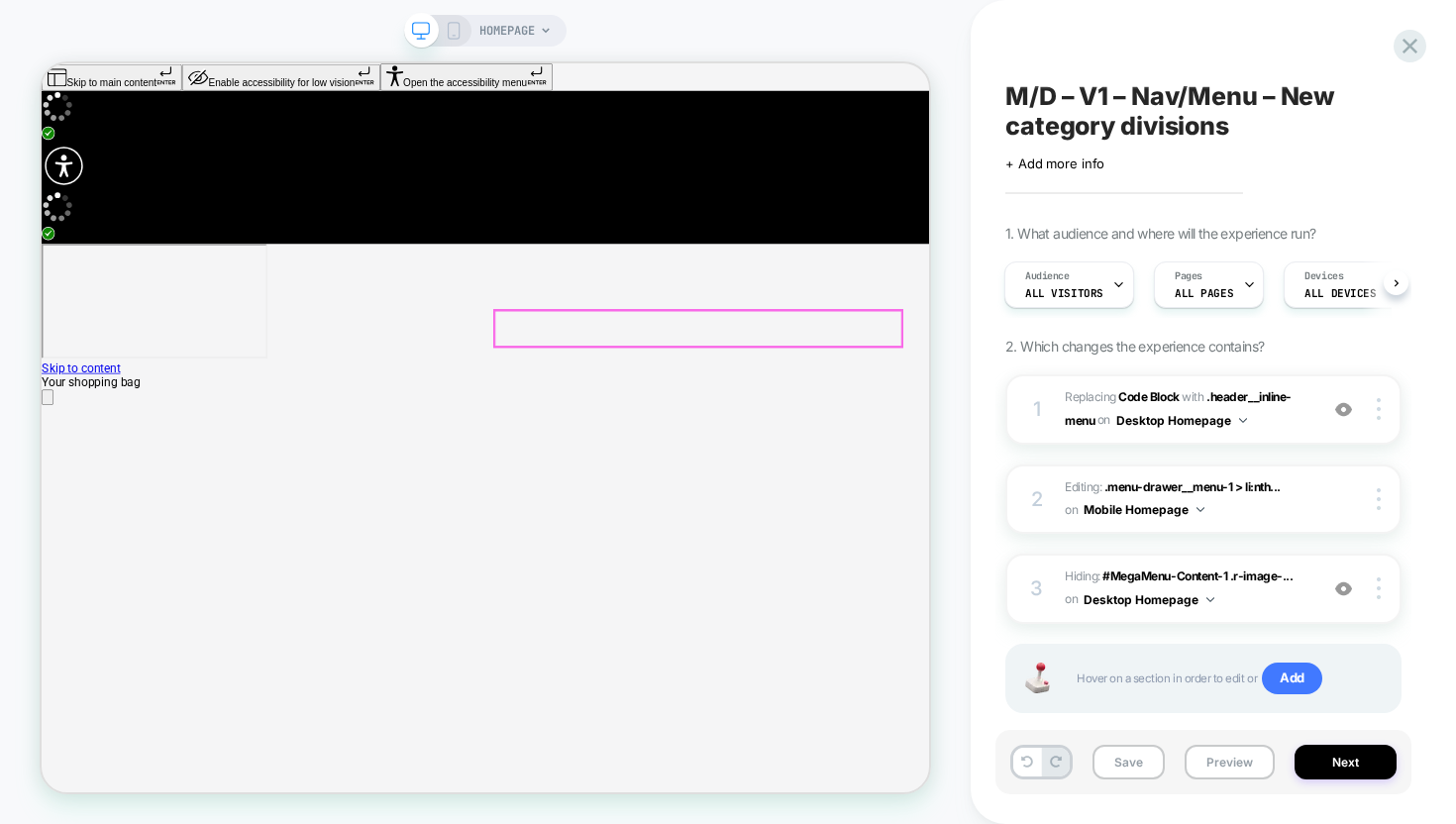 click on "Summer Cotton Collection" at bounding box center (133, 6486) 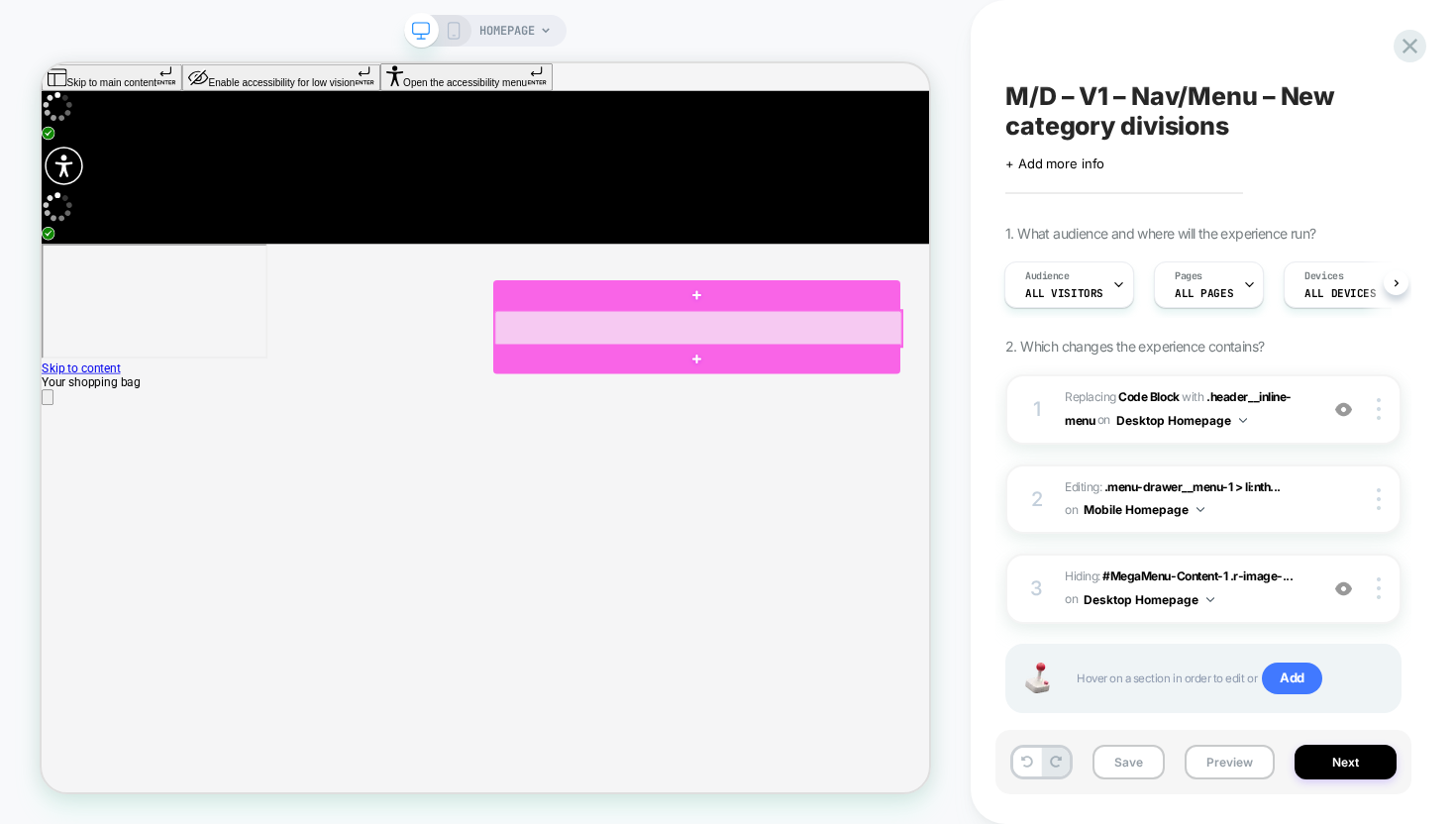 click at bounding box center [917, 417] 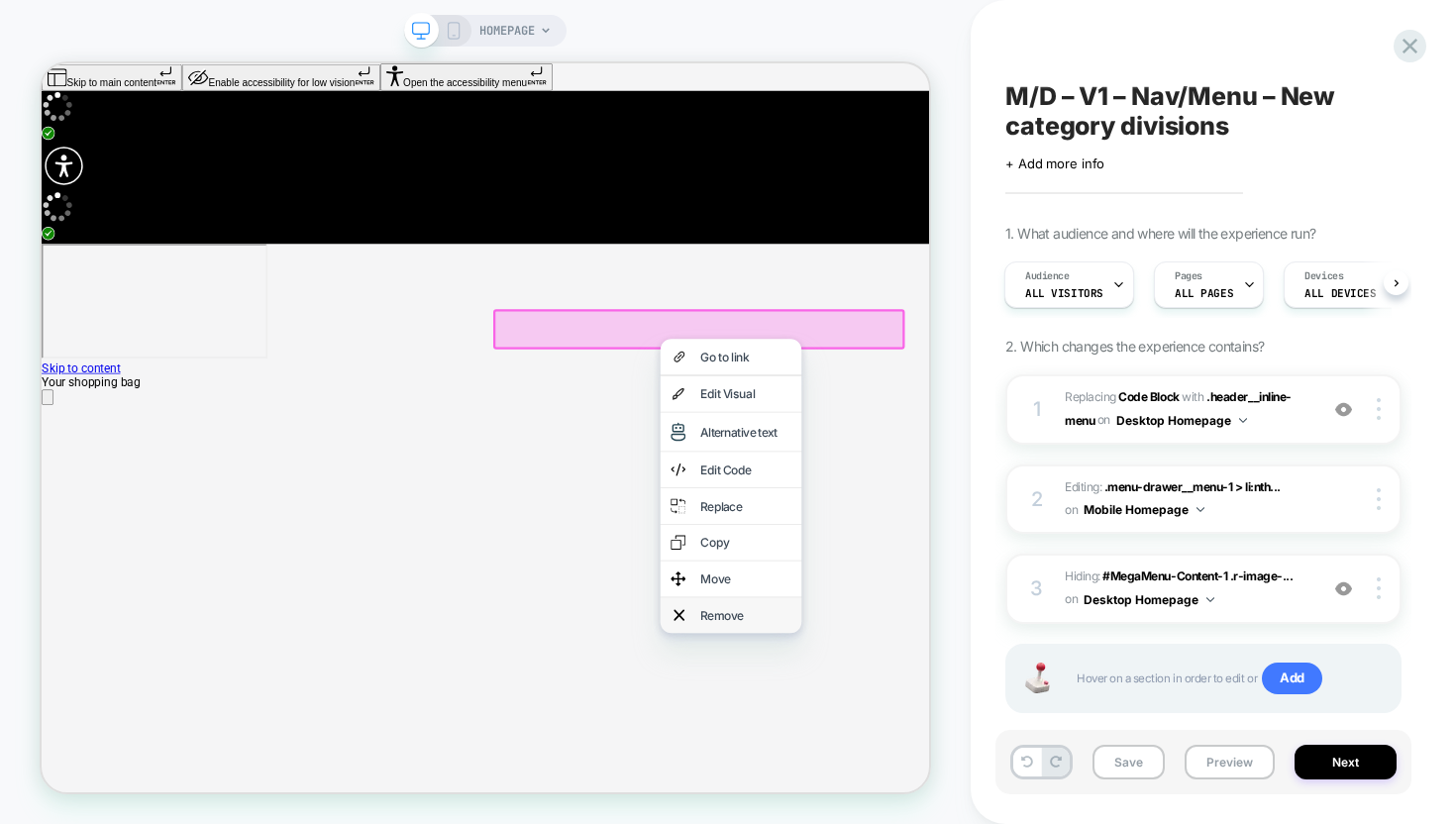 click on "Remove" at bounding box center (981, 799) 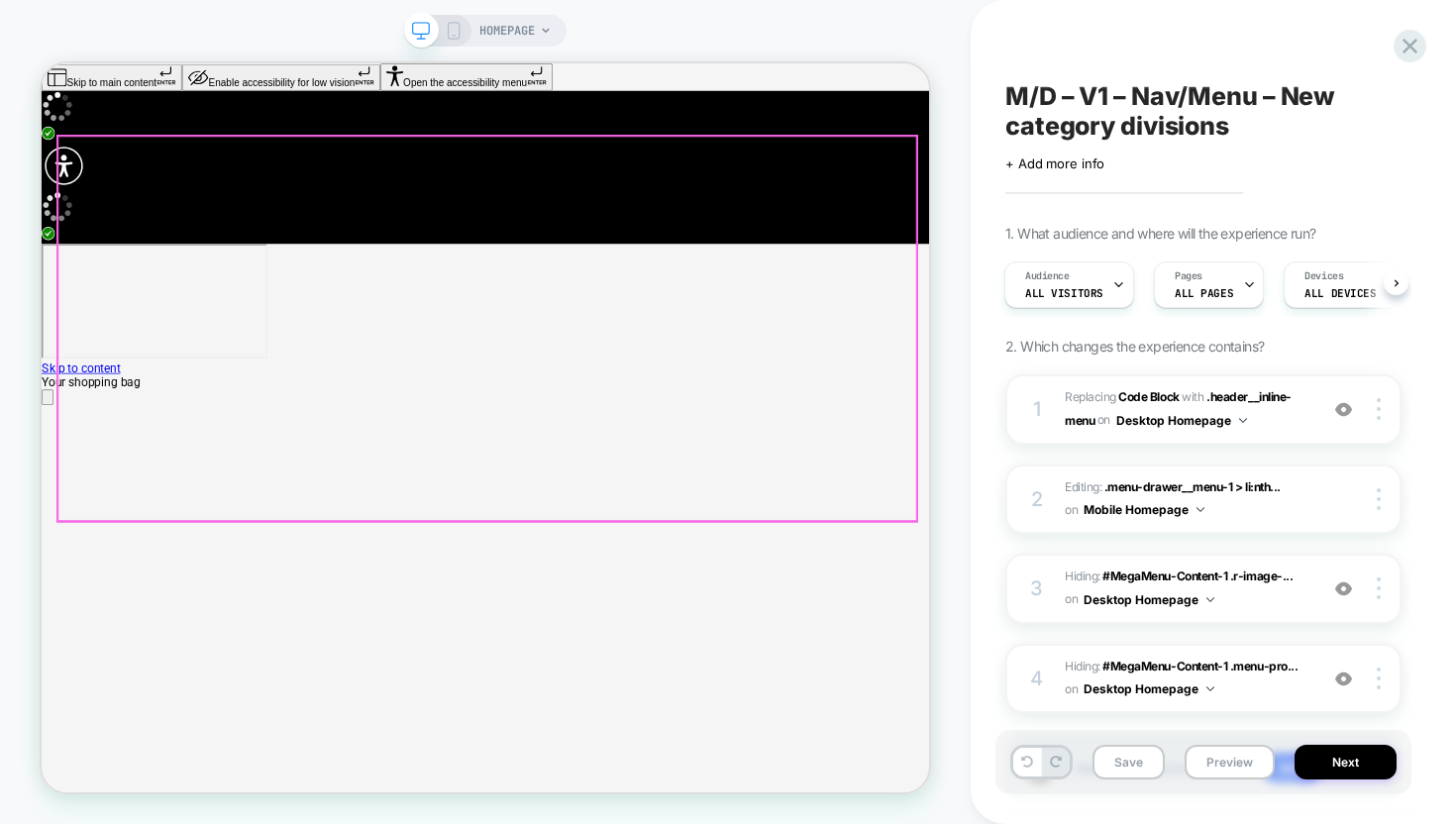 click on "Summer Cotton Collection" at bounding box center (172, 6486) 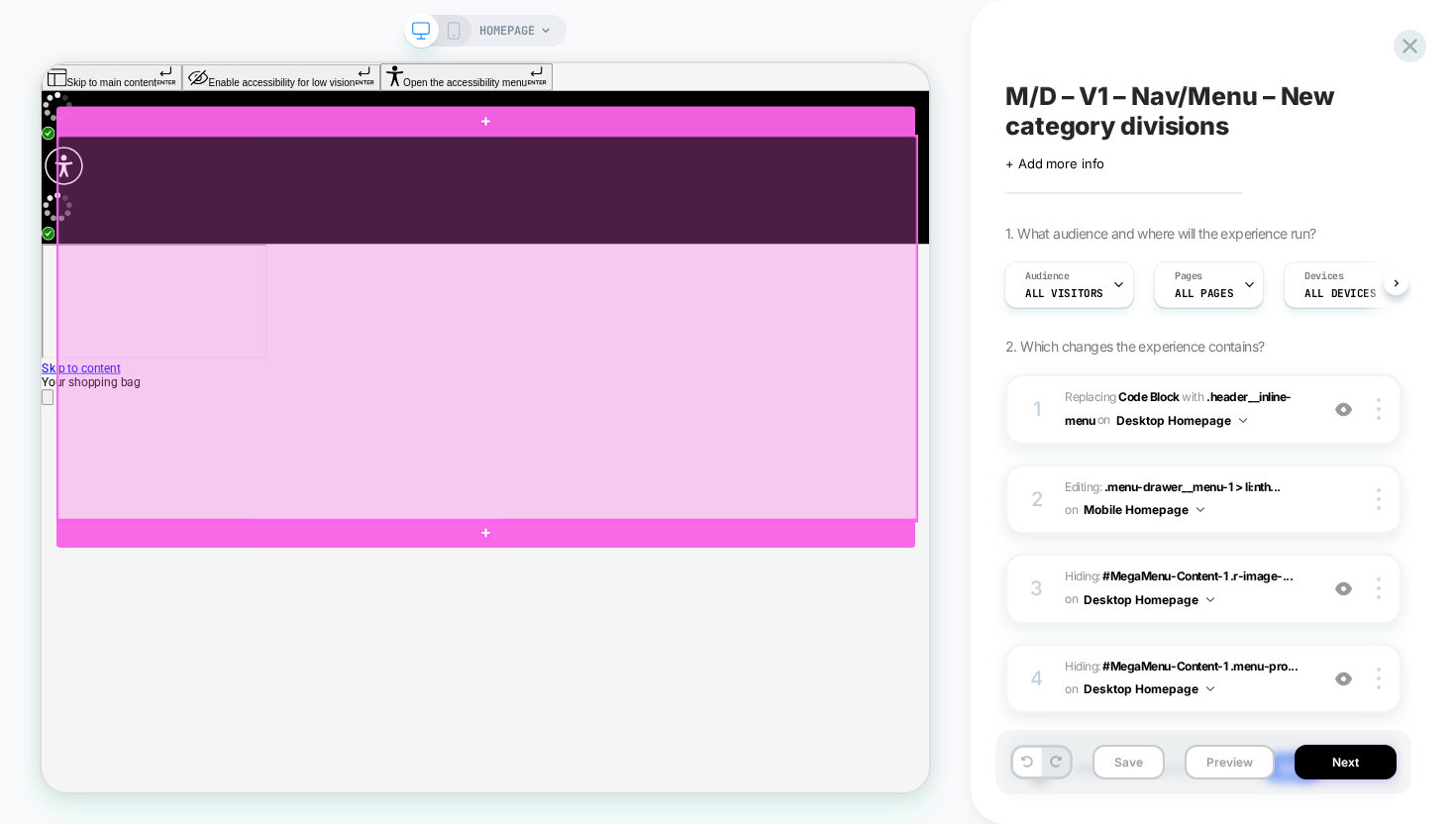 click at bounding box center [636, 417] 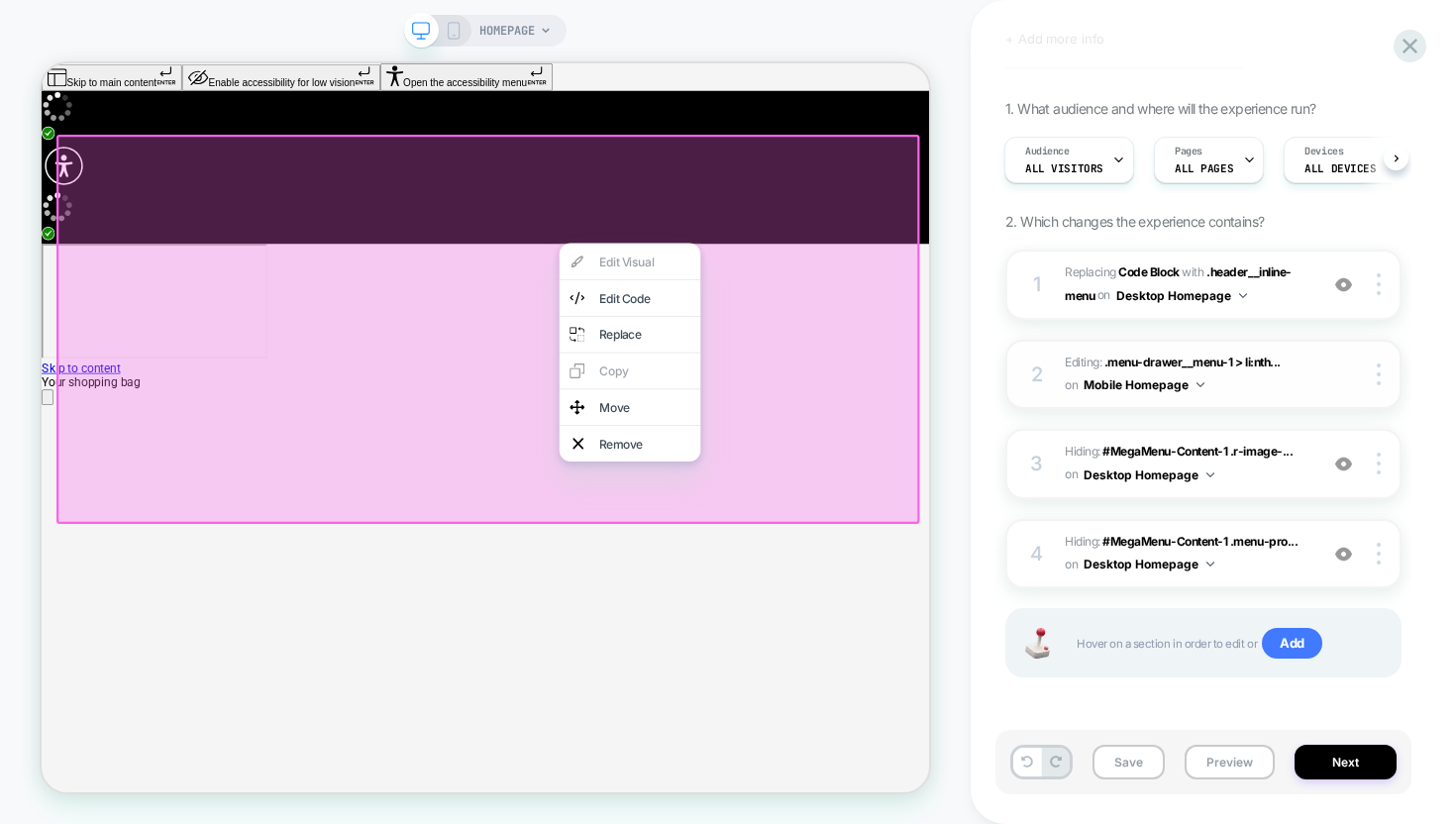 scroll, scrollTop: 0, scrollLeft: 0, axis: both 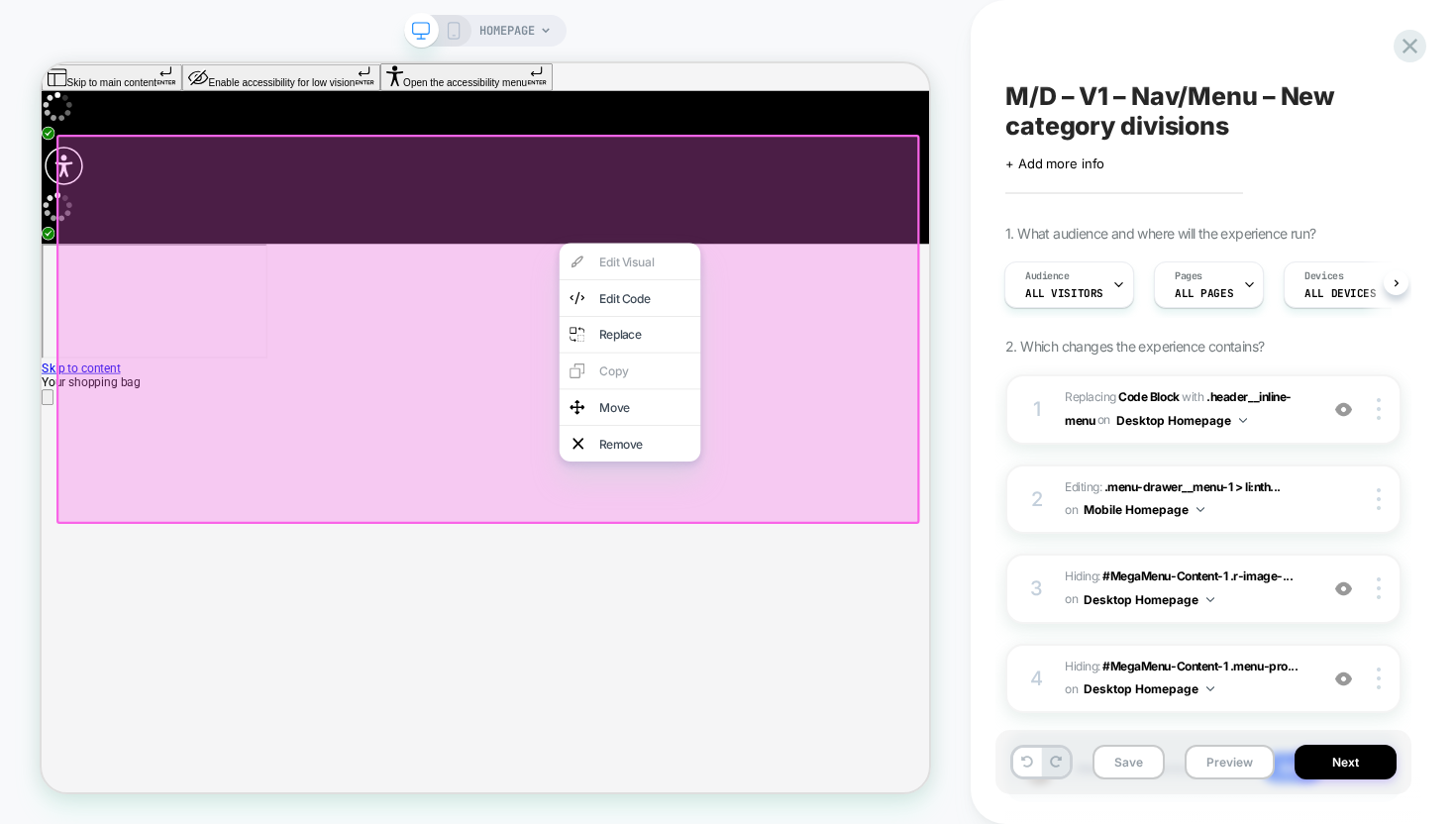 click on "Team Favorites
The styles our staff can't get enough of this summer
See what's hot" at bounding box center (633, 13140) 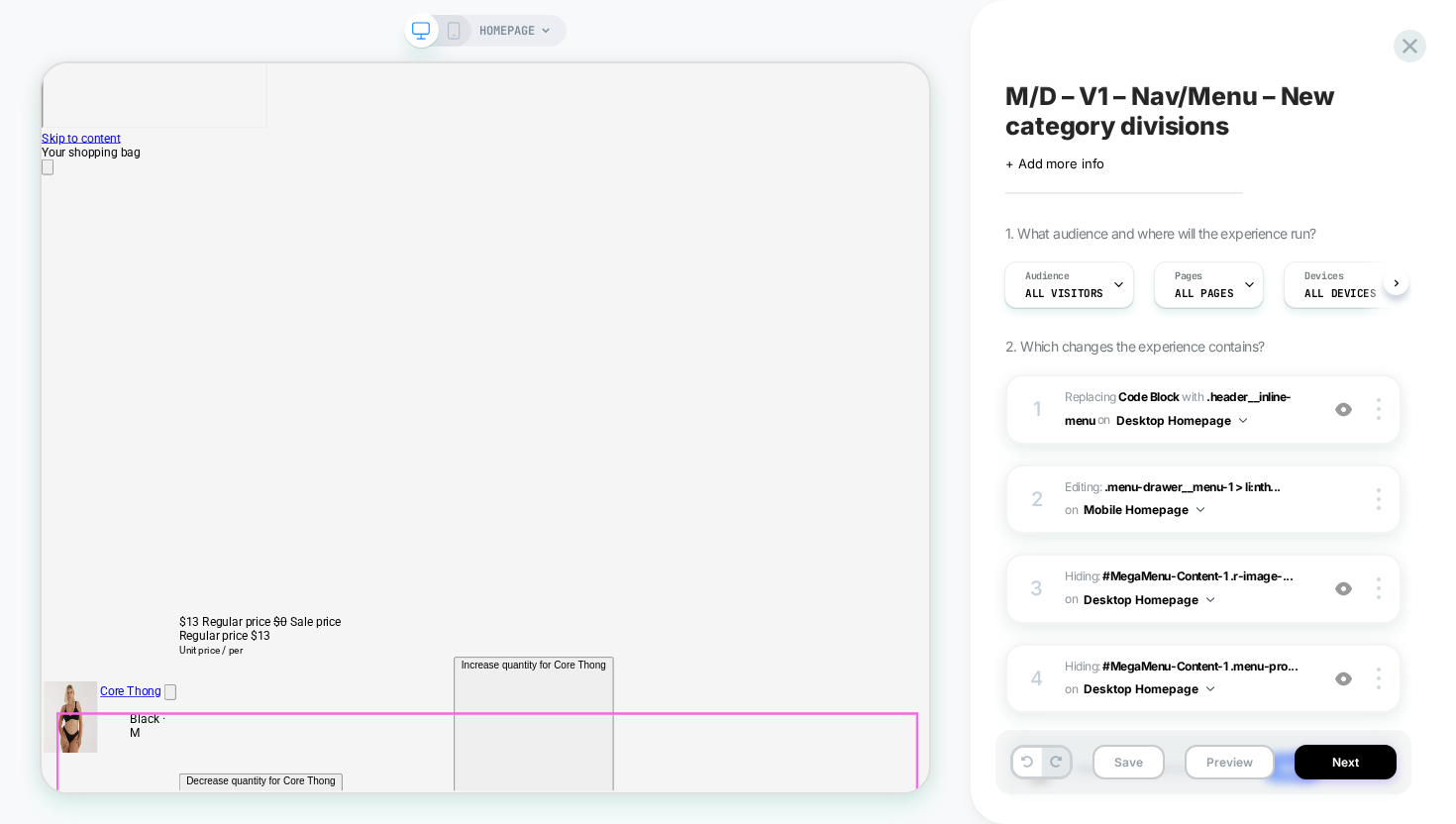 click on "but always thoughtfully sourced   (Read more)" at bounding box center (633, 11845) 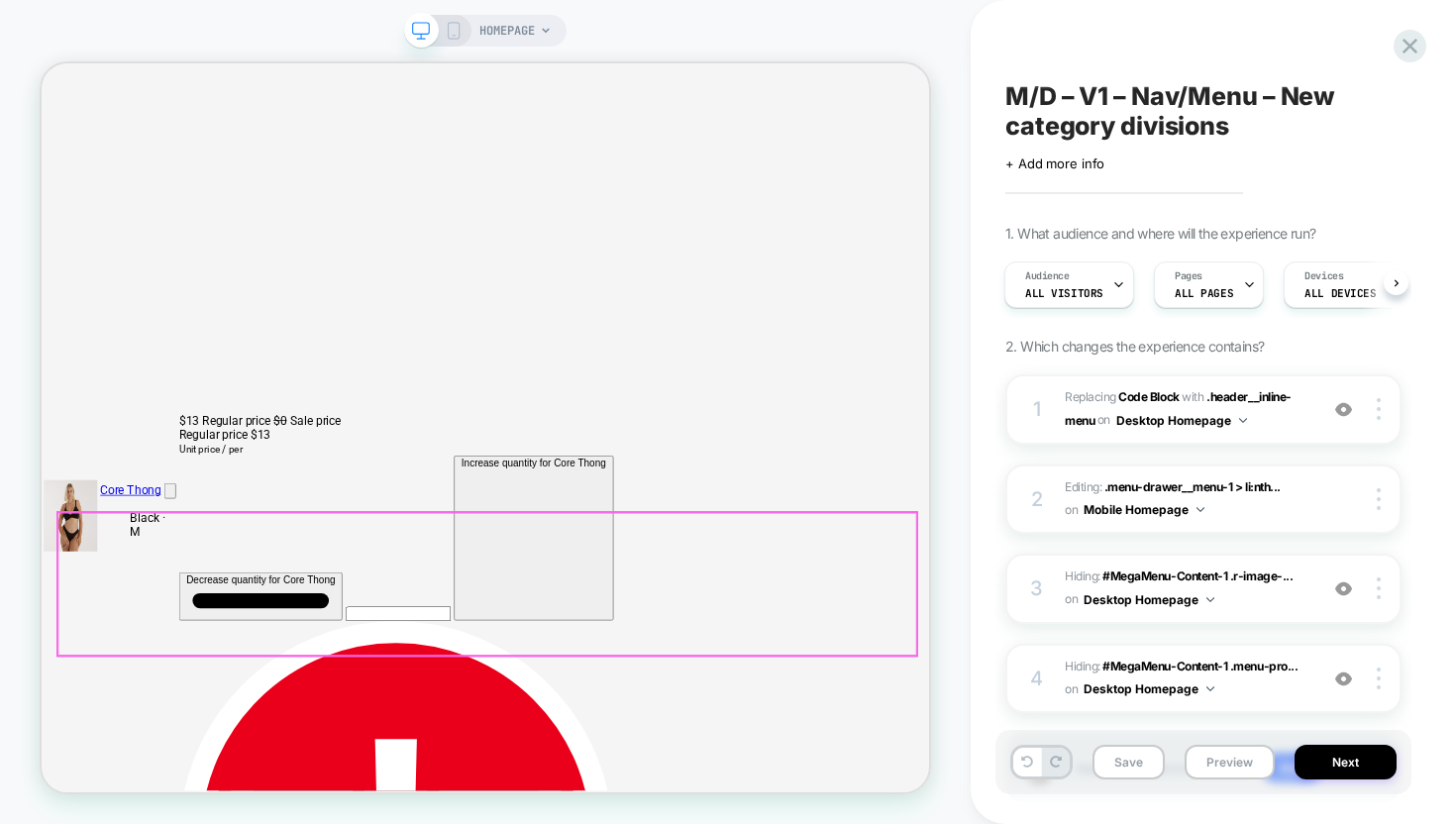 scroll, scrollTop: 675, scrollLeft: 0, axis: vertical 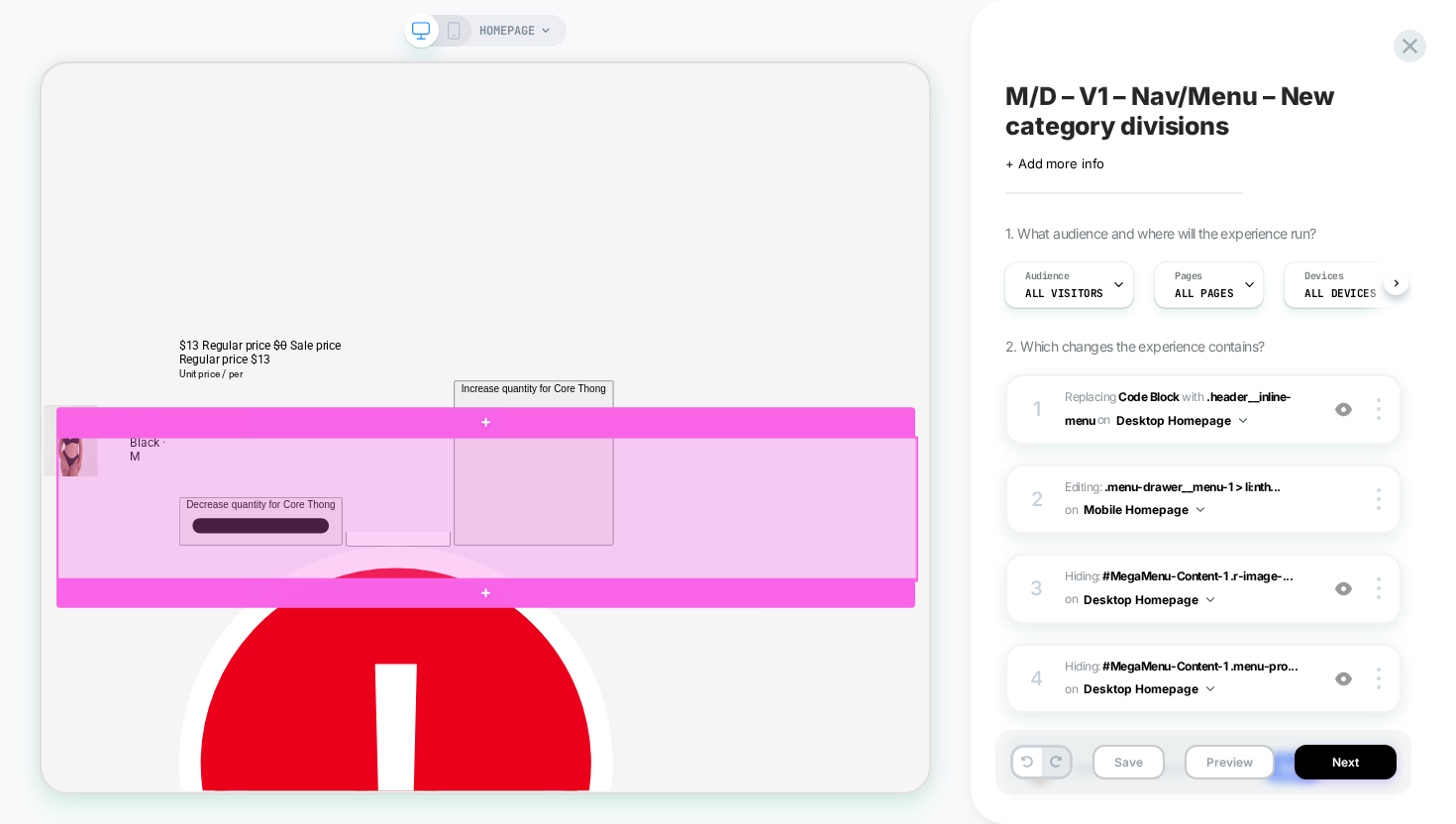 click at bounding box center (636, 658) 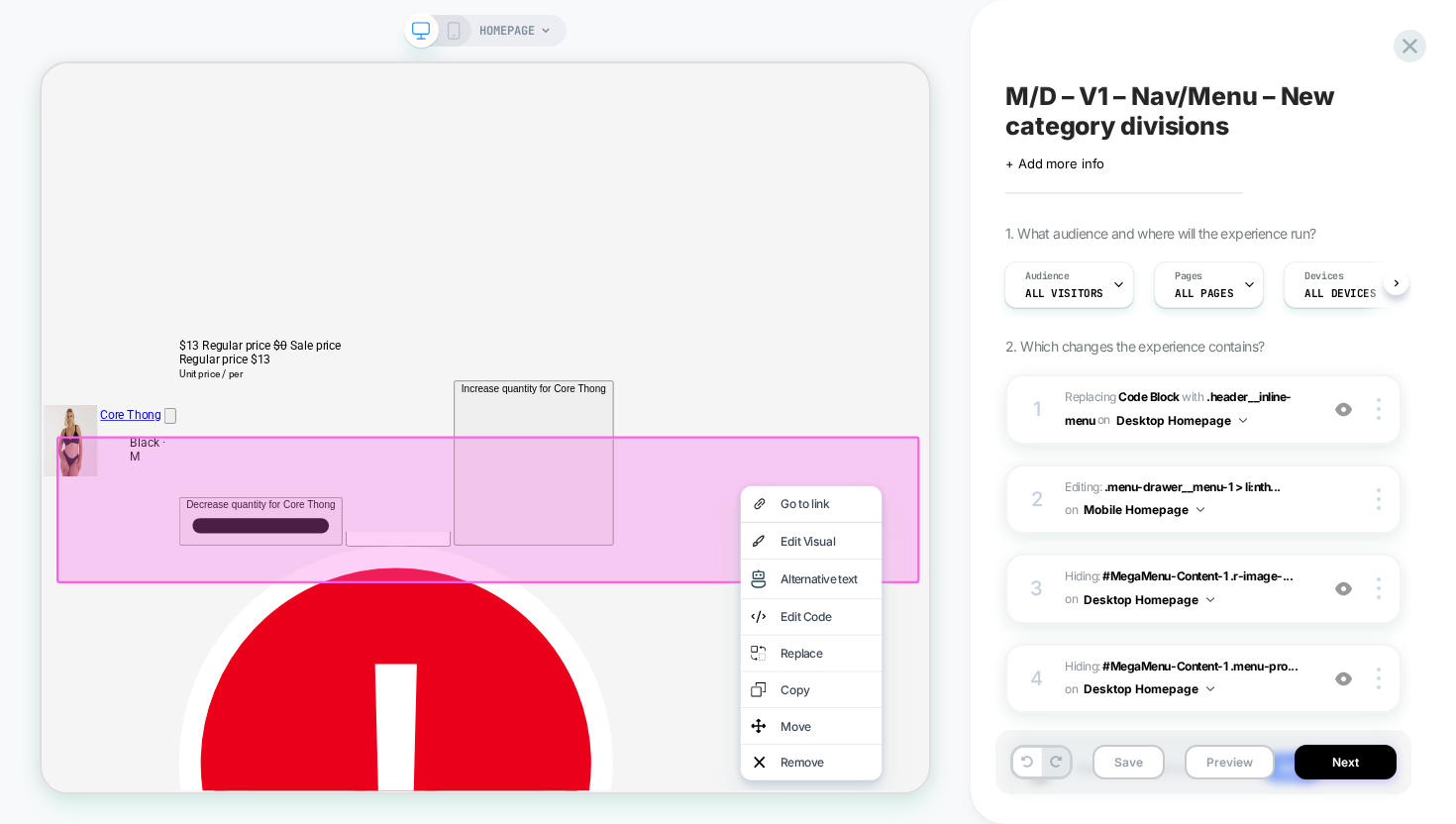 click on "Sometimes organic materials, sometimes not —
but always thoughtfully sourced   (Read more)" at bounding box center [633, 11419] 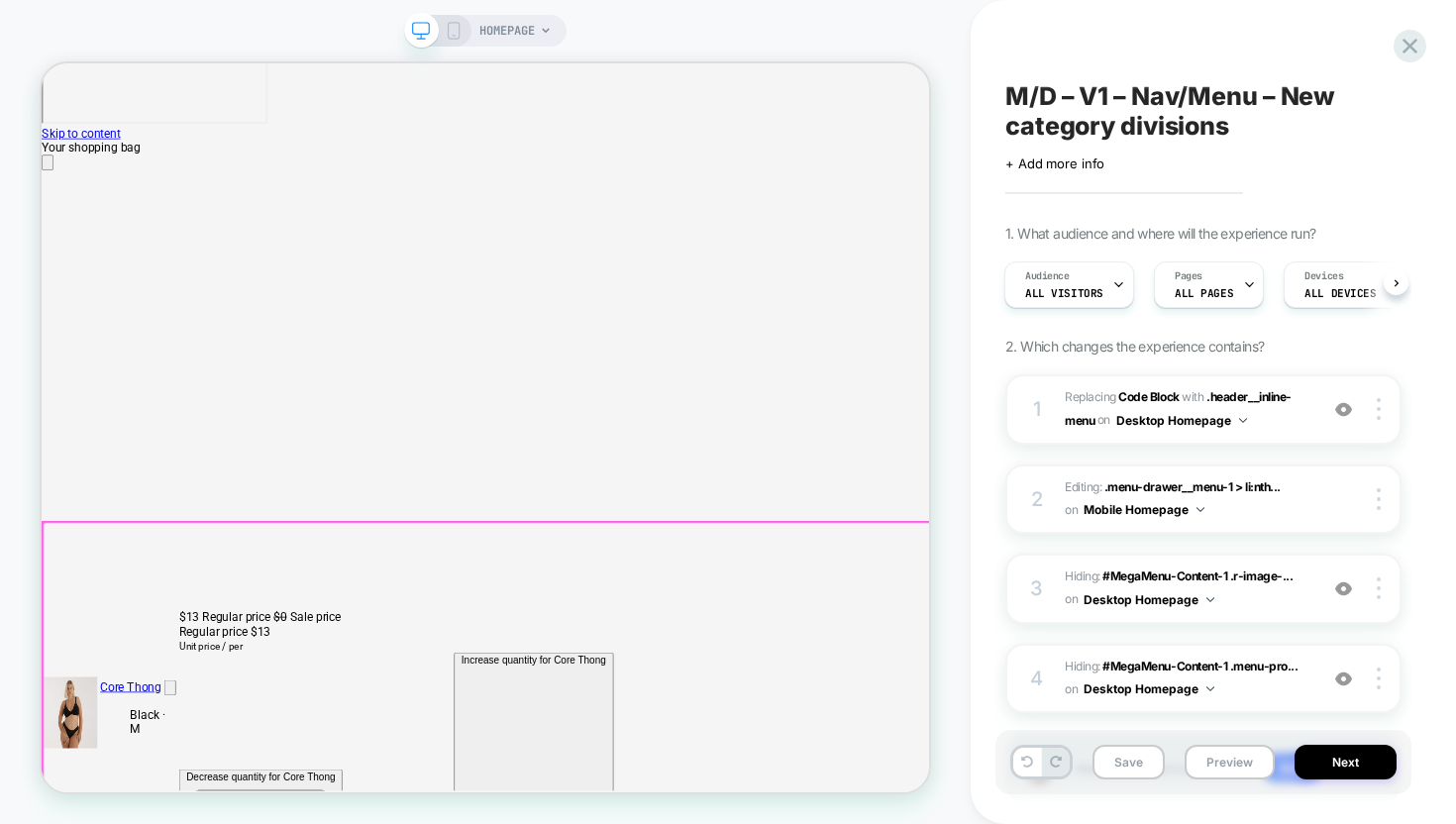 scroll, scrollTop: 0, scrollLeft: 0, axis: both 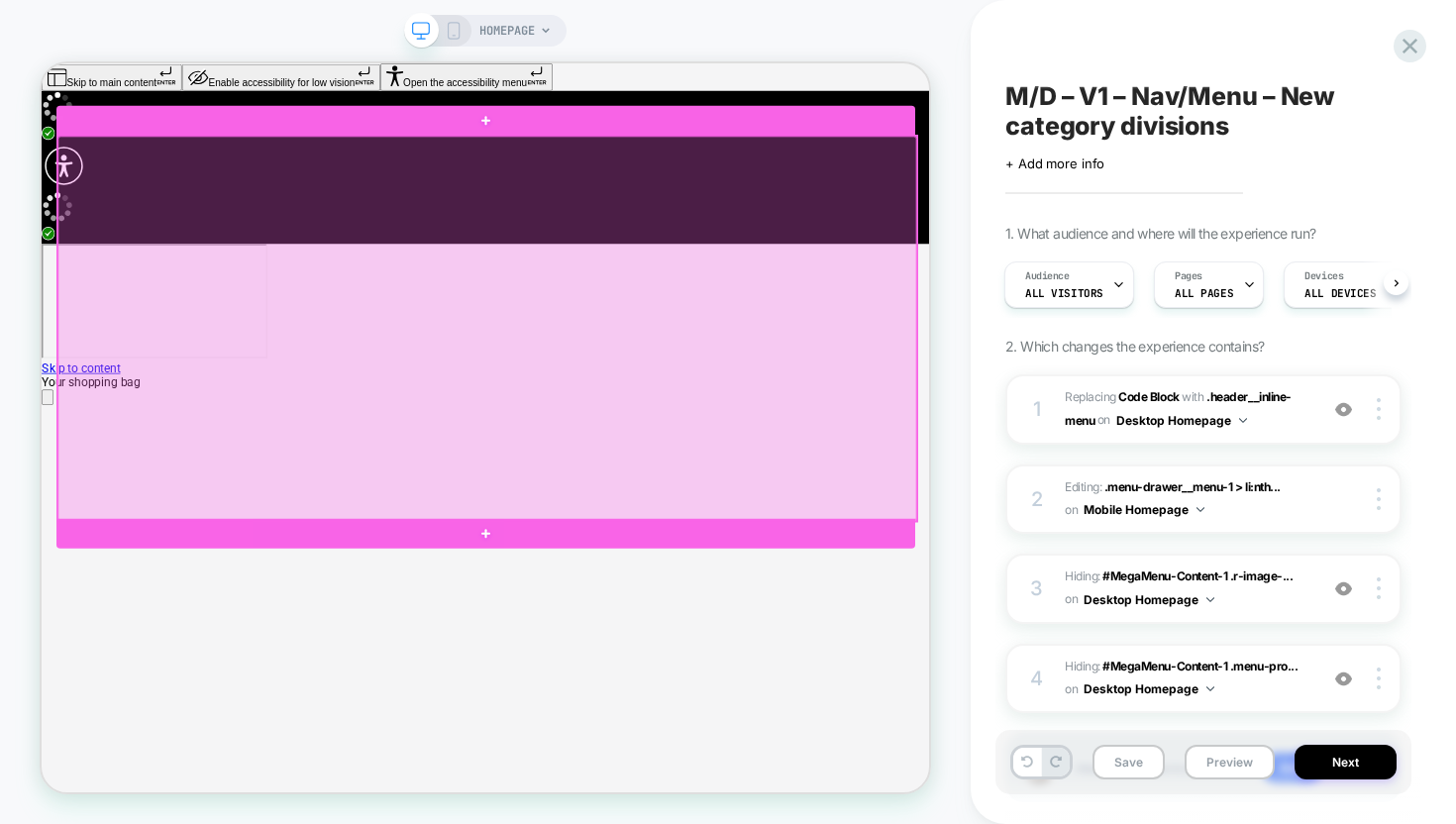 click at bounding box center [636, 417] 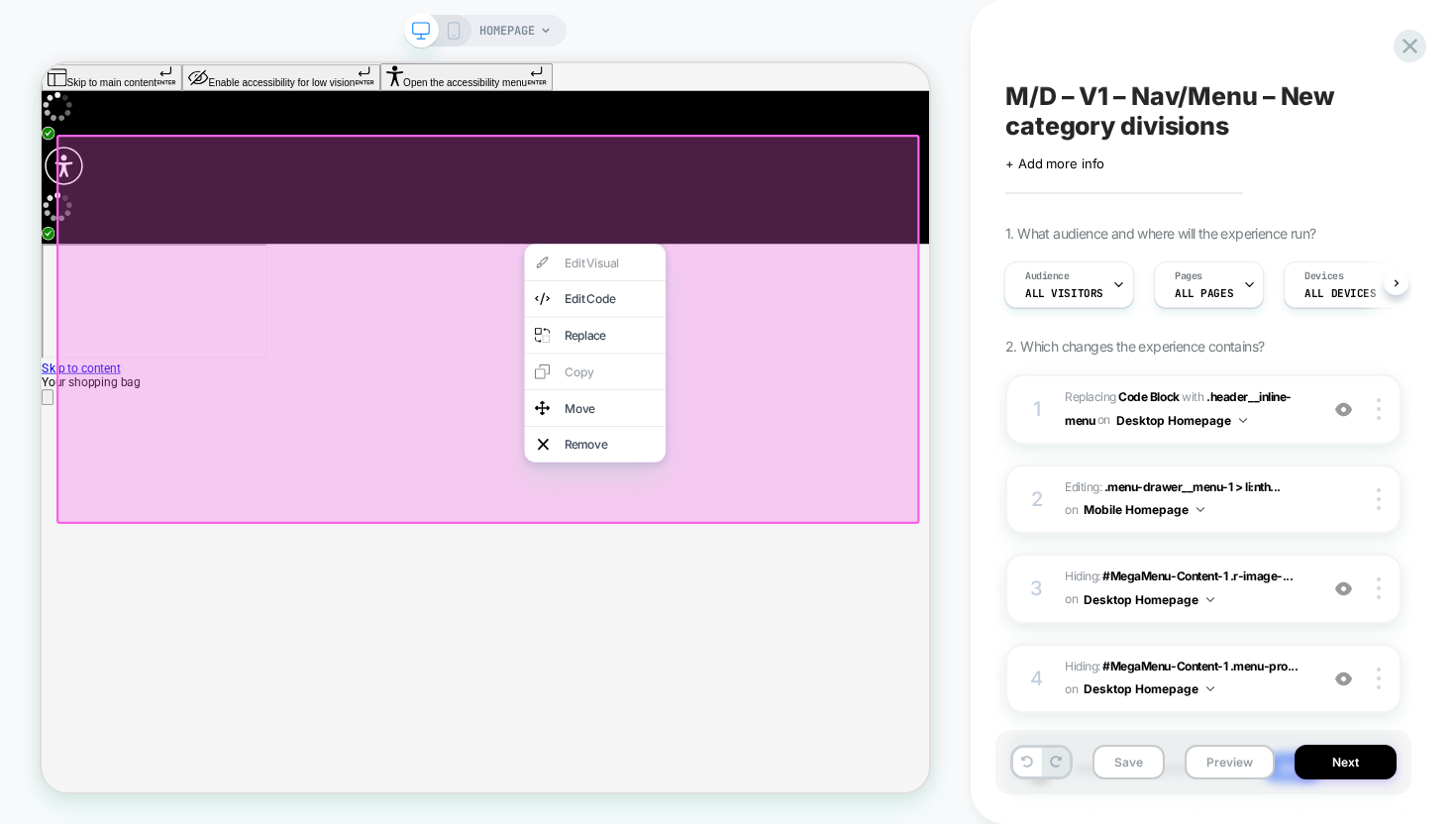 click on "M/D – V1 – Nav/Menu – New category divisions Click to edit experience details + Add more info 1. What audience and where will the experience run? Audience All Visitors Pages ALL PAGES Devices ALL DEVICES Trigger Page Load 2. Which changes the experience contains? 1 Replacing   Code Block   WITH .header__inline-menu .header__inline-menu   on Desktop Homepage Add Before Add After Duplicate Replace Position Copy CSS Selector Rename Copy to   Mobile Target   All Devices Delete 2 Editing :   .menu-drawer__menu-1 > li:nth... .menu-drawer__menu-1 > li:nth-child(3)   on Mobile Homepage Delete 3 Hiding :   #MegaMenu-Content-1 .r-image-... #MegaMenu-Content-1 .r-image-wrapper   on Desktop Homepage Add Before Add After Copy CSS Selector Rename Copy to   Mobile Target   All Devices Delete 4 Hiding :   #MegaMenu-Content-1 .menu-pro... #MegaMenu-Content-1 .menu-promo-overlay   on Desktop Homepage Add Before Add After Copy CSS Selector Rename Copy to   Mobile Target   All Devices Delete Add" at bounding box center [1203, 412] 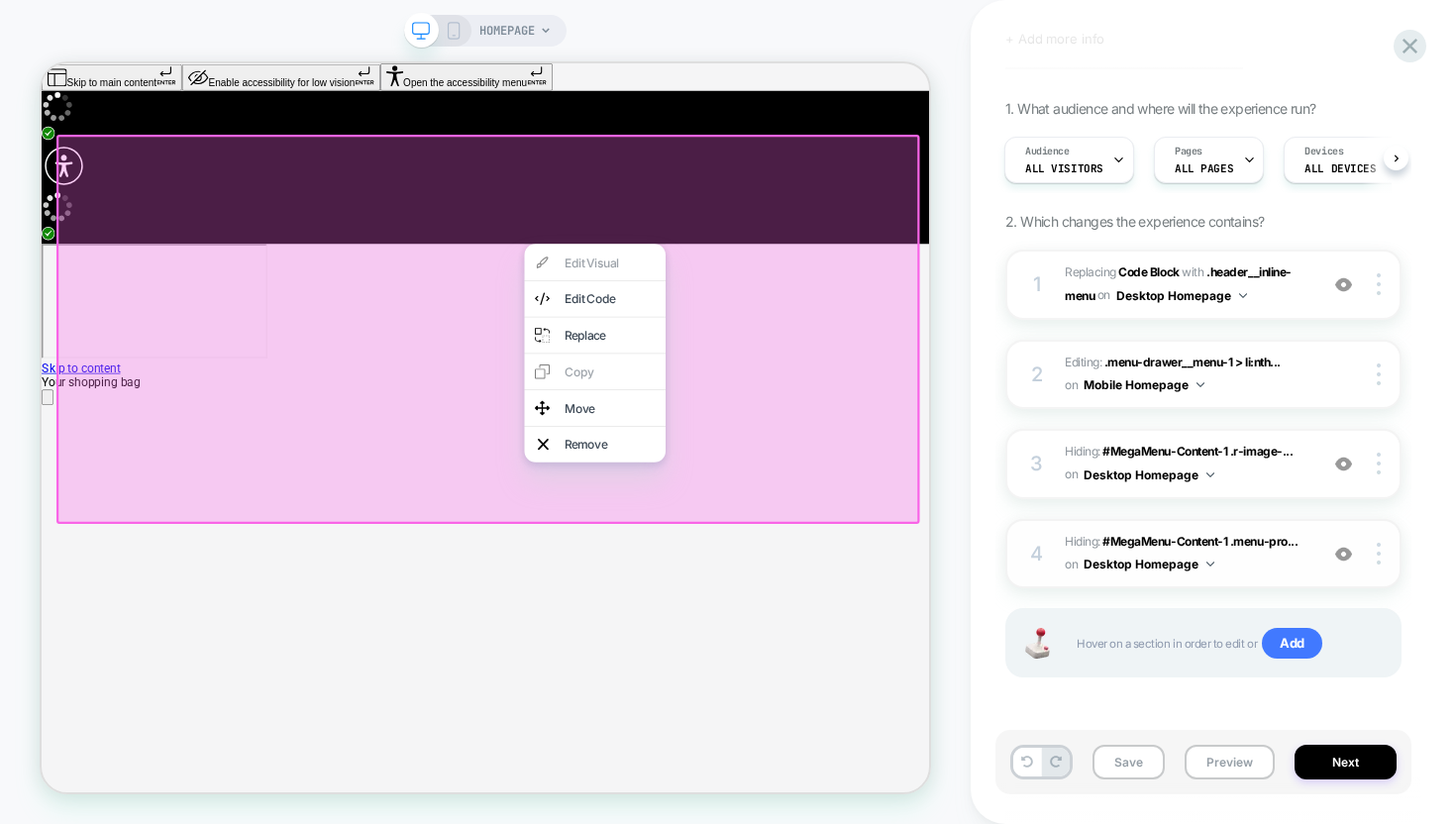 scroll, scrollTop: 0, scrollLeft: 0, axis: both 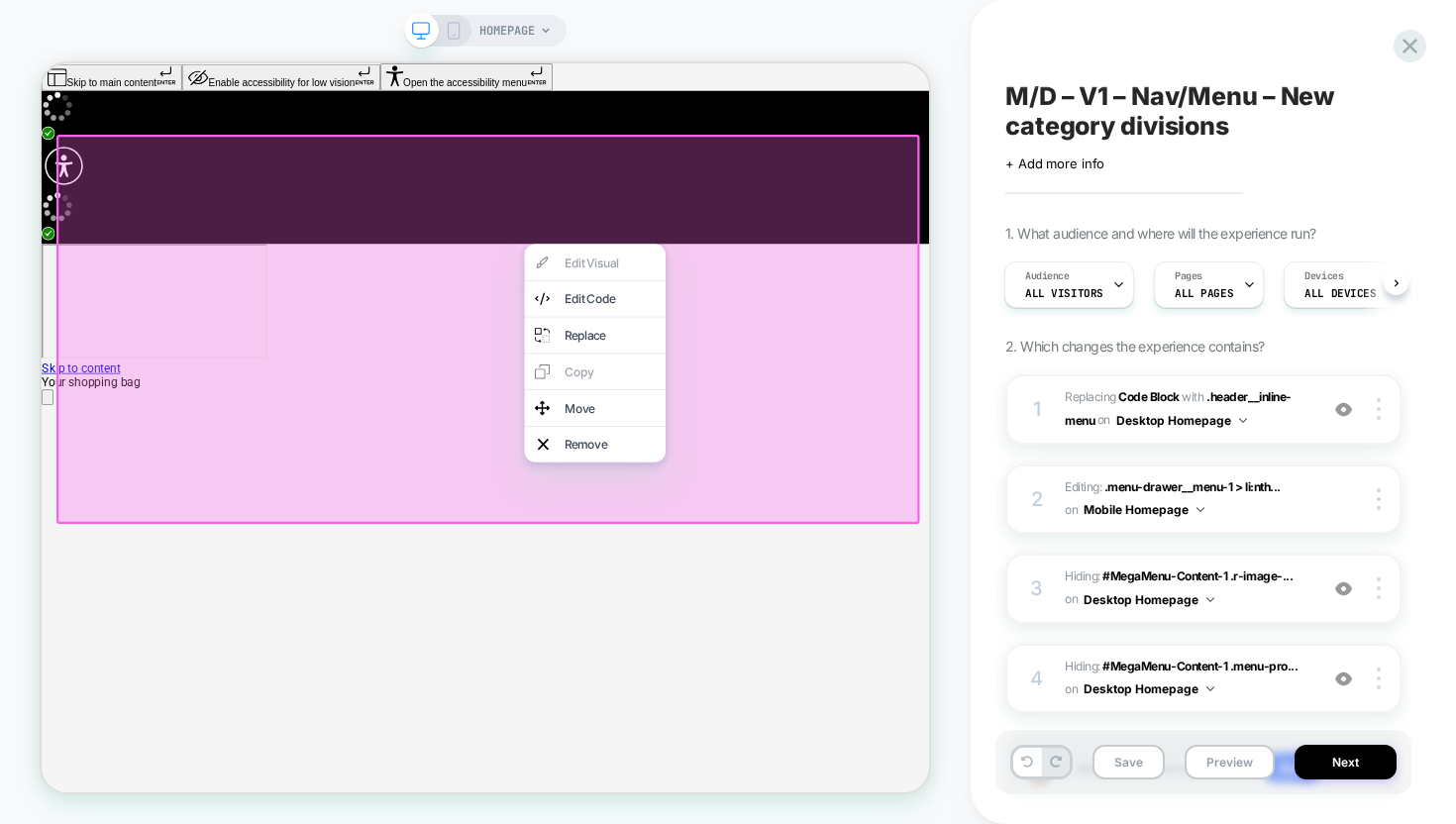 click at bounding box center (637, 418) 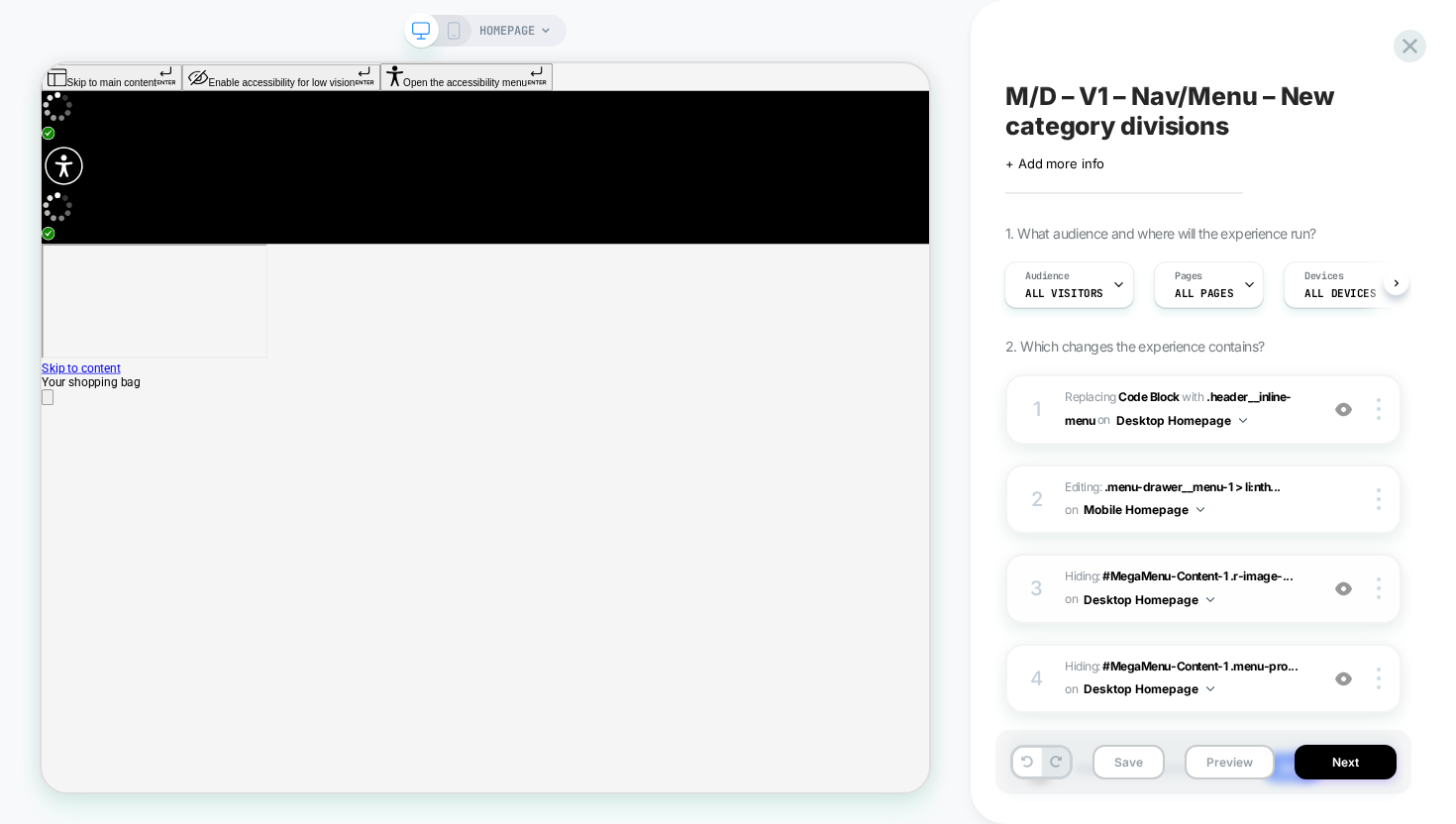 click on "3 Hiding :   #MegaMenu-Content-1 .r-image-... #MegaMenu-Content-1 .r-image-wrapper   on Desktop Homepage Add Before Add After Copy CSS Selector Rename Copy to   Mobile Target   All Devices Delete" at bounding box center (1203, 588) 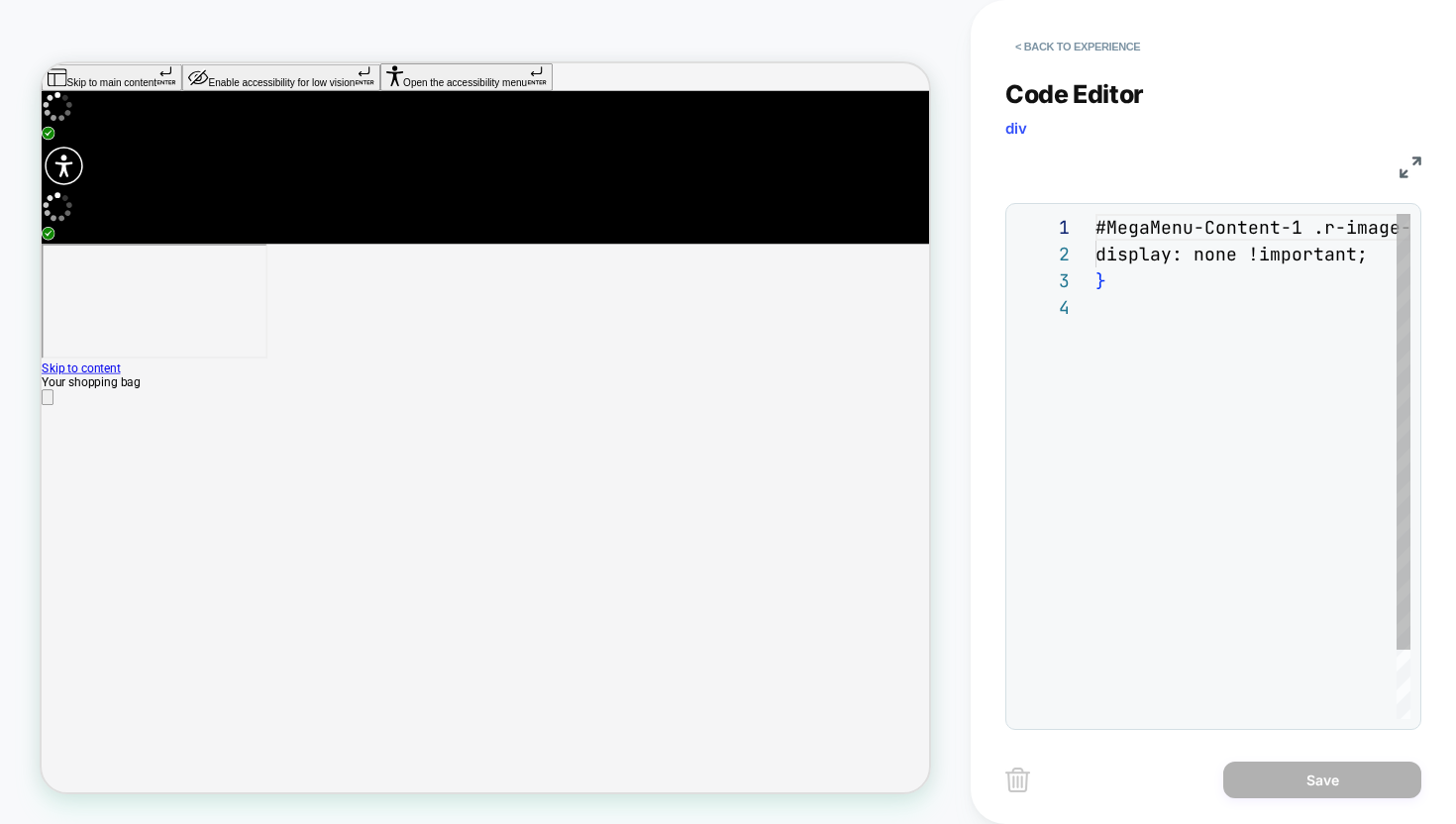 scroll, scrollTop: 80, scrollLeft: 0, axis: vertical 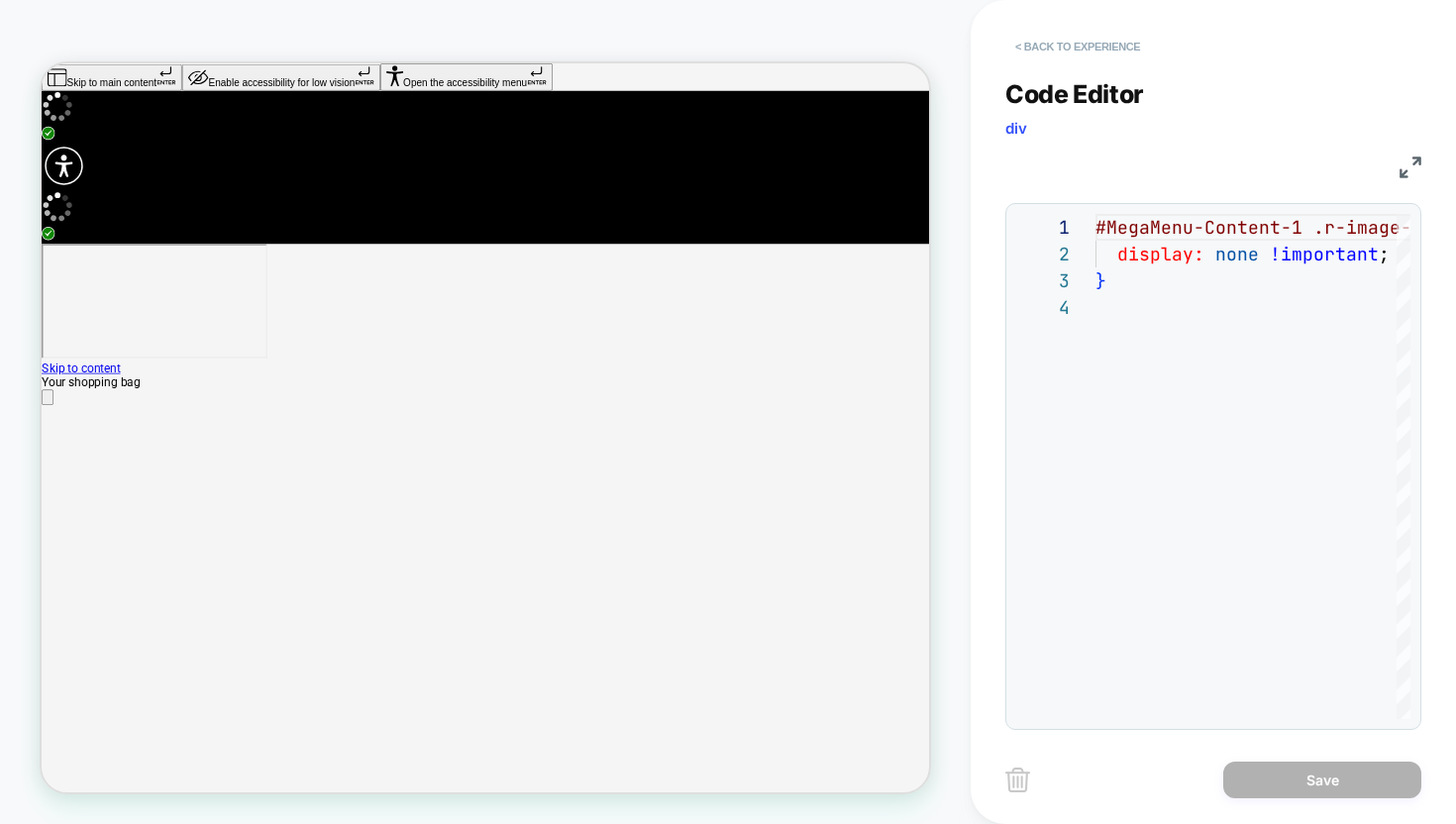 click on "< Back to experience" at bounding box center [1078, 47] 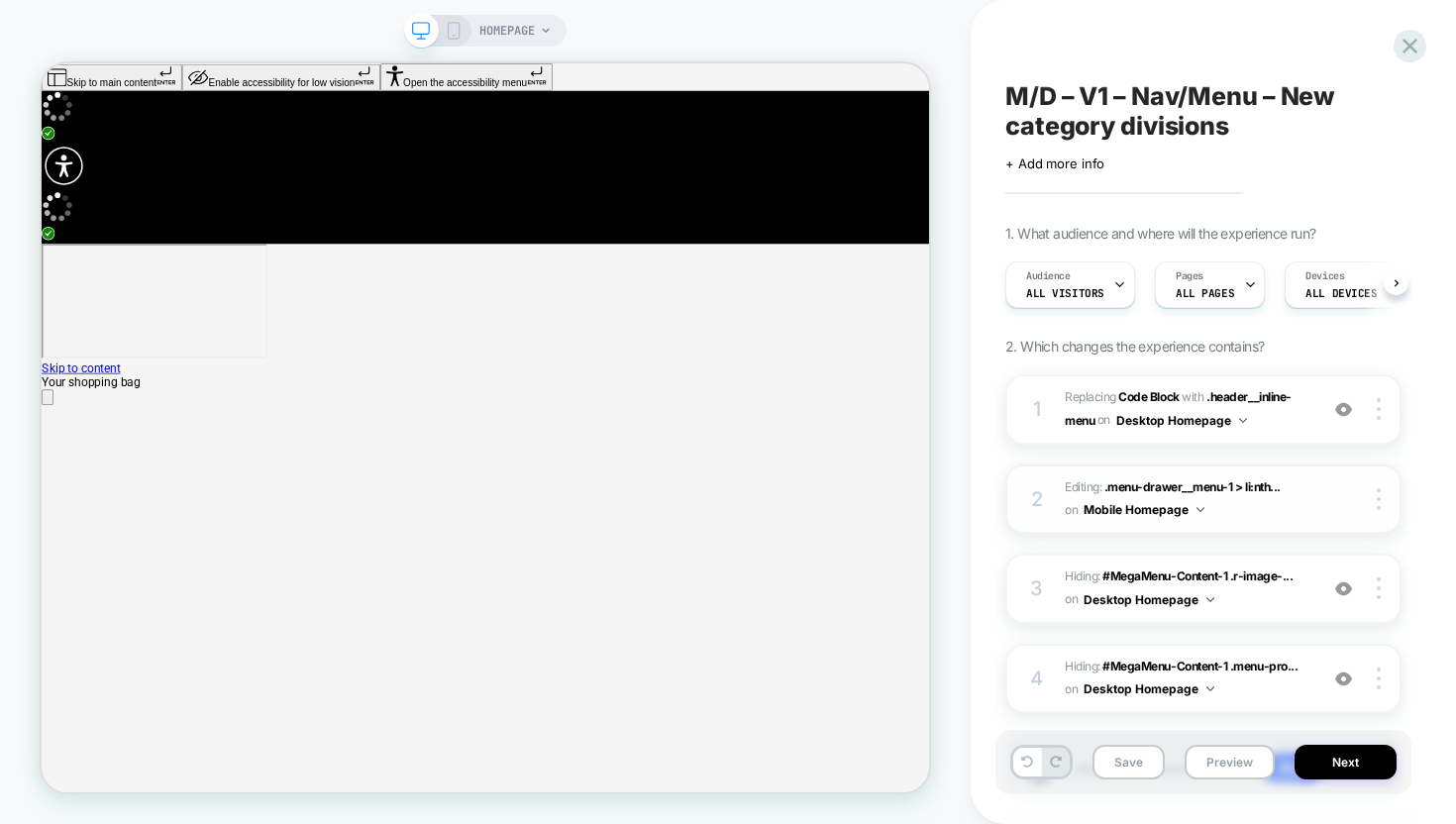 scroll, scrollTop: 0, scrollLeft: 1, axis: horizontal 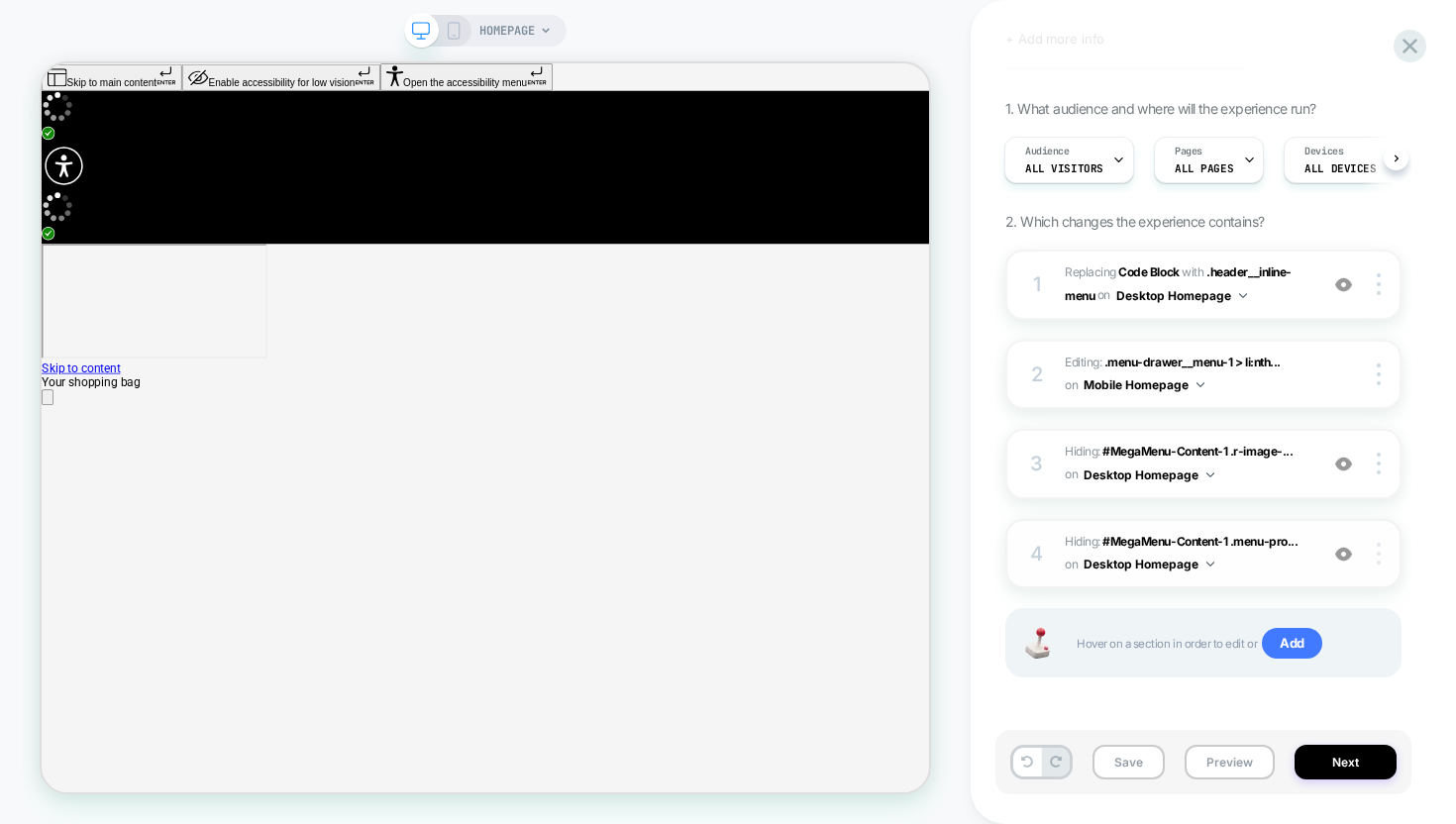 click at bounding box center [1382, 554] 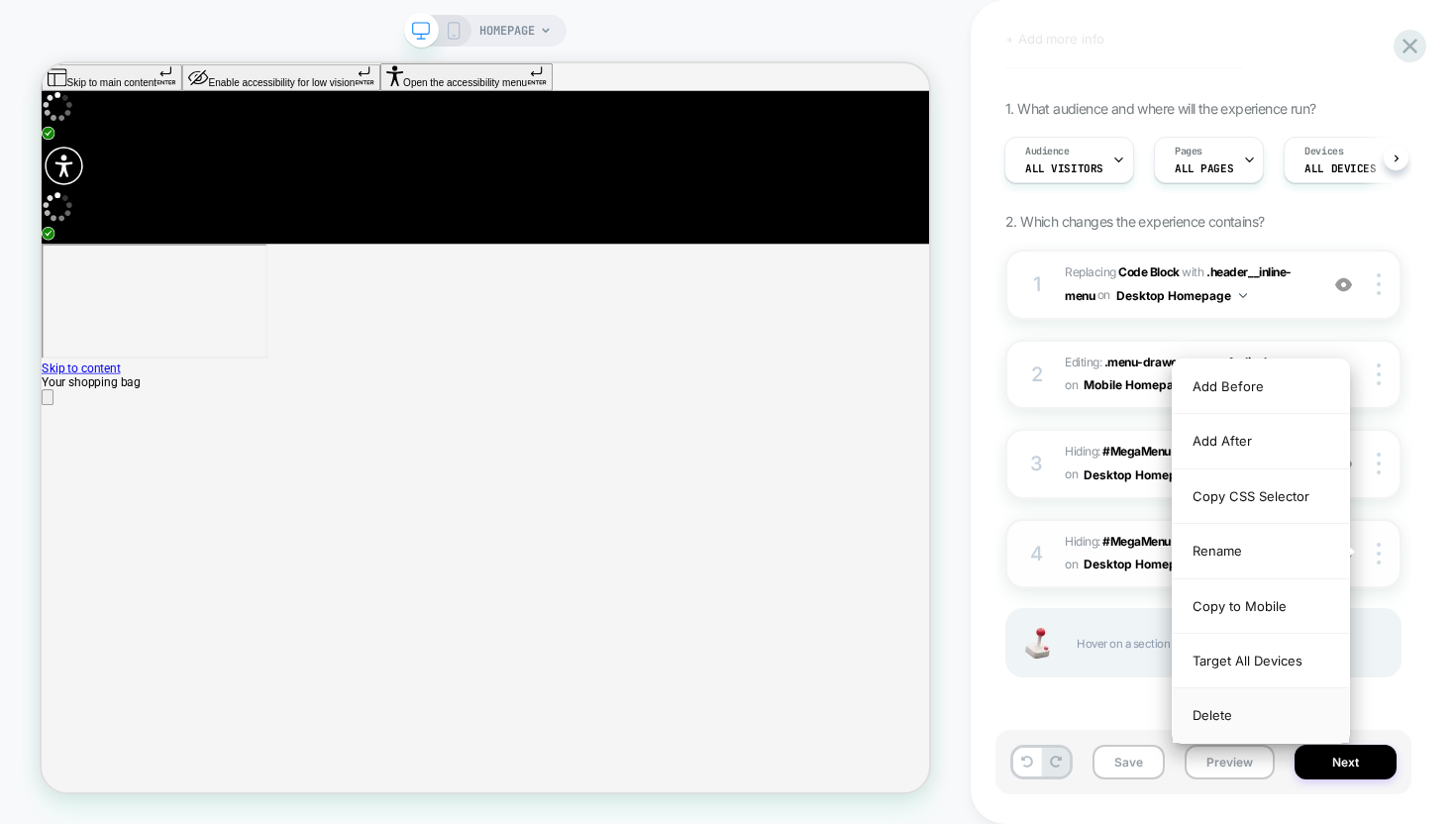 click on "Delete" at bounding box center [1261, 715] 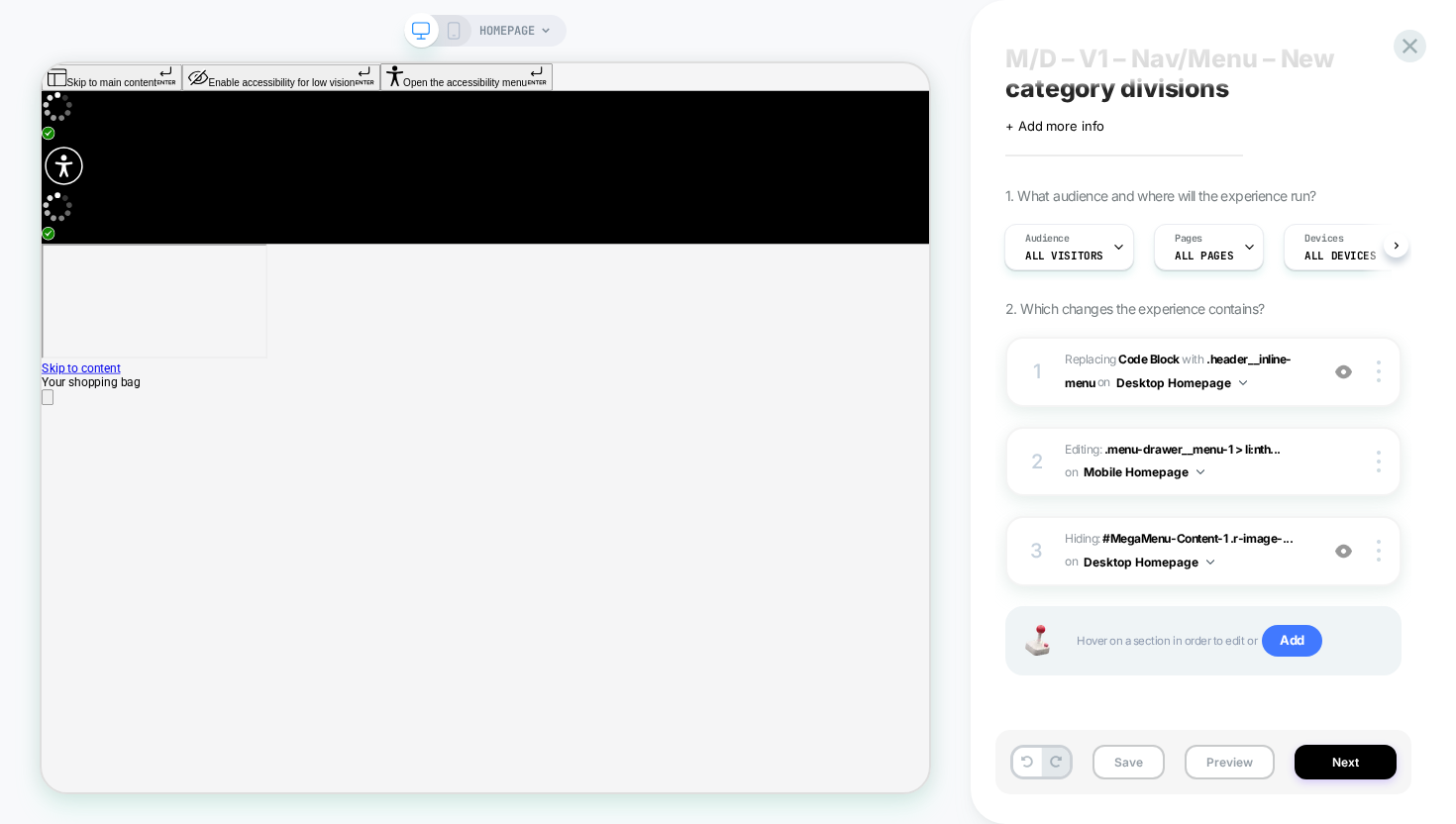 scroll, scrollTop: 36, scrollLeft: 0, axis: vertical 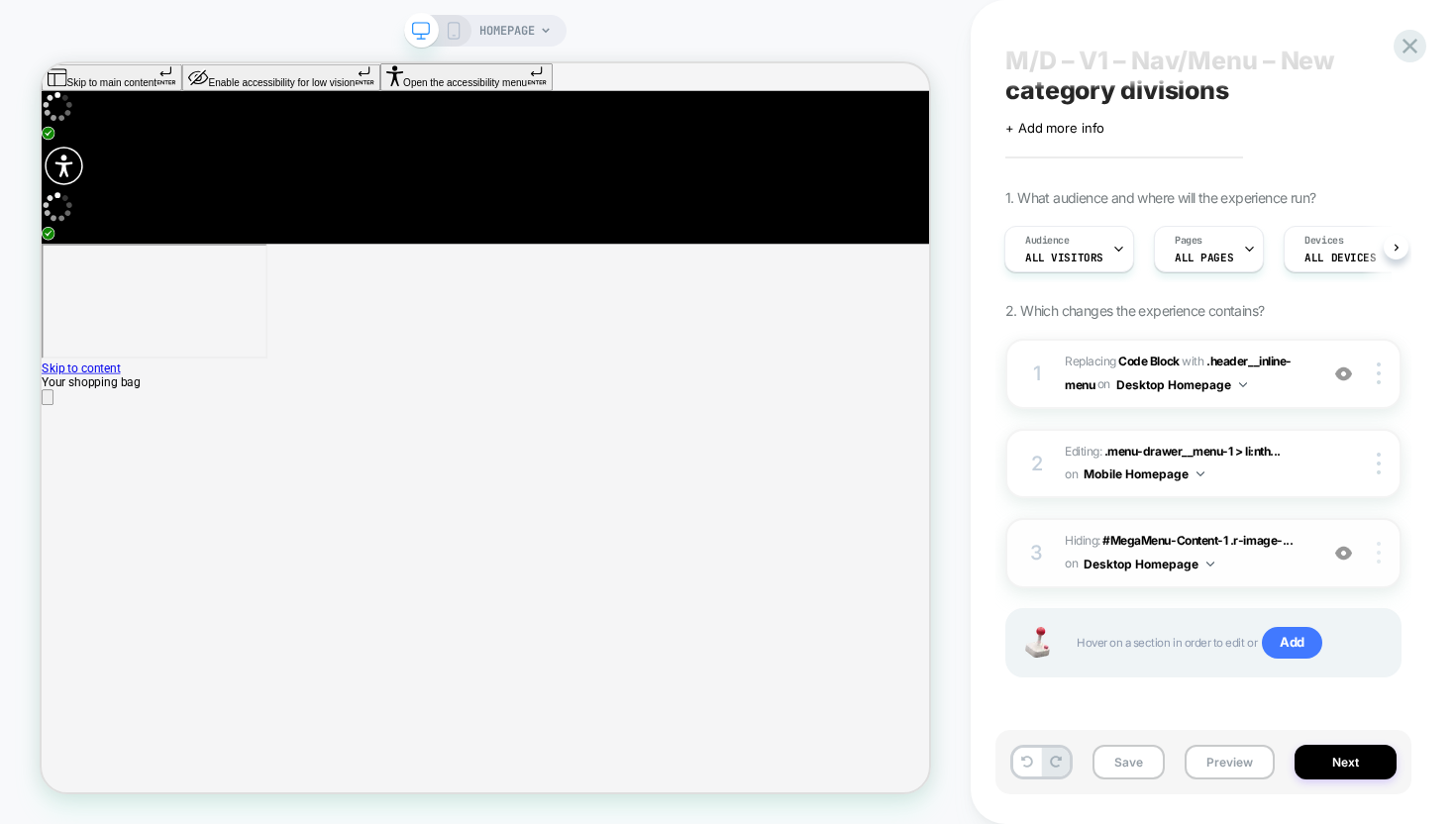 click at bounding box center (1379, 553) 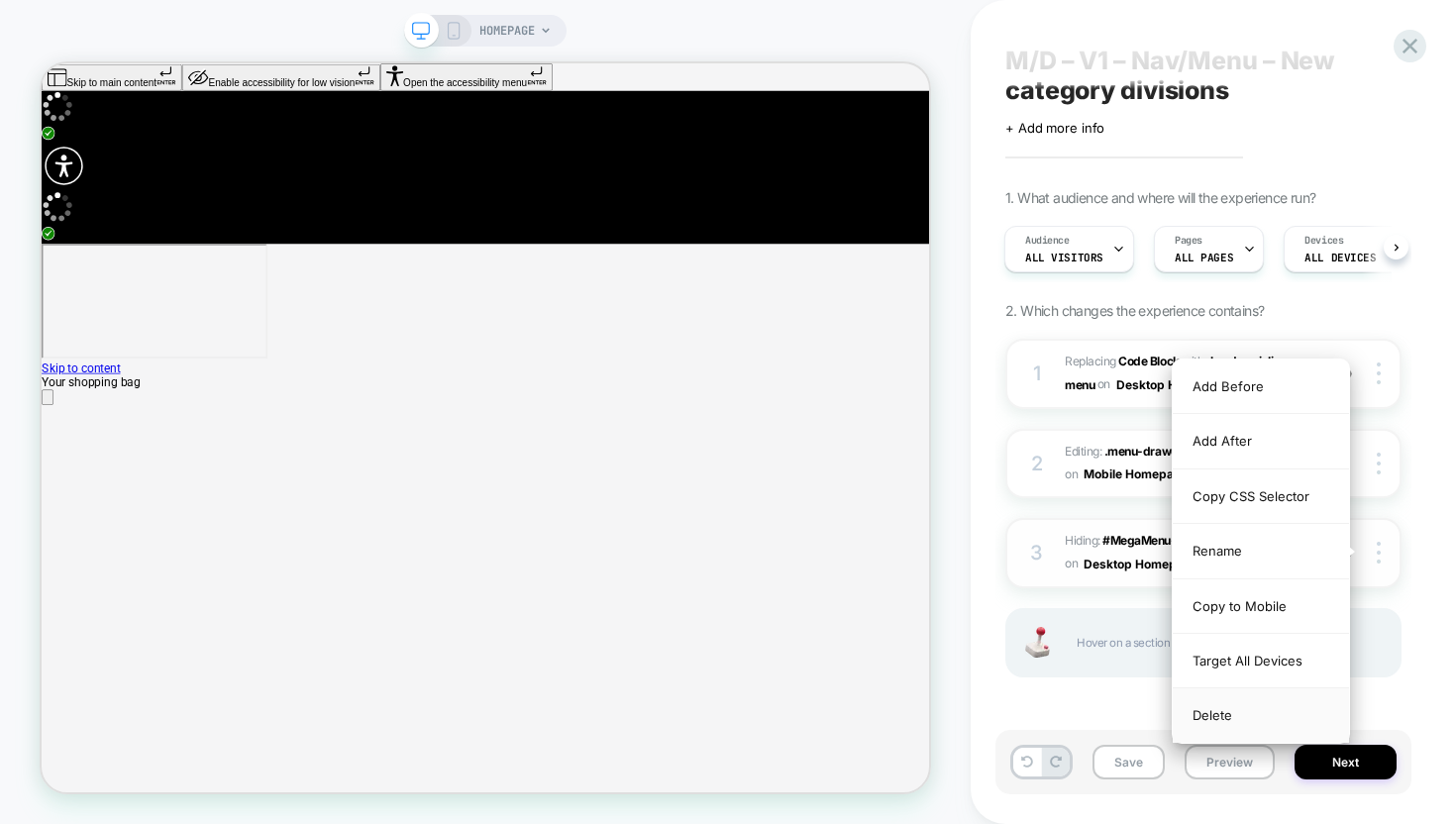 click on "Delete" at bounding box center (1261, 715) 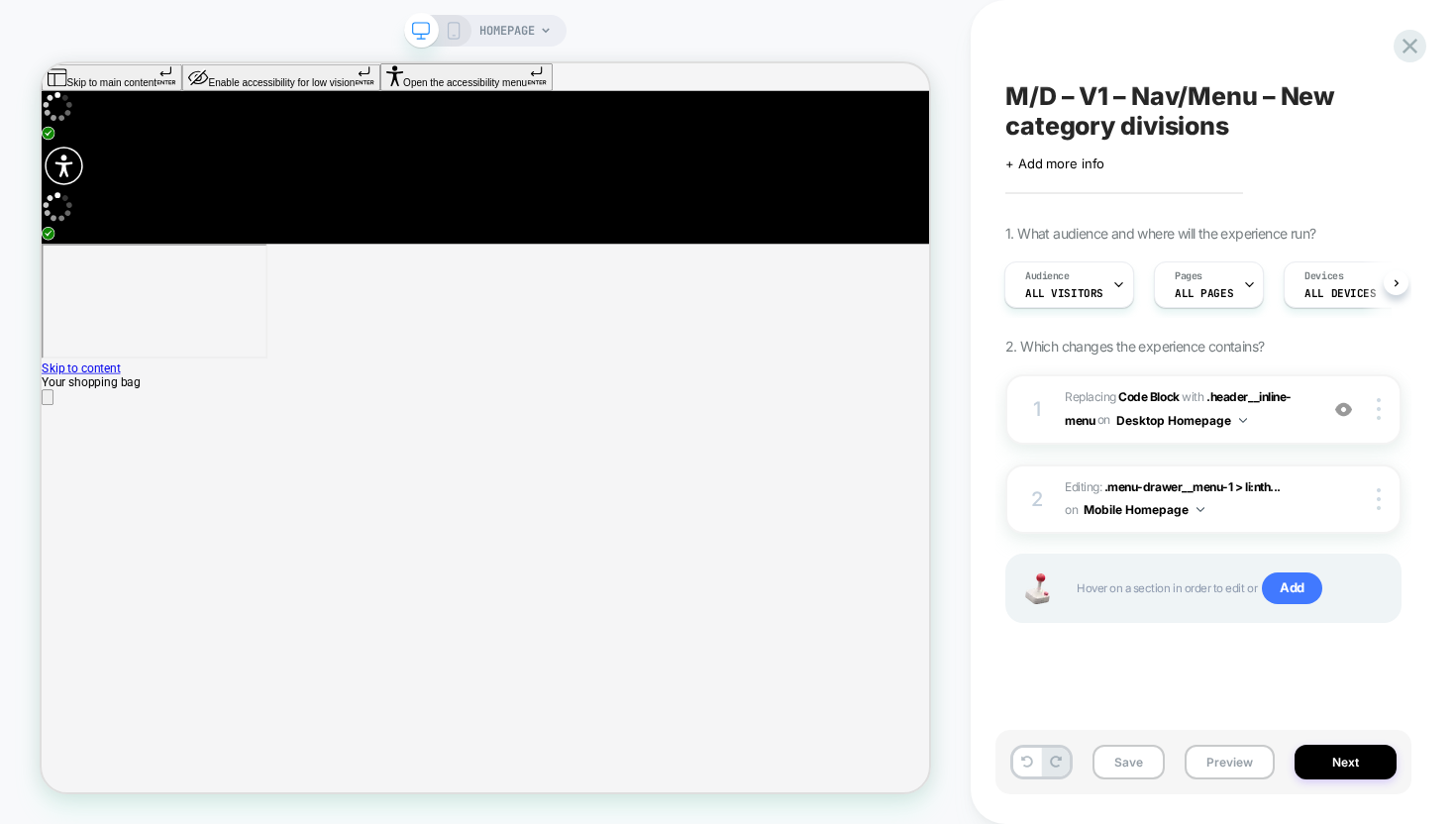 scroll, scrollTop: 0, scrollLeft: 0, axis: both 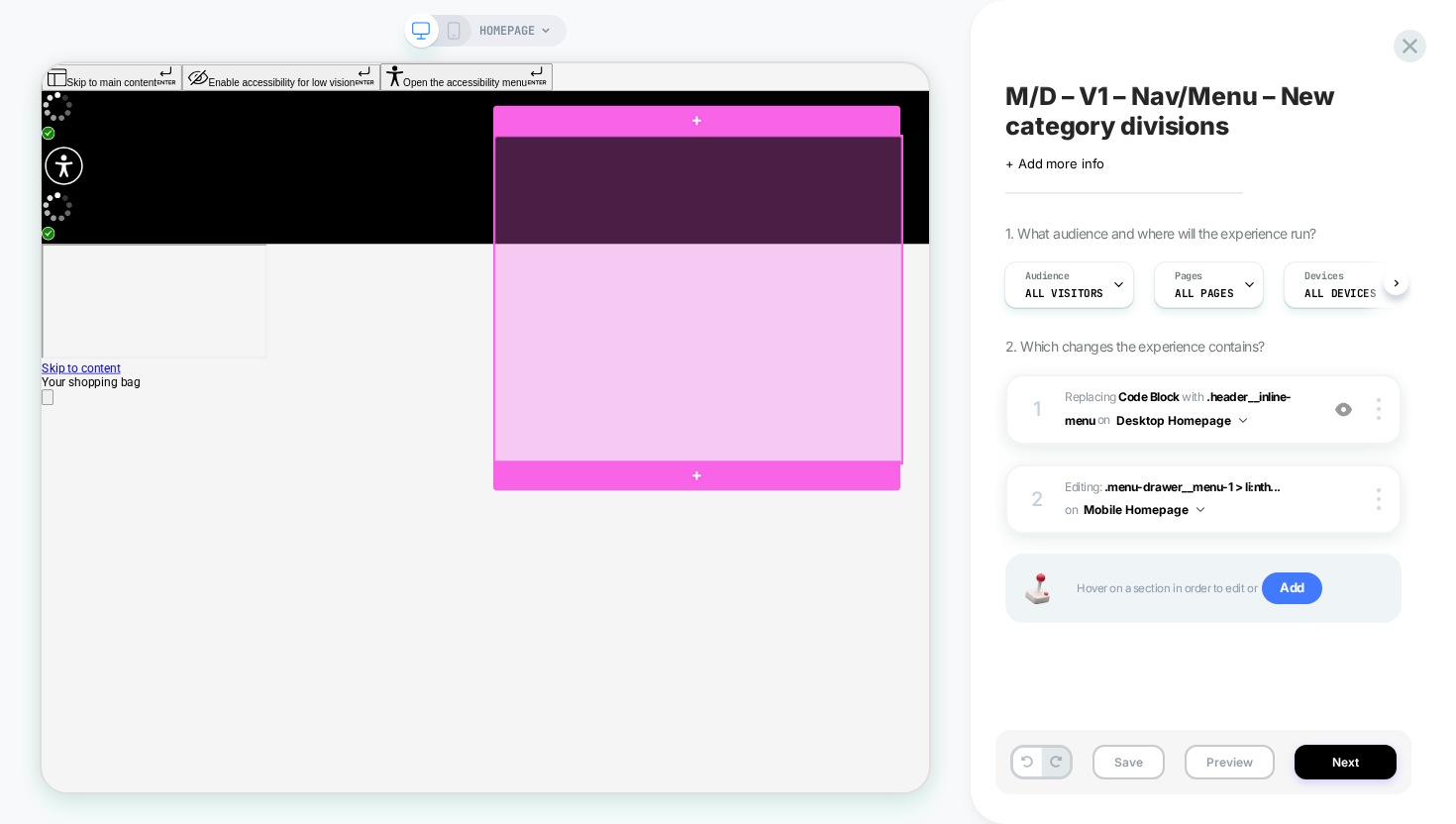 click at bounding box center [917, 378] 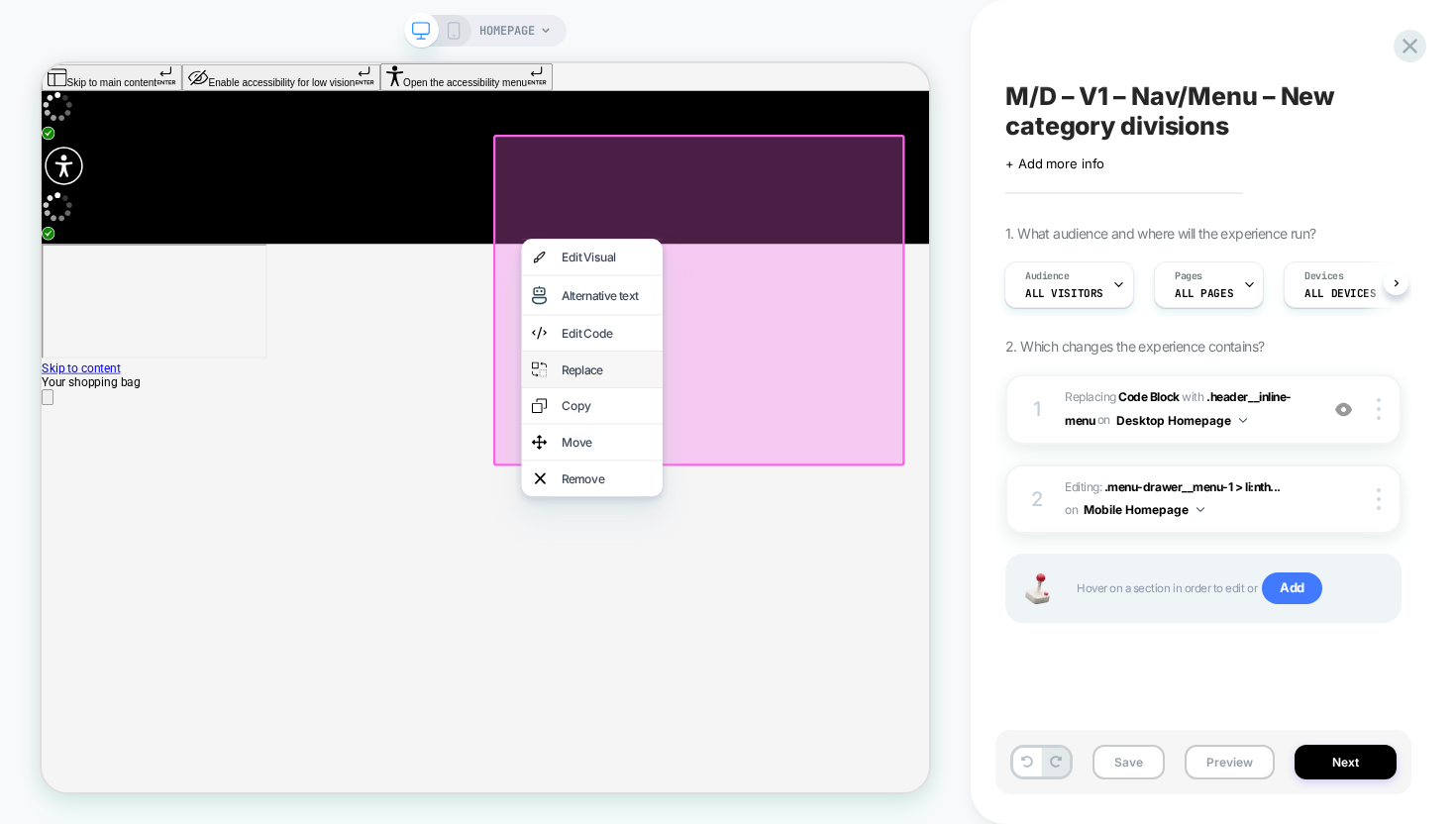click on "Replace" at bounding box center (795, 471) 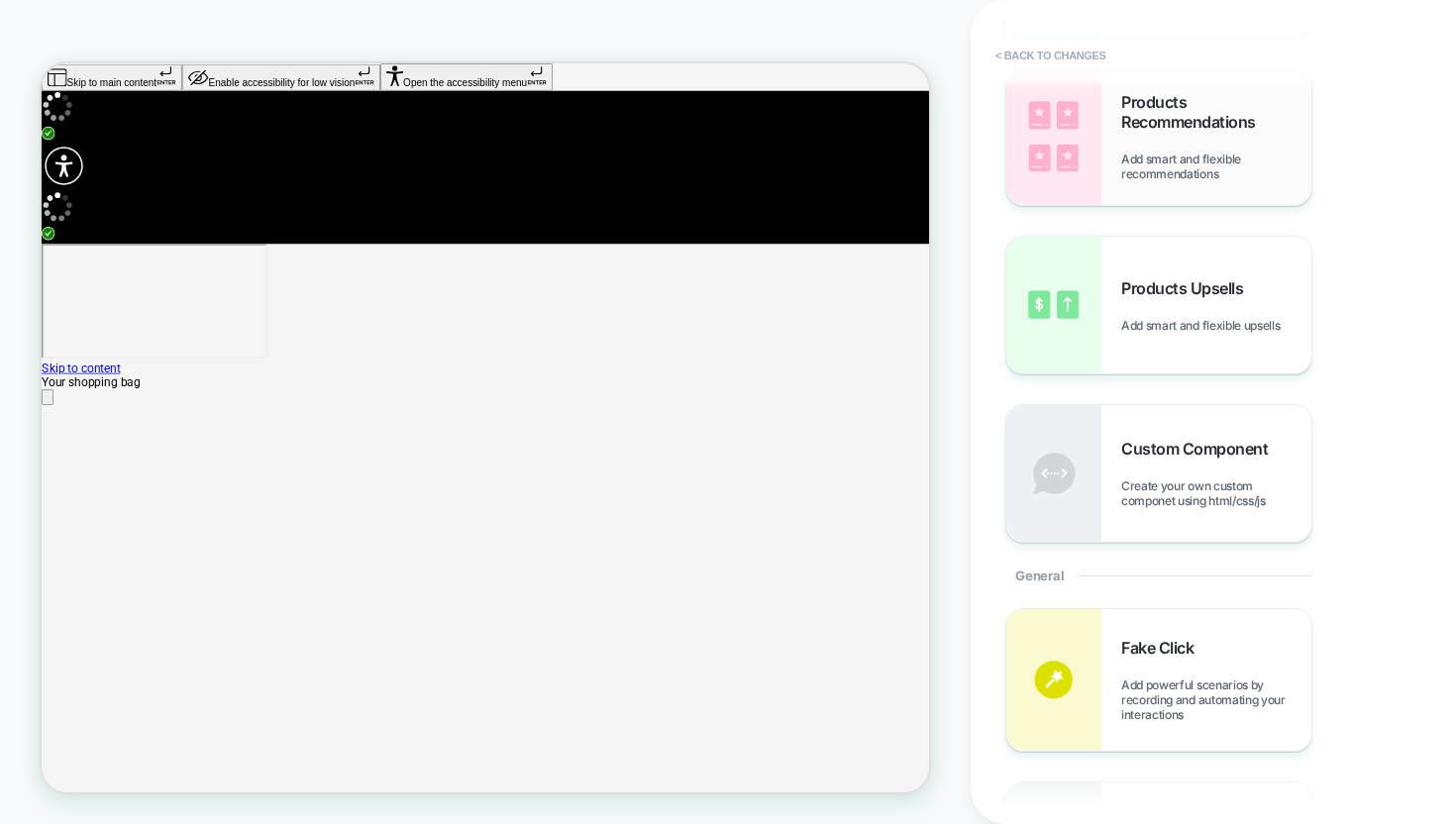 scroll, scrollTop: 0, scrollLeft: 0, axis: both 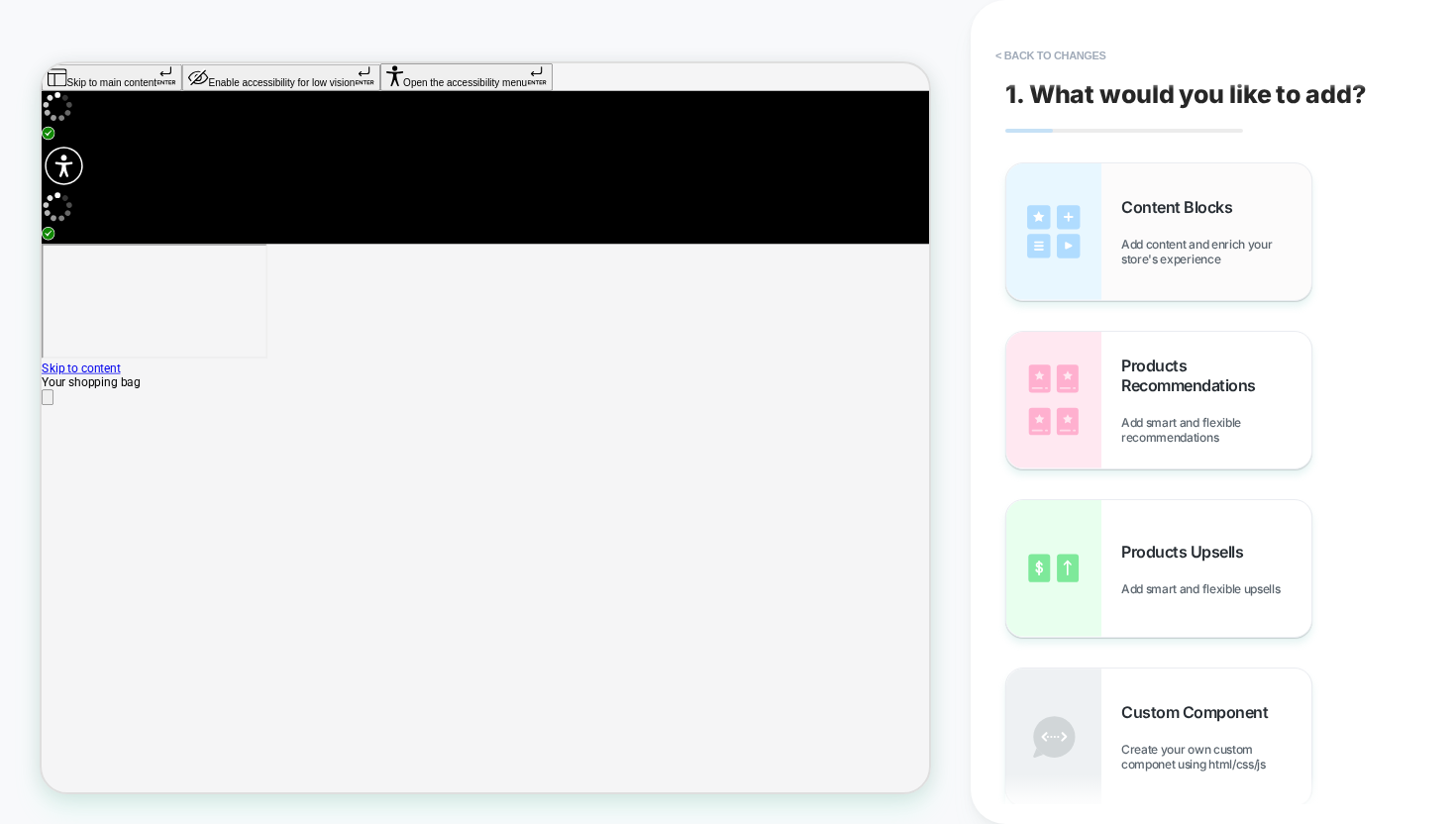 click on "Content Blocks Add content and enrich your store's experience" at bounding box center [1159, 232] 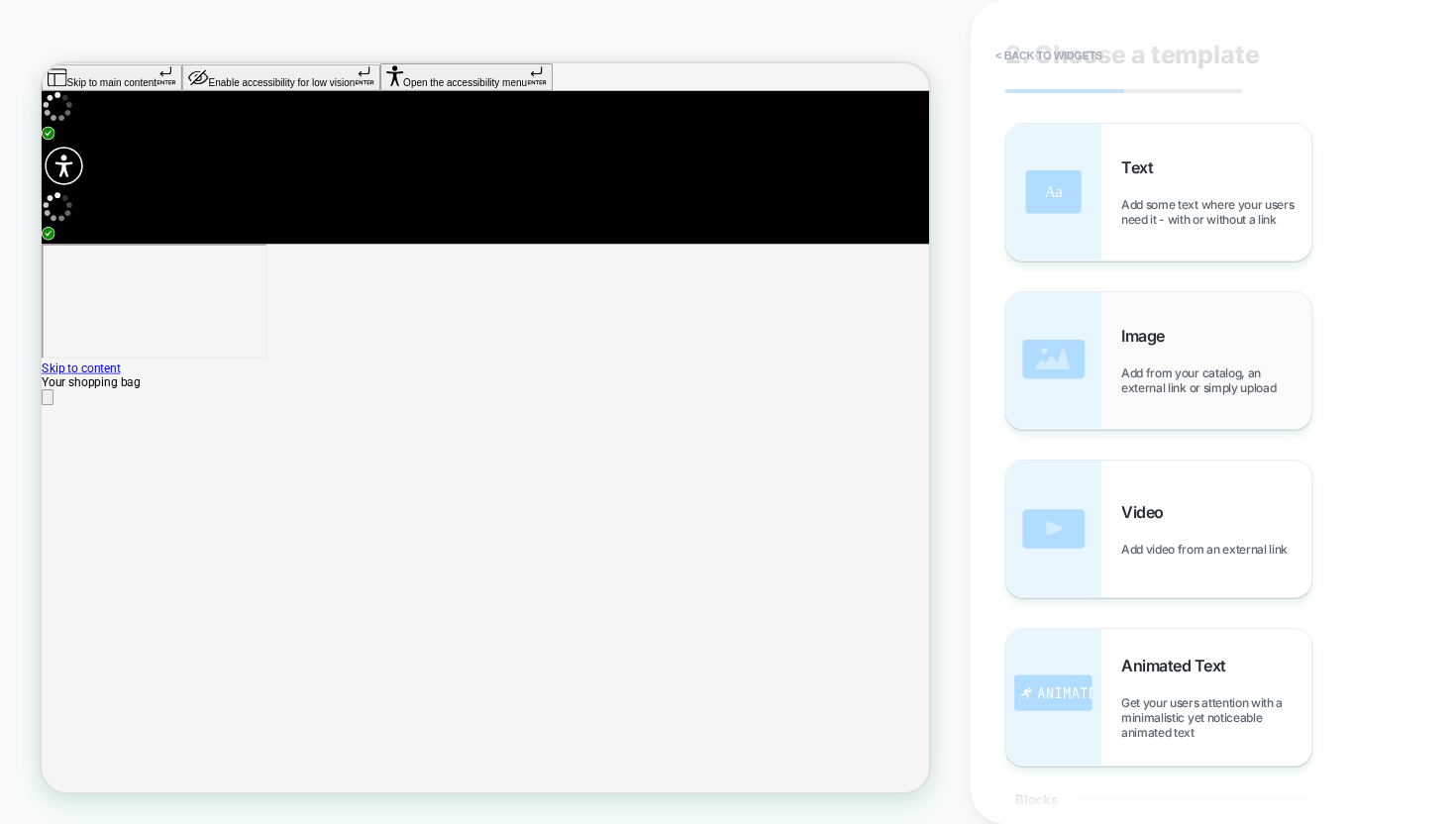 scroll, scrollTop: 104, scrollLeft: 0, axis: vertical 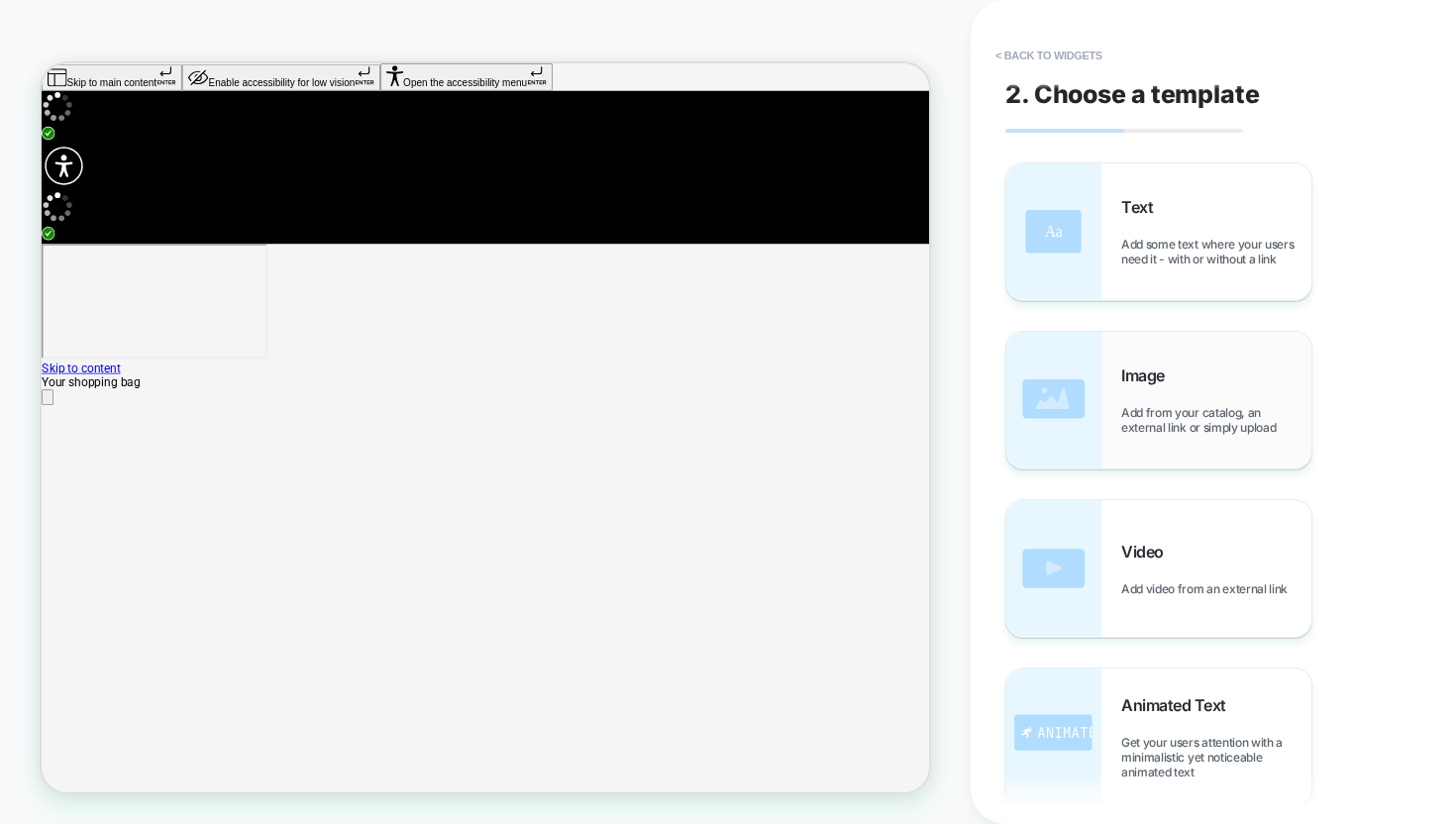 click on "Image Add from your catalog, an external link or simply upload" at bounding box center (1216, 400) 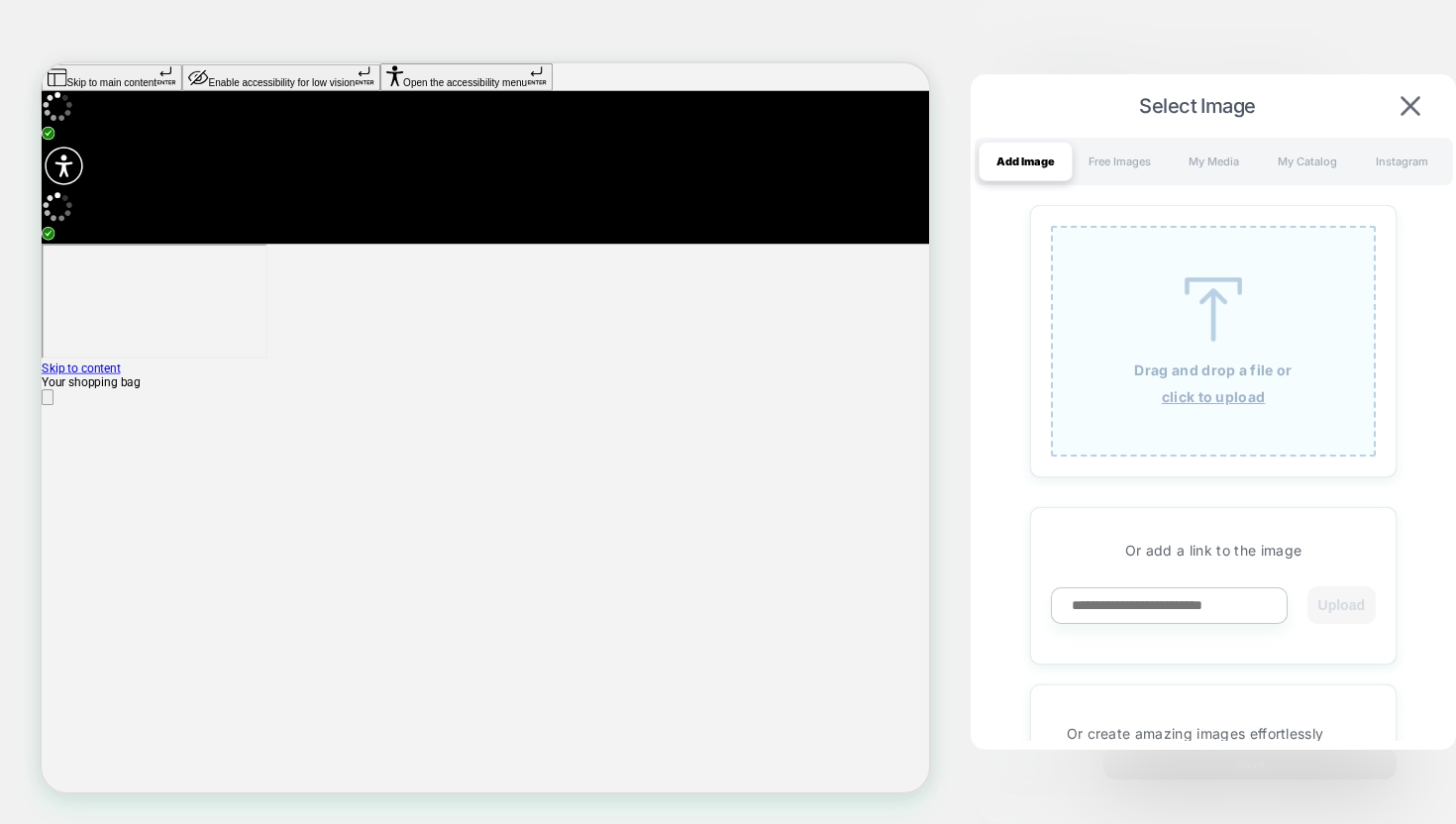 scroll, scrollTop: 143, scrollLeft: 0, axis: vertical 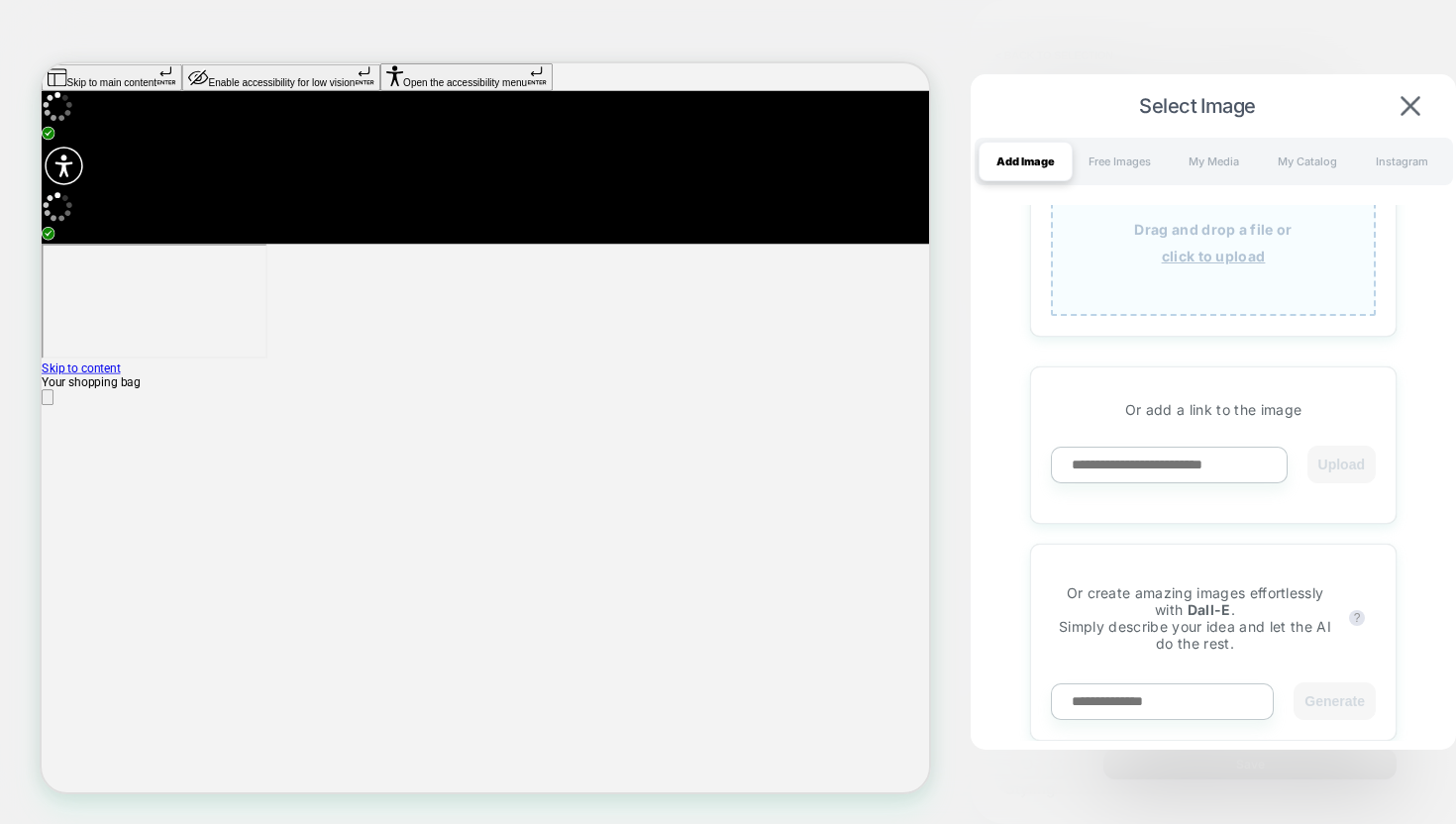 click on "Drag and drop a file or click to upload" at bounding box center [1213, 200] 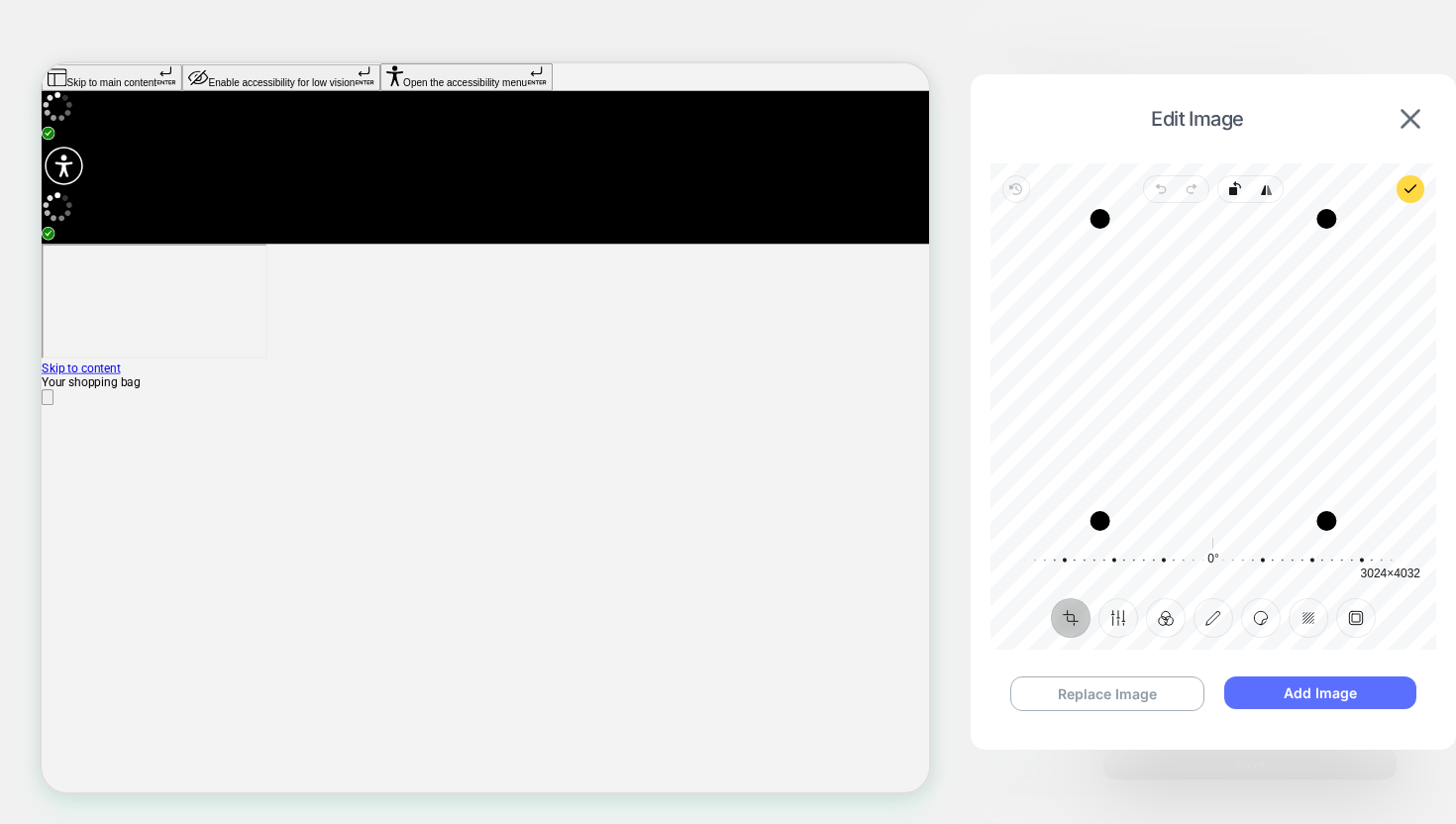 click on "Add Image" at bounding box center (1320, 692) 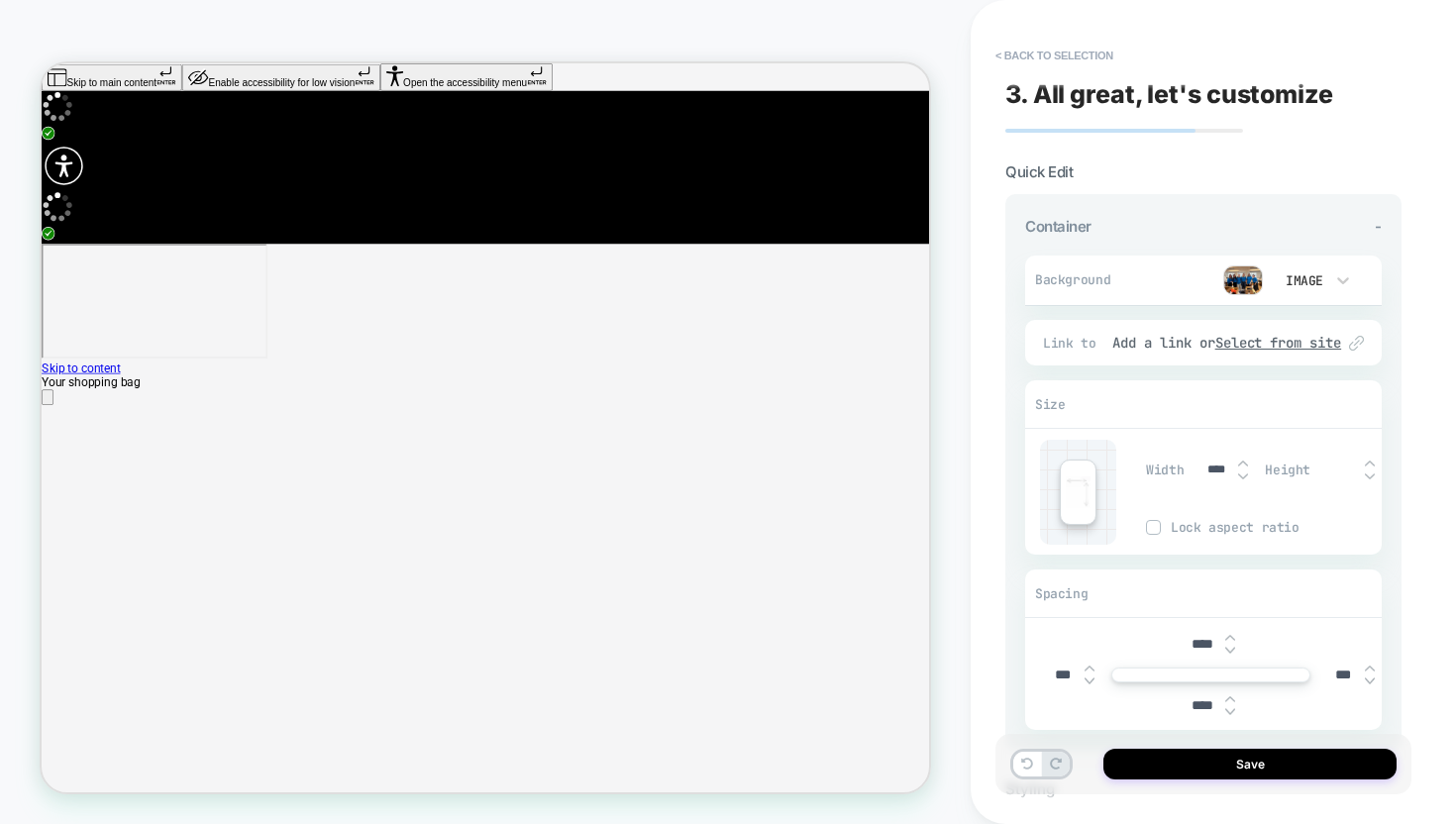 scroll, scrollTop: 189, scrollLeft: 0, axis: vertical 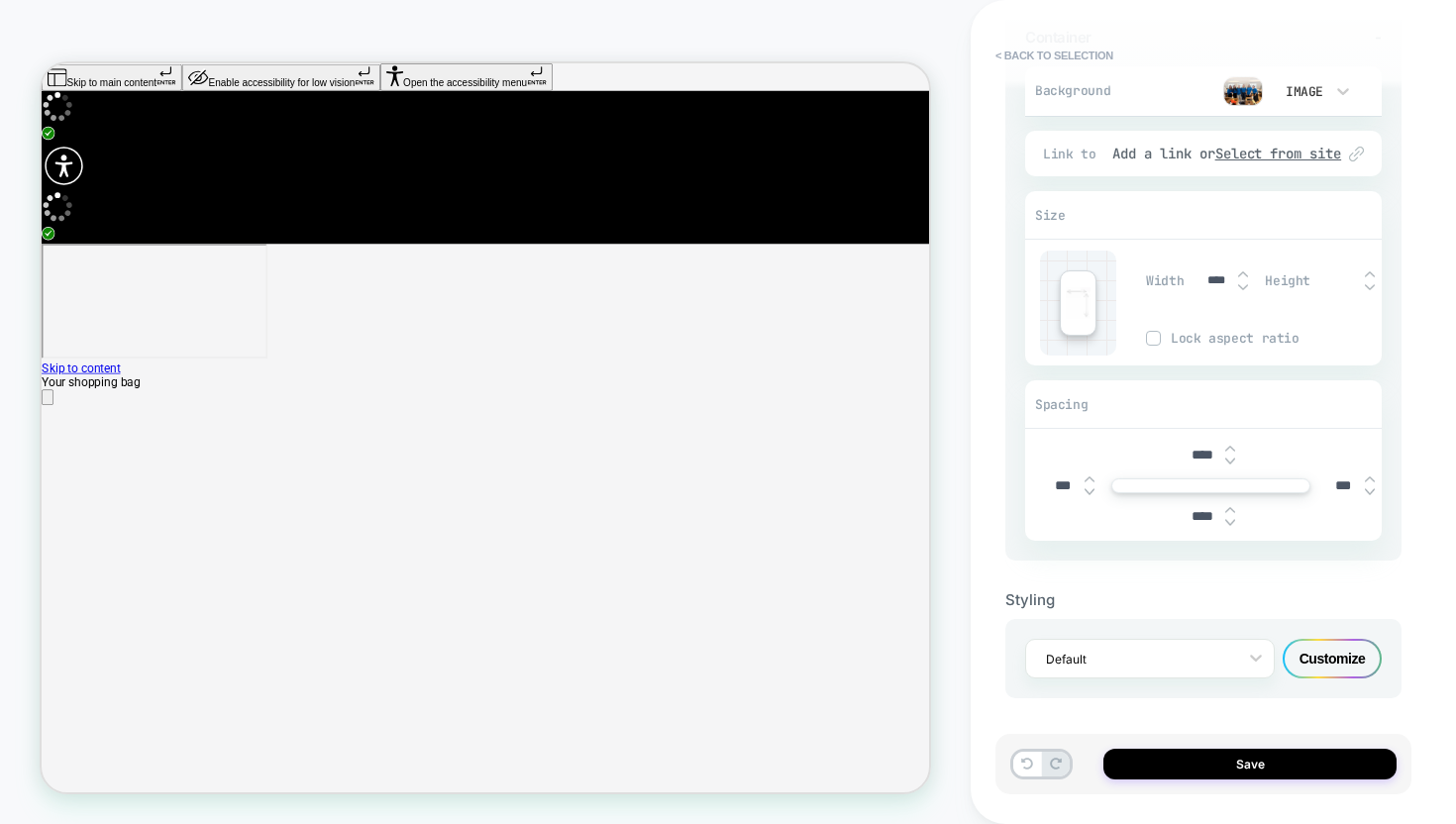 click on "Customize" at bounding box center (1332, 659) 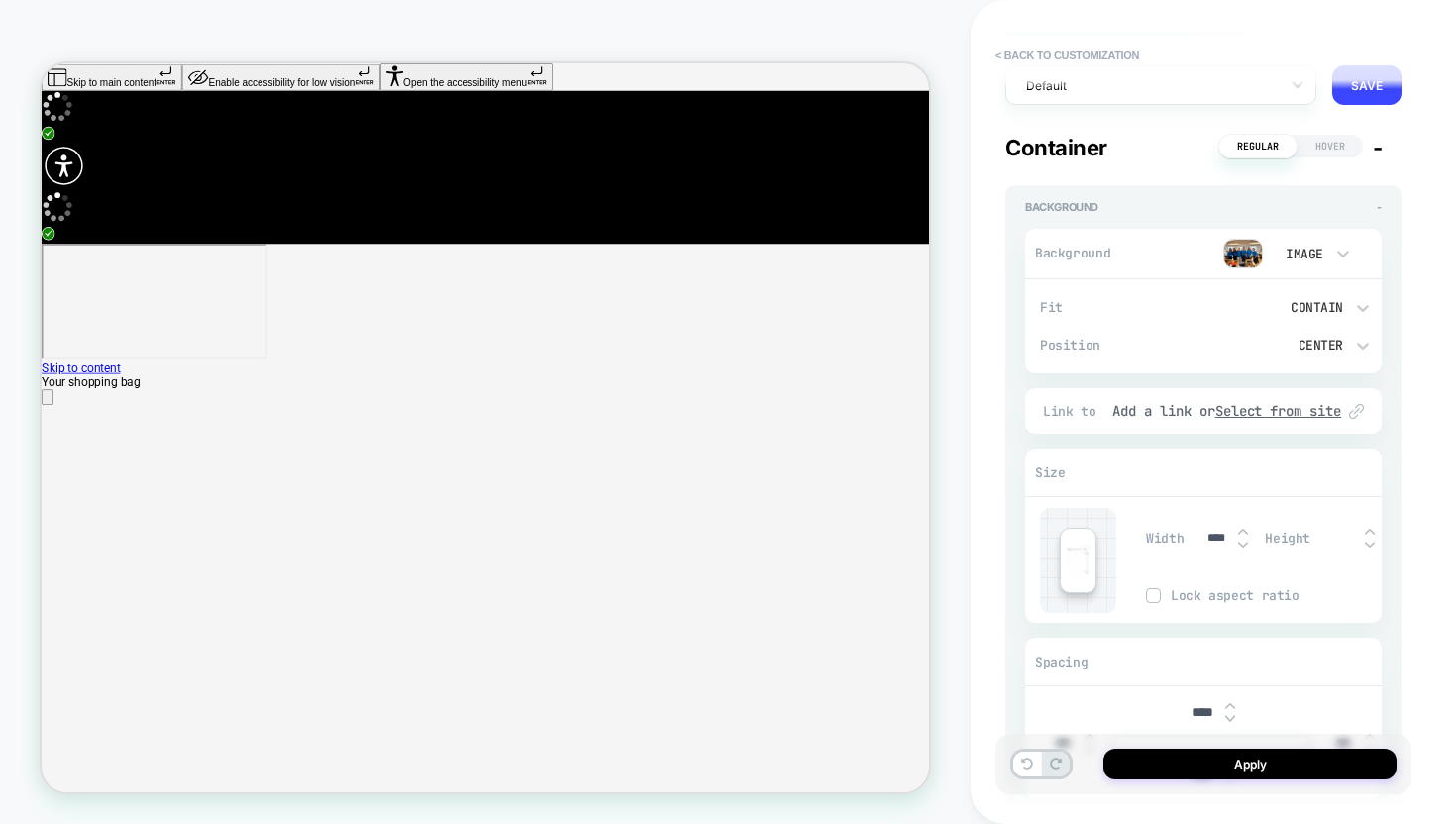 scroll, scrollTop: 0, scrollLeft: 0, axis: both 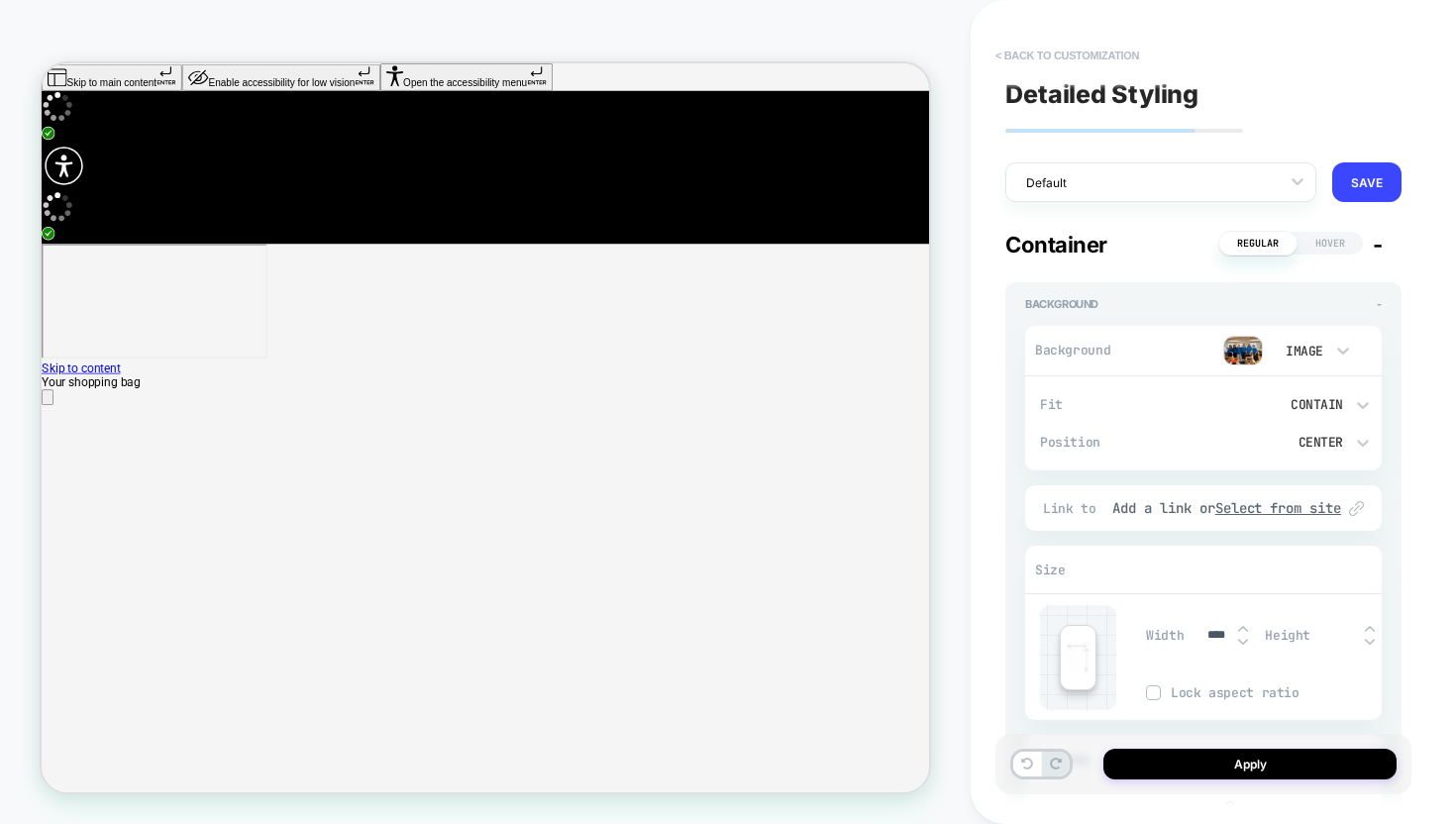 click on "< Back to customization" at bounding box center [1067, 55] 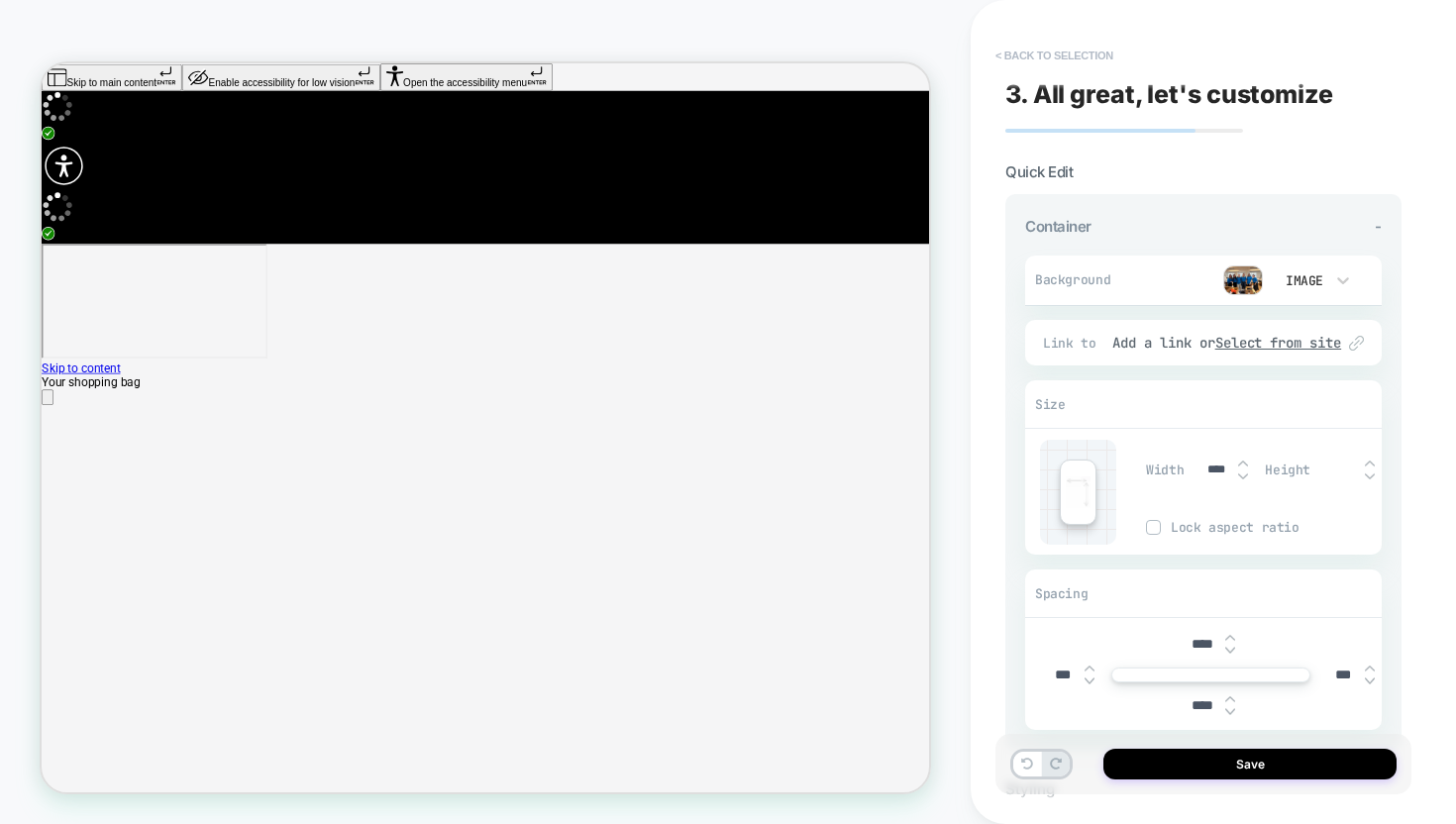 click on "< Back to selection" at bounding box center (1054, 55) 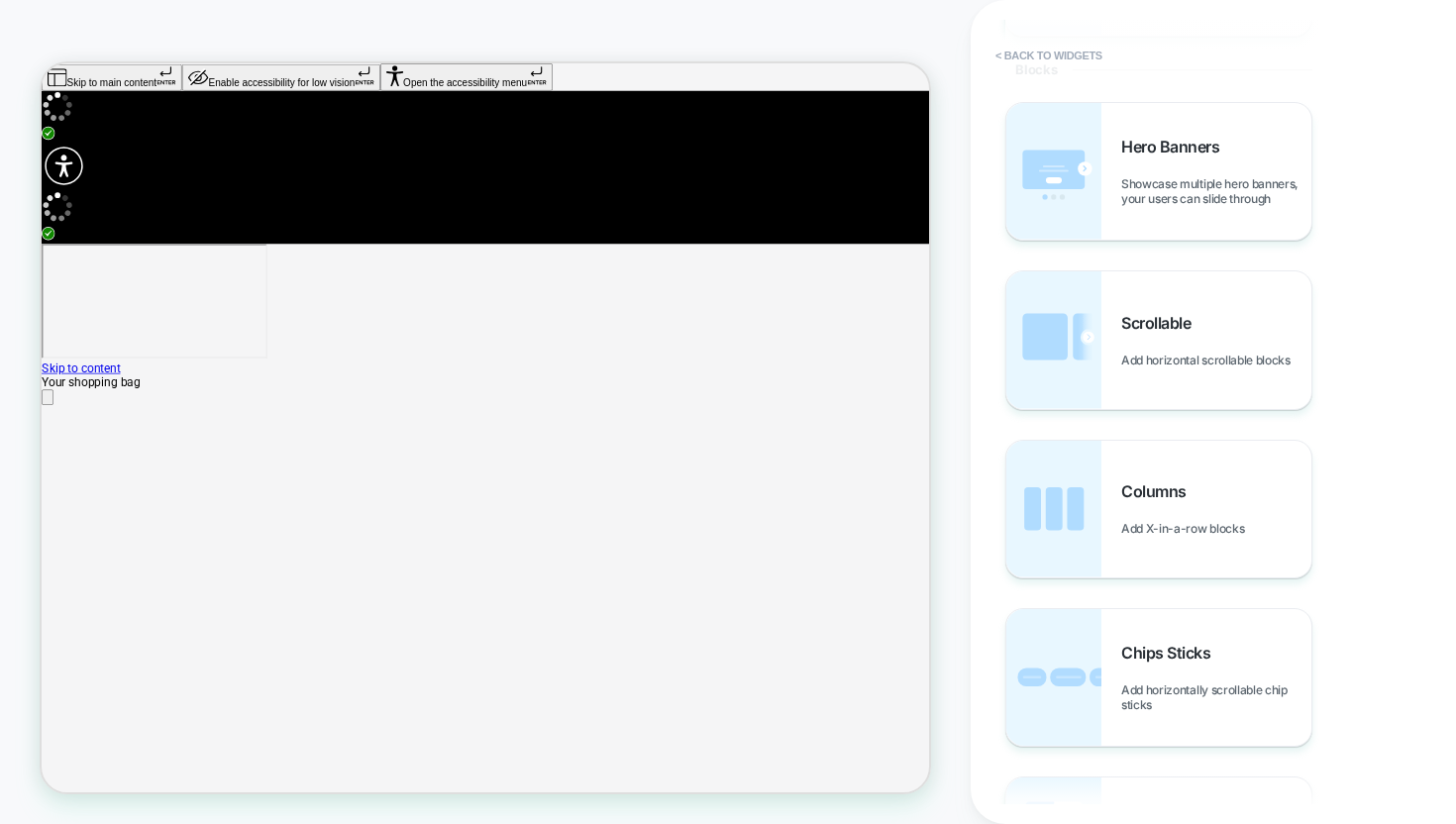 scroll, scrollTop: 789, scrollLeft: 0, axis: vertical 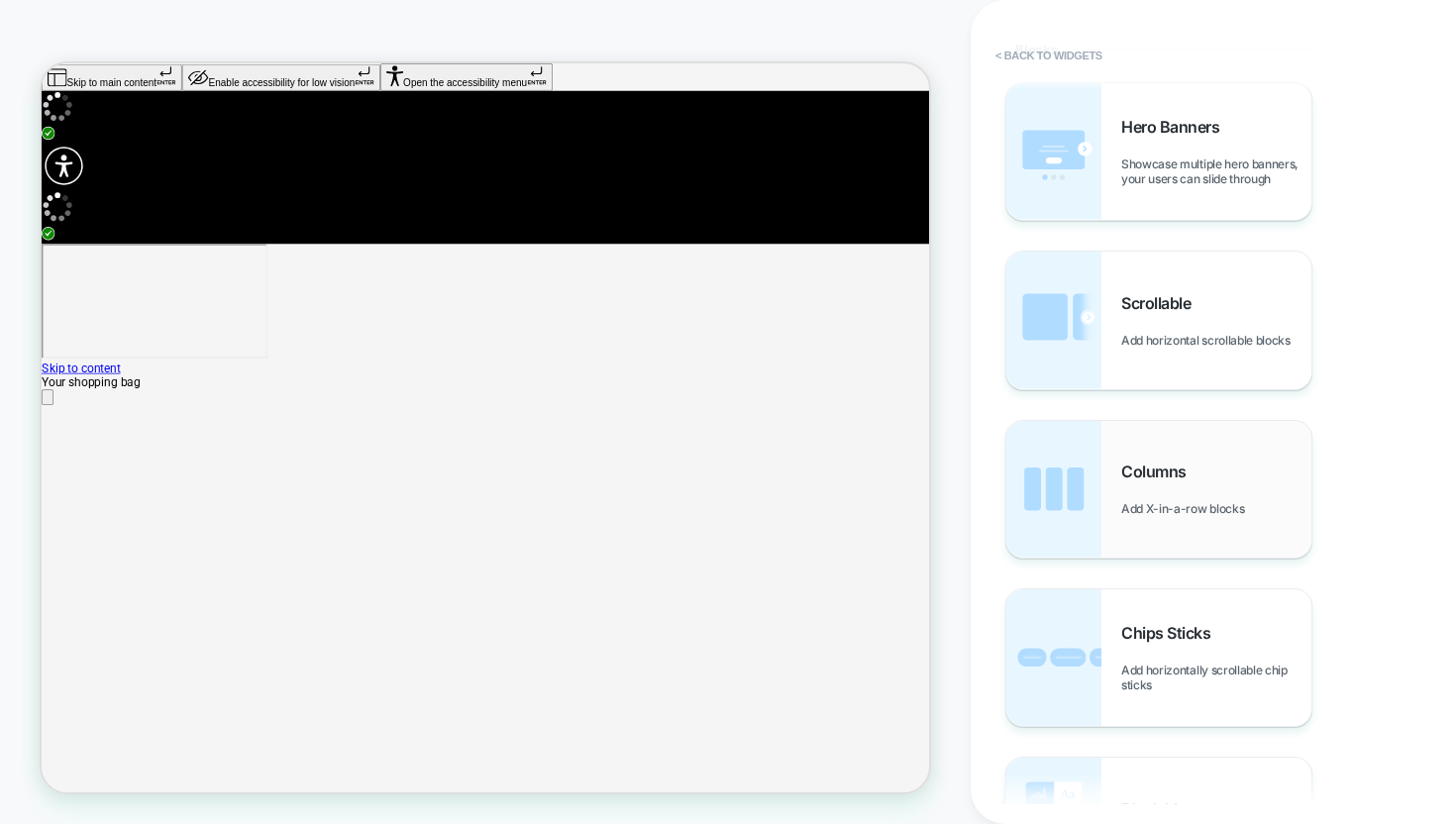 click on "Add X-in-a-row blocks" at bounding box center (1188, 508) 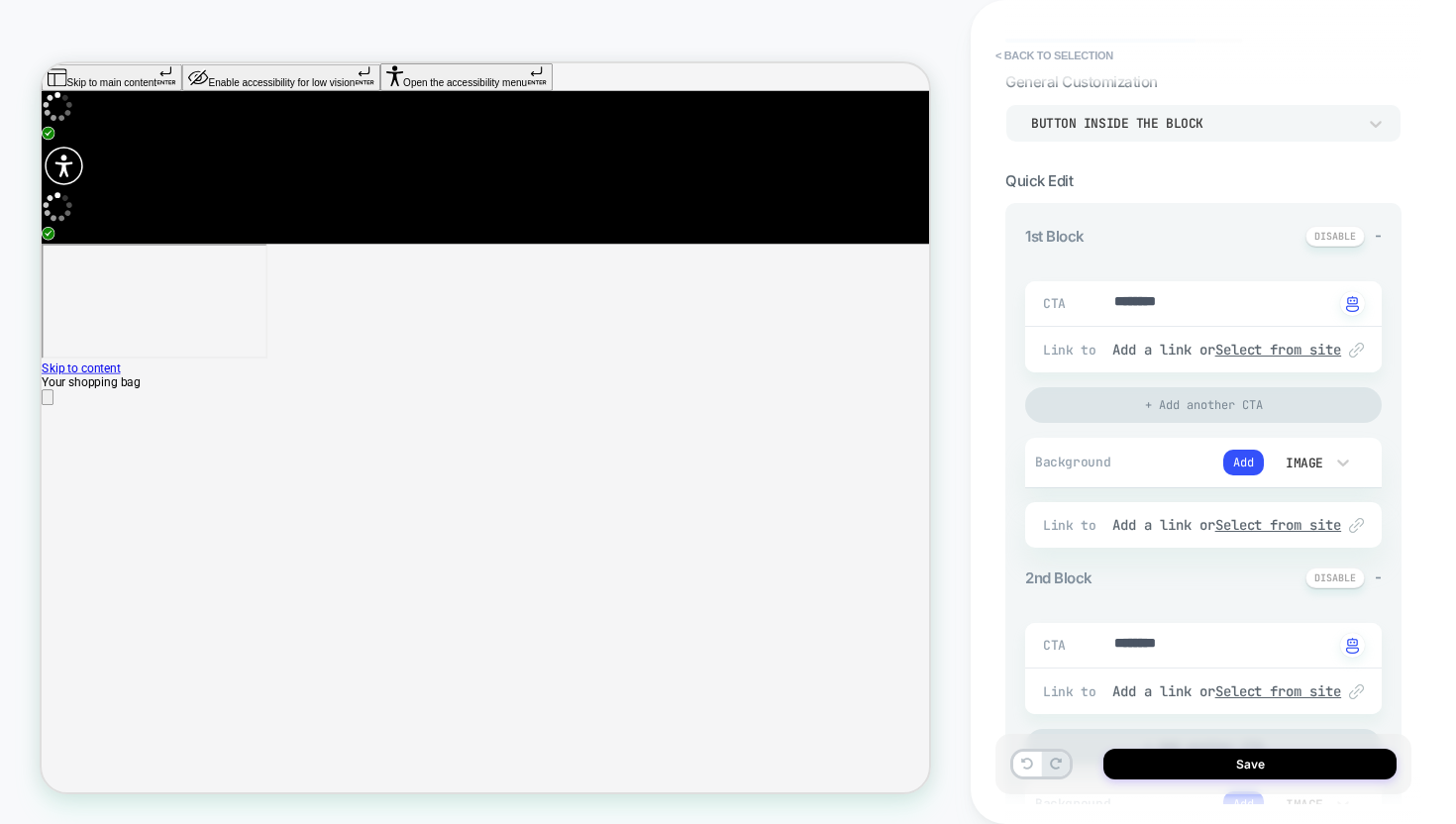 scroll, scrollTop: 109, scrollLeft: 0, axis: vertical 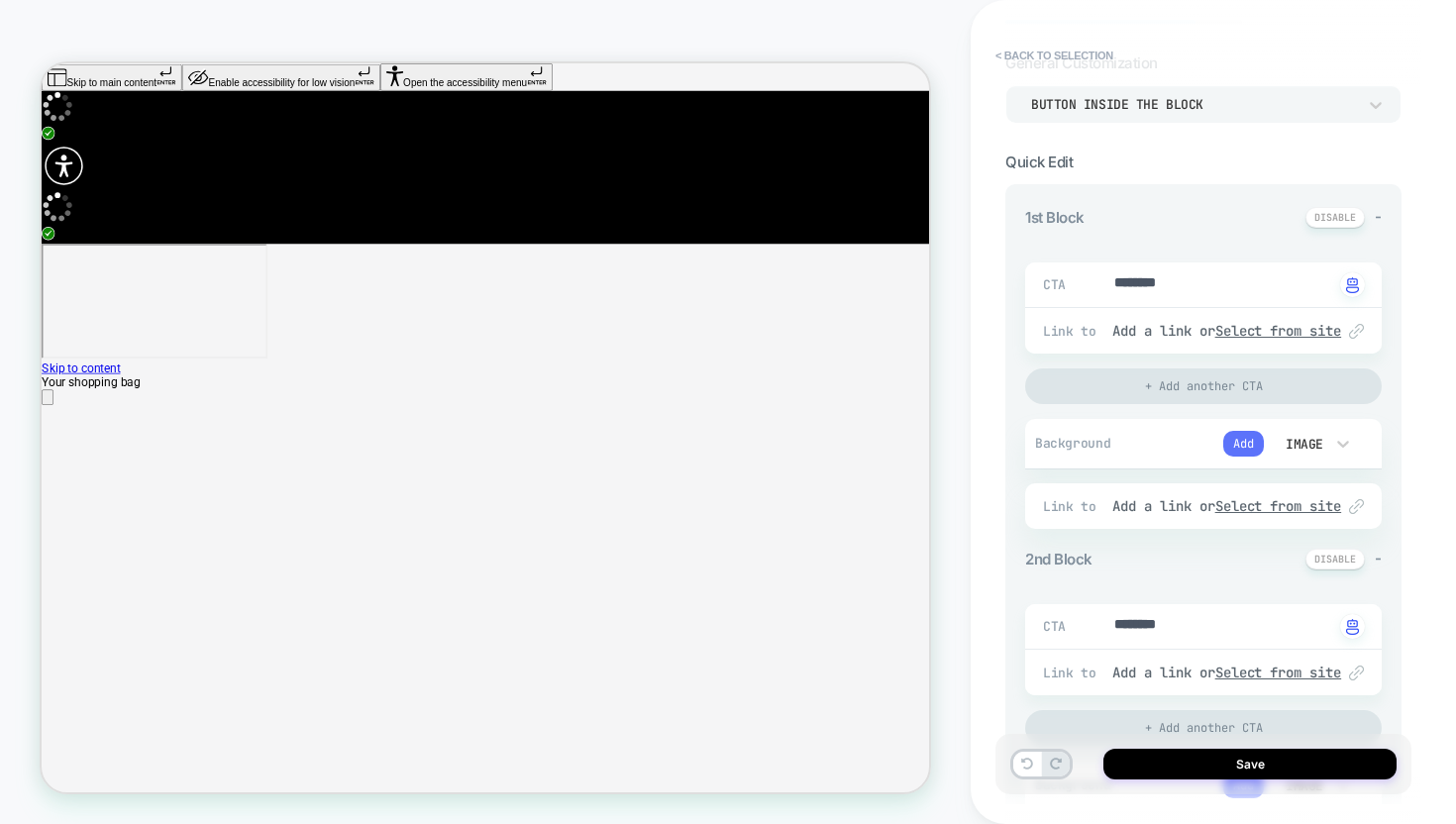 click on "Add" at bounding box center [1243, 444] 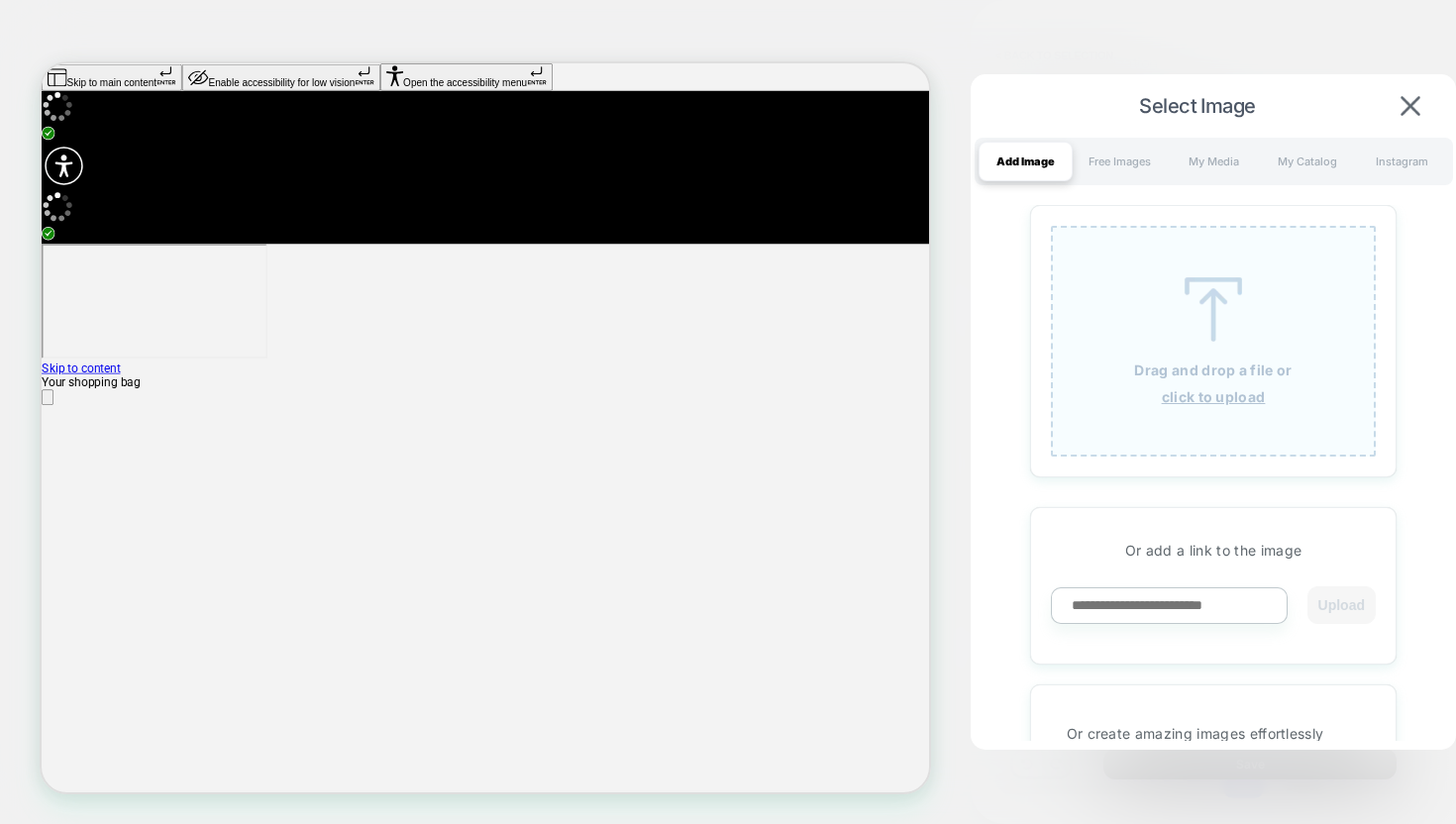 click at bounding box center [1213, 309] 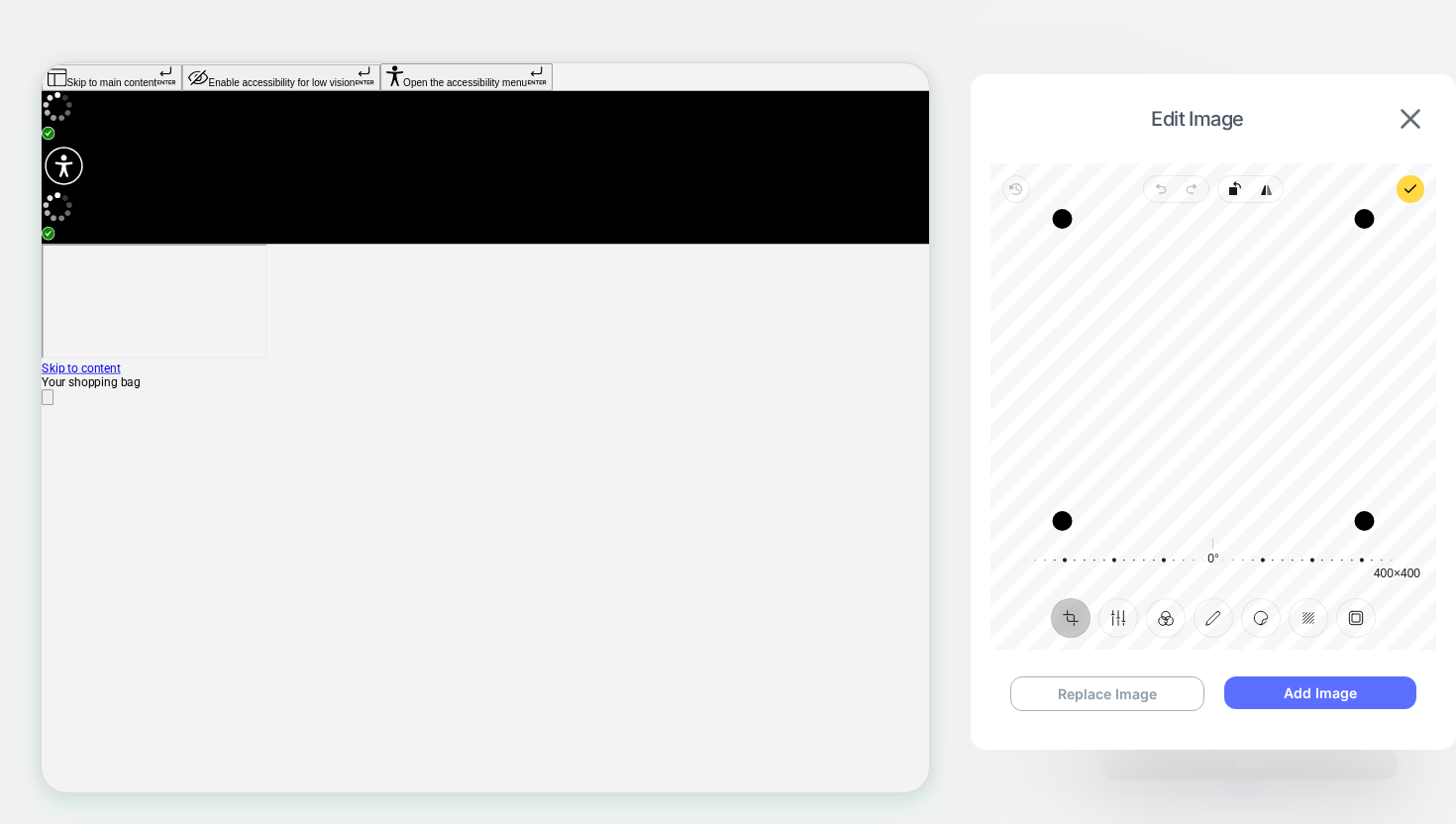 click on "Add Image" at bounding box center [1320, 692] 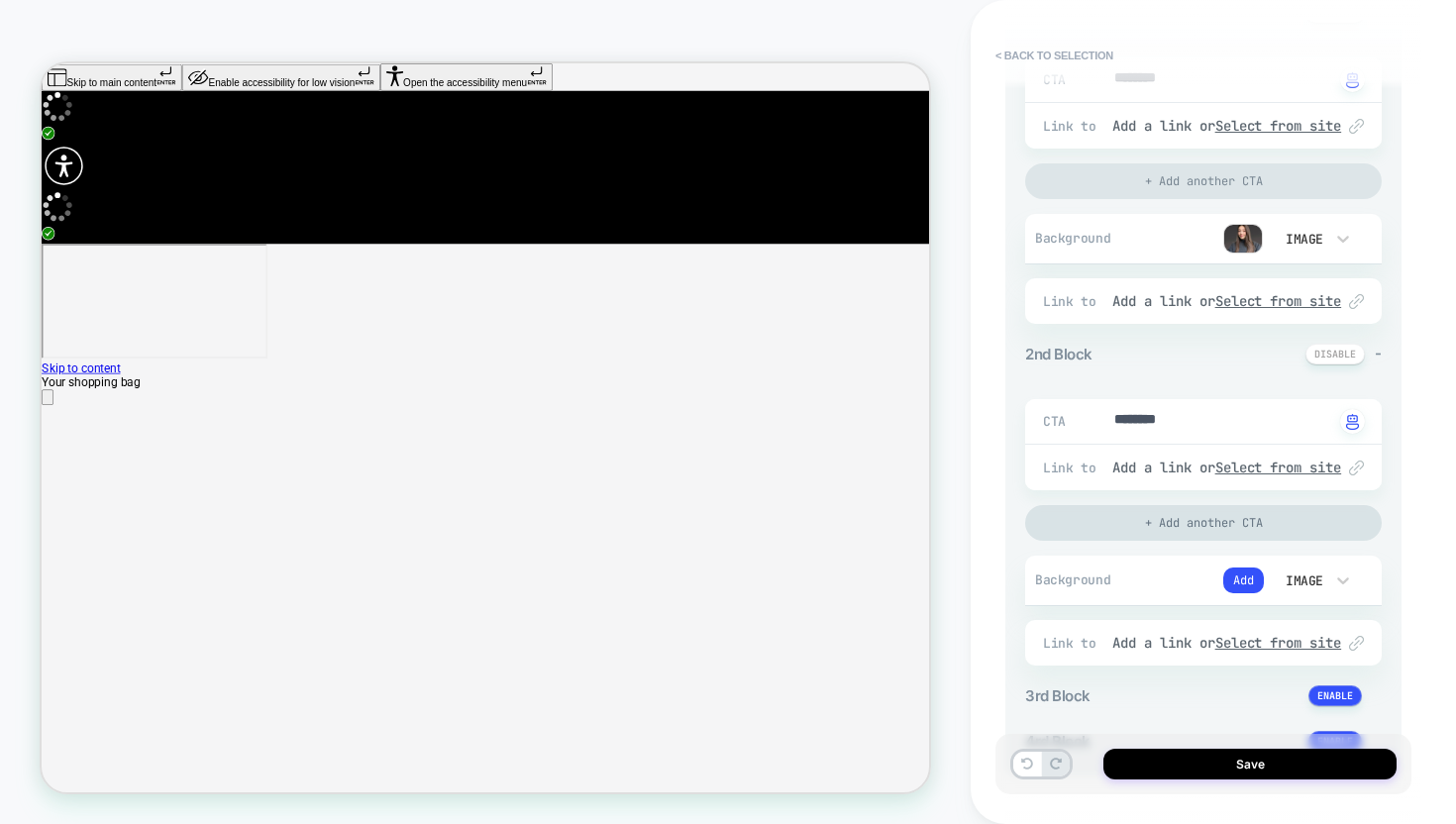 scroll, scrollTop: 358, scrollLeft: 0, axis: vertical 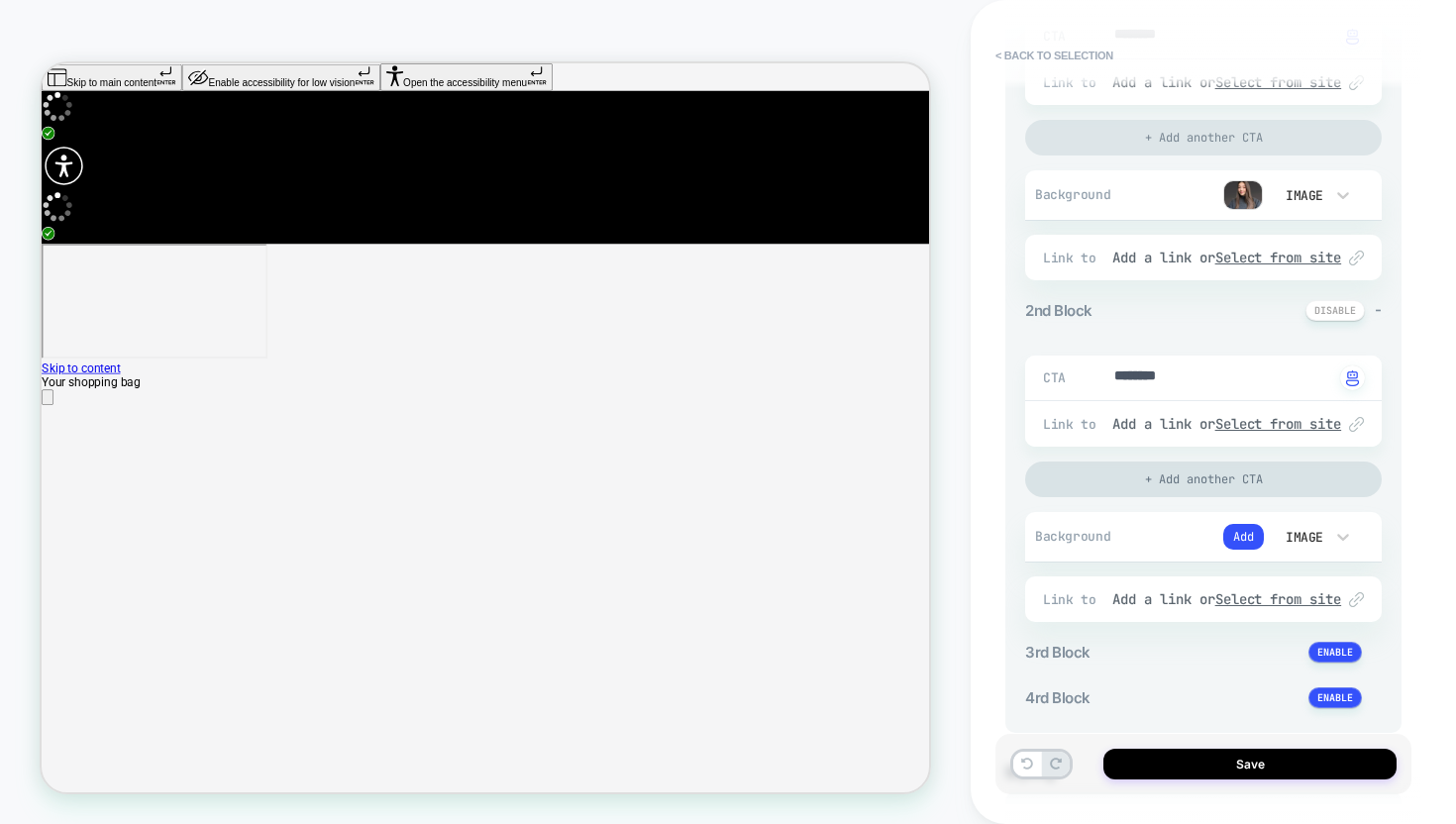 click on "Add" at bounding box center [1187, 537] 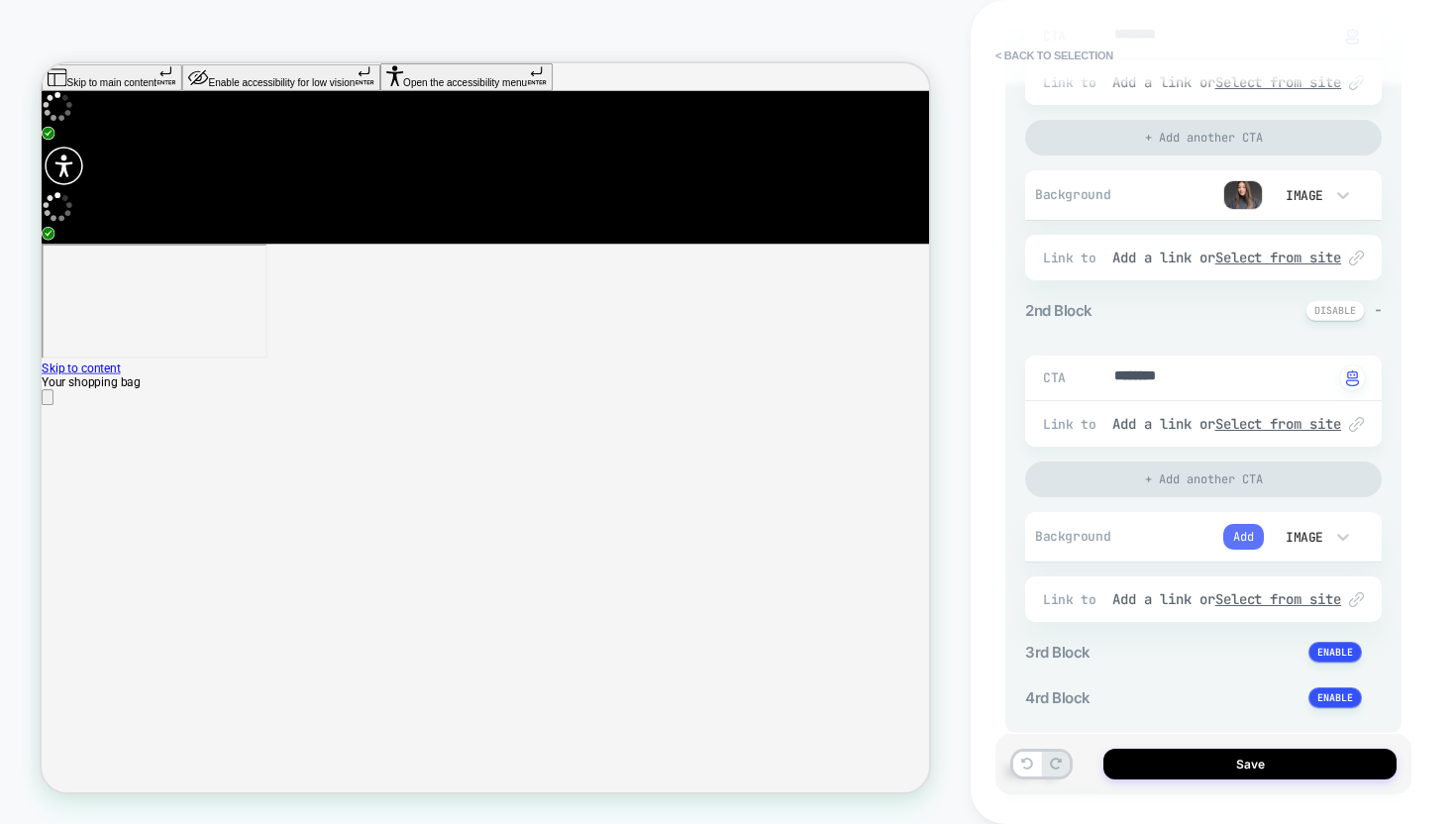 click on "Add" at bounding box center [1243, 537] 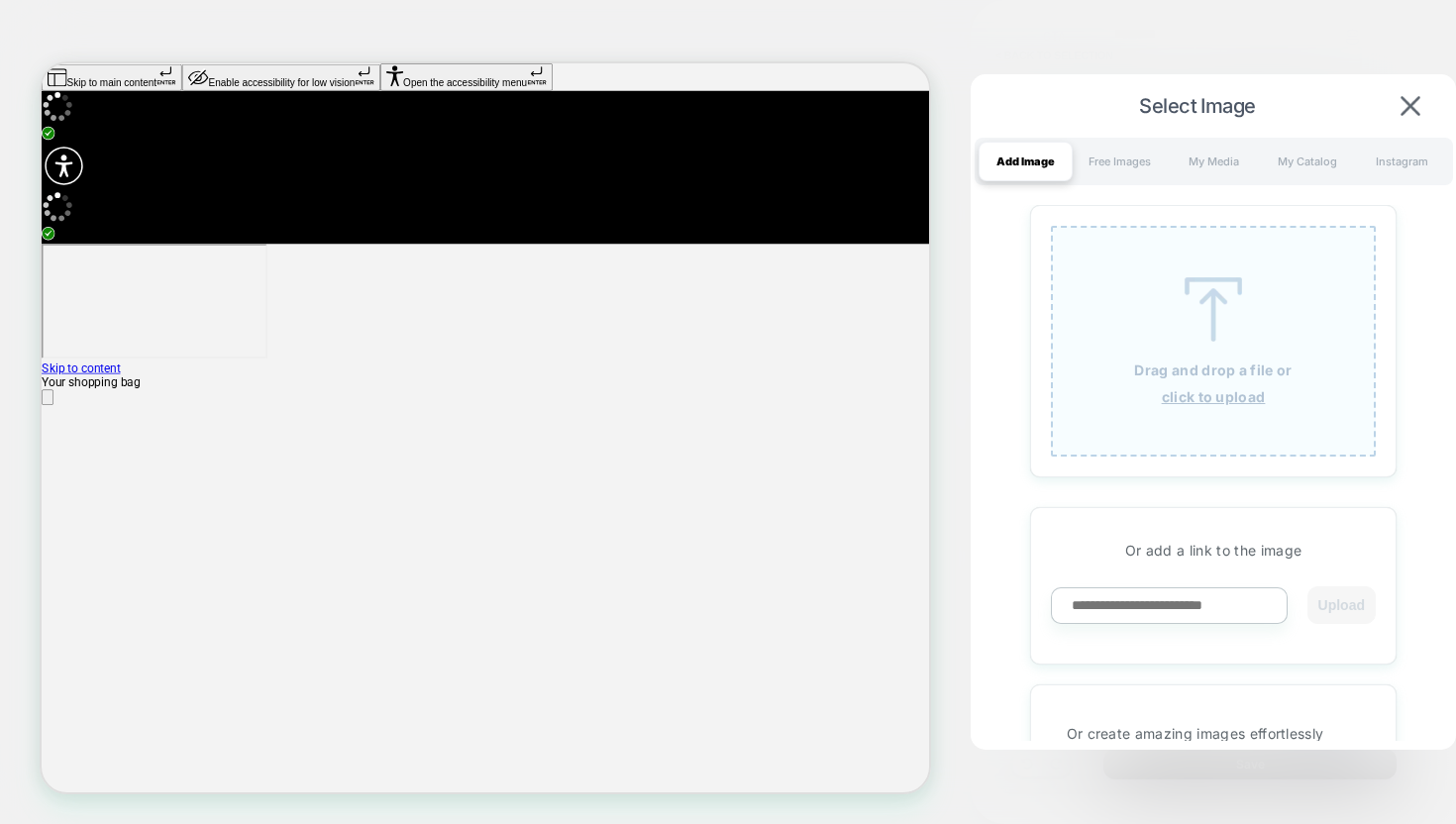 click on "Drag and drop a file or click to upload" at bounding box center (1213, 341) 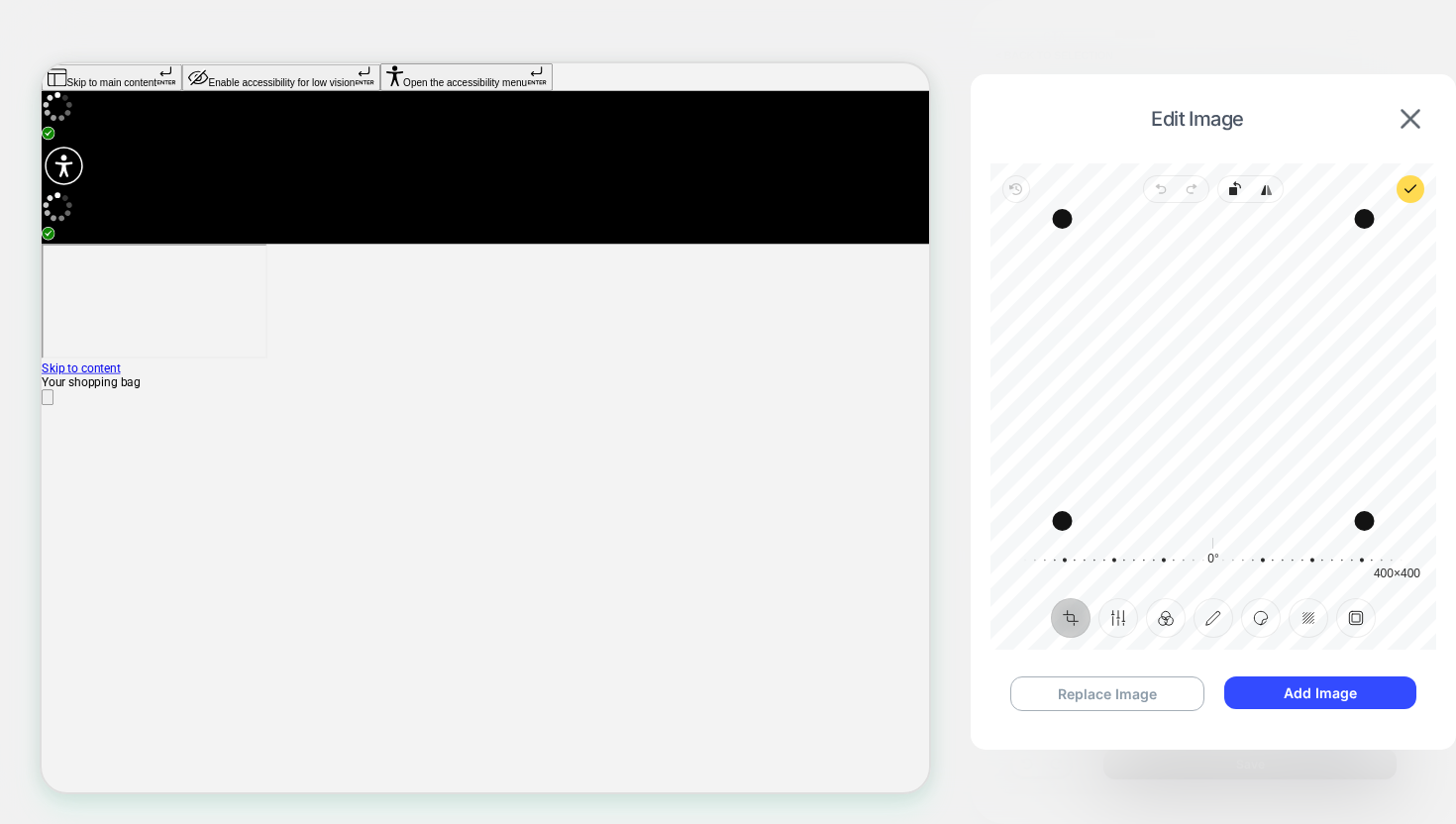 click on "Replace Image Add Image" at bounding box center (1213, 693) 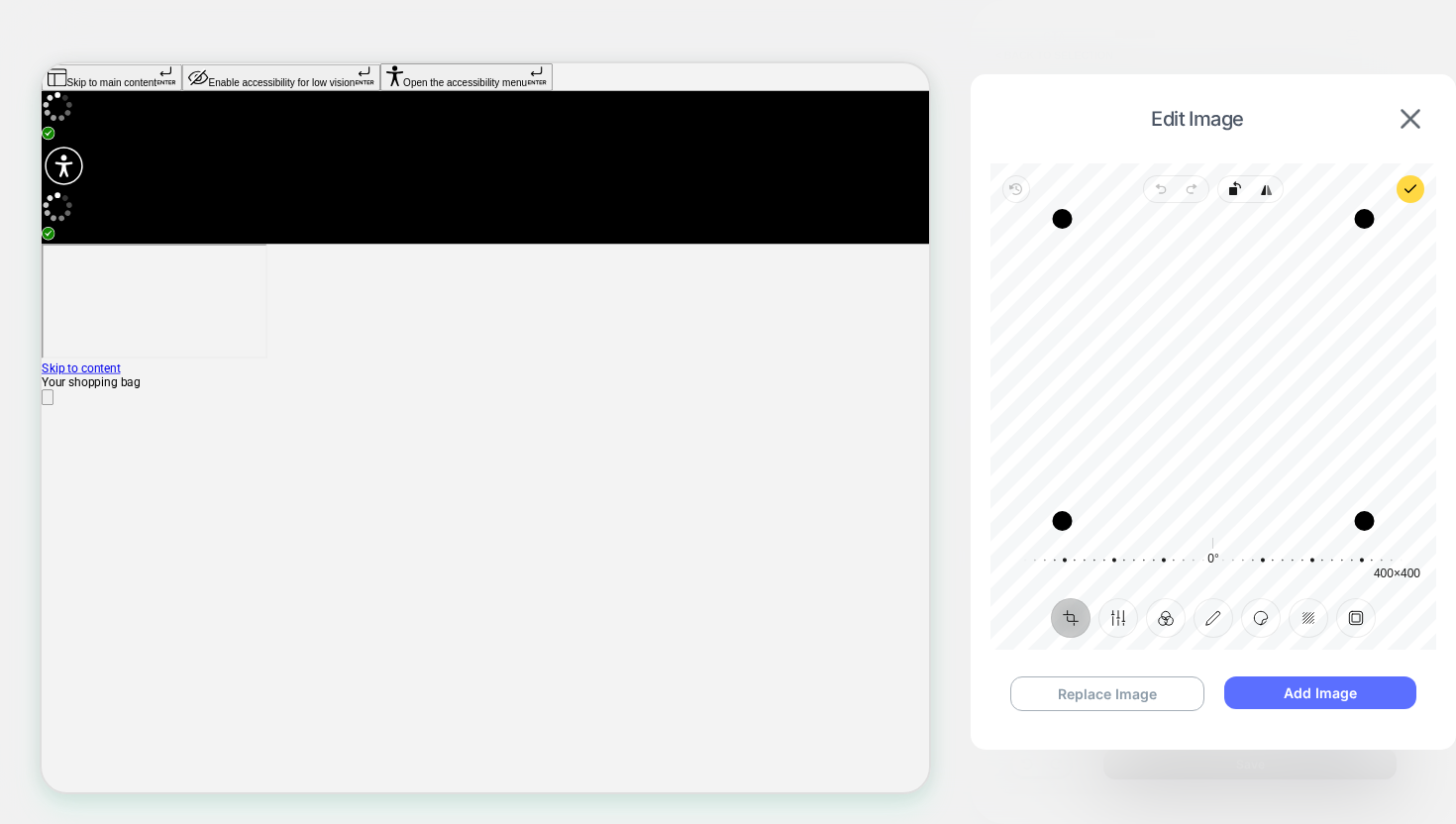 click on "Add Image" at bounding box center [1320, 692] 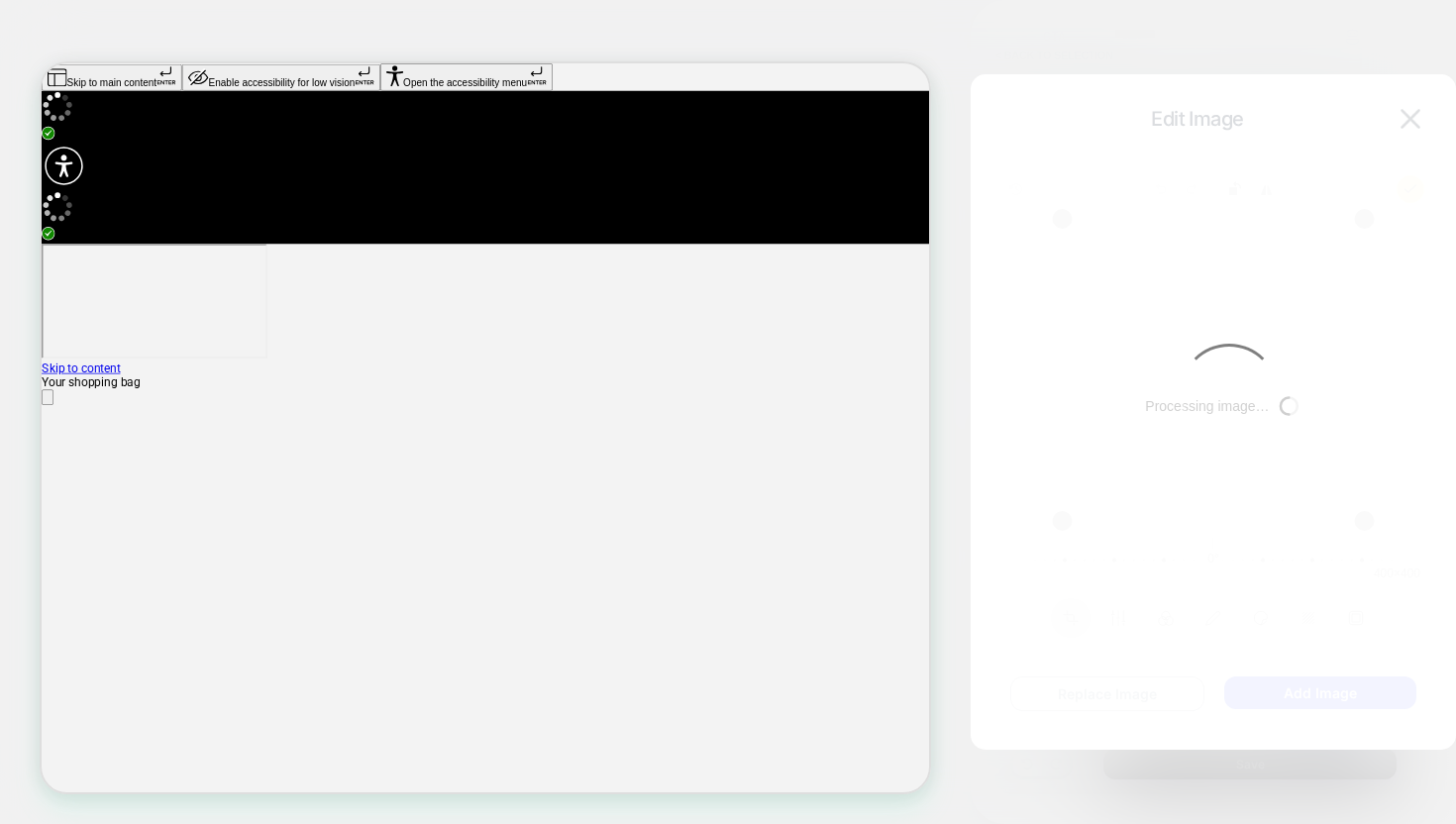 type on "*" 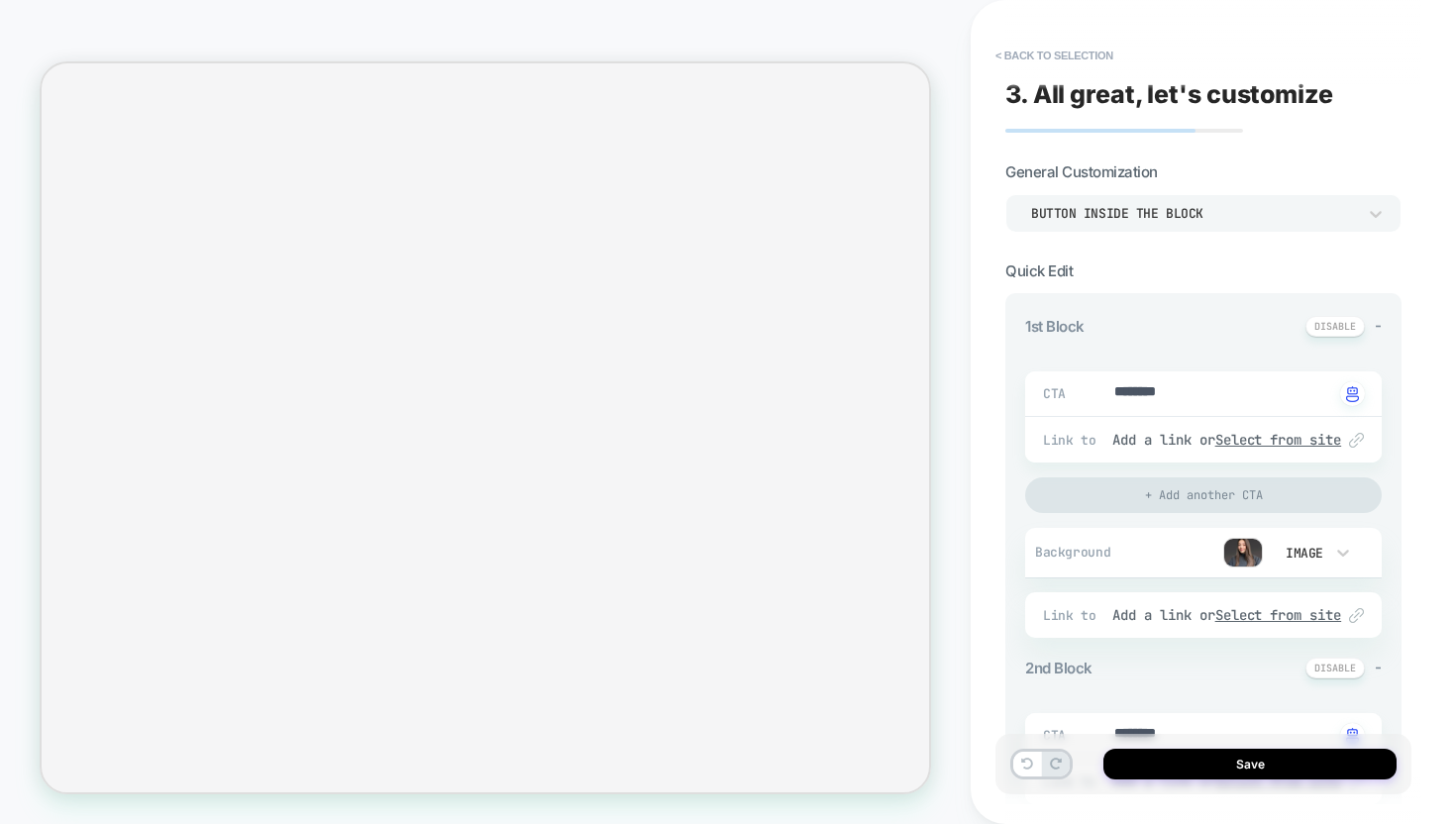 scroll, scrollTop: 0, scrollLeft: 0, axis: both 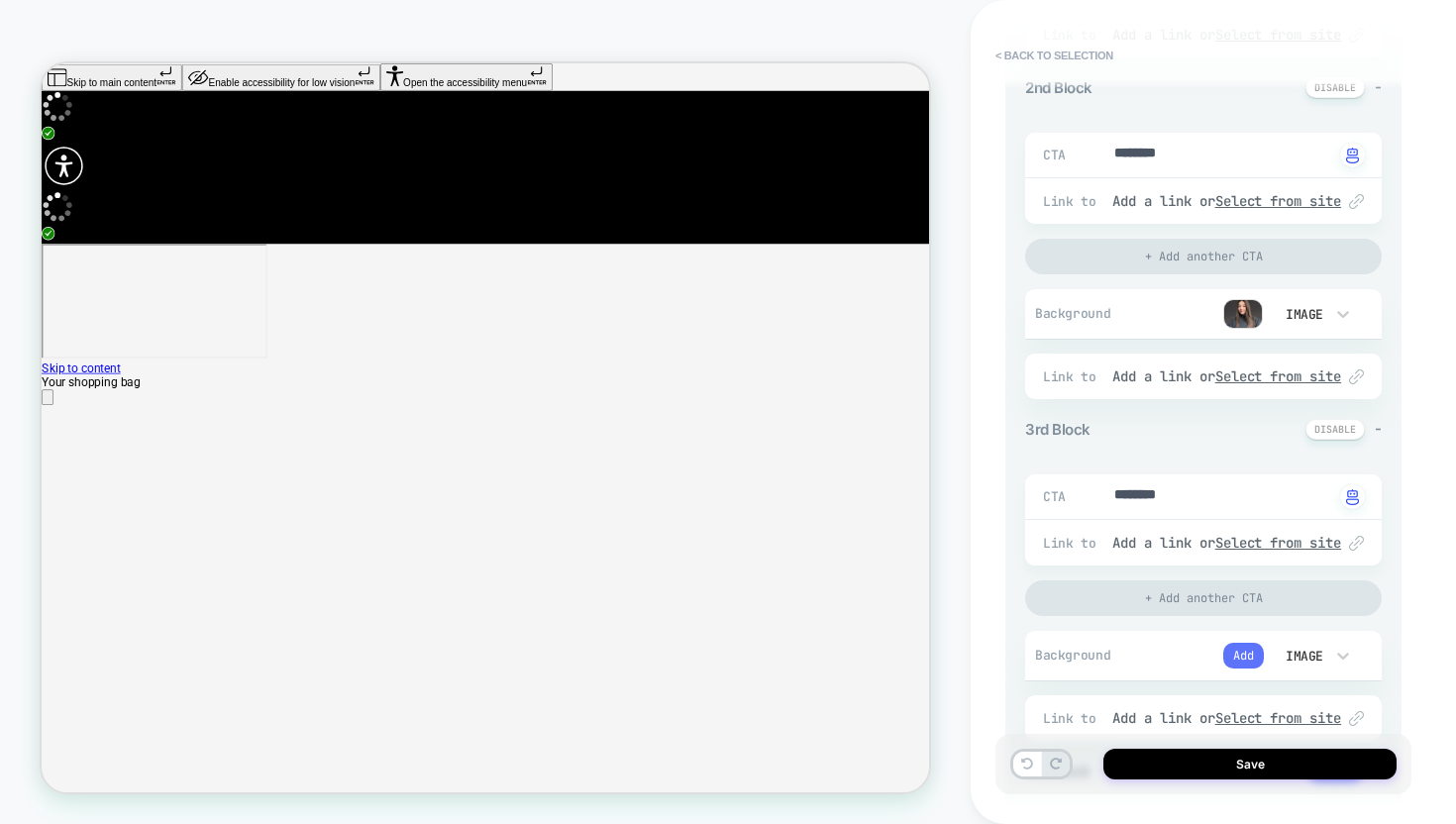click on "Add" at bounding box center (1243, 656) 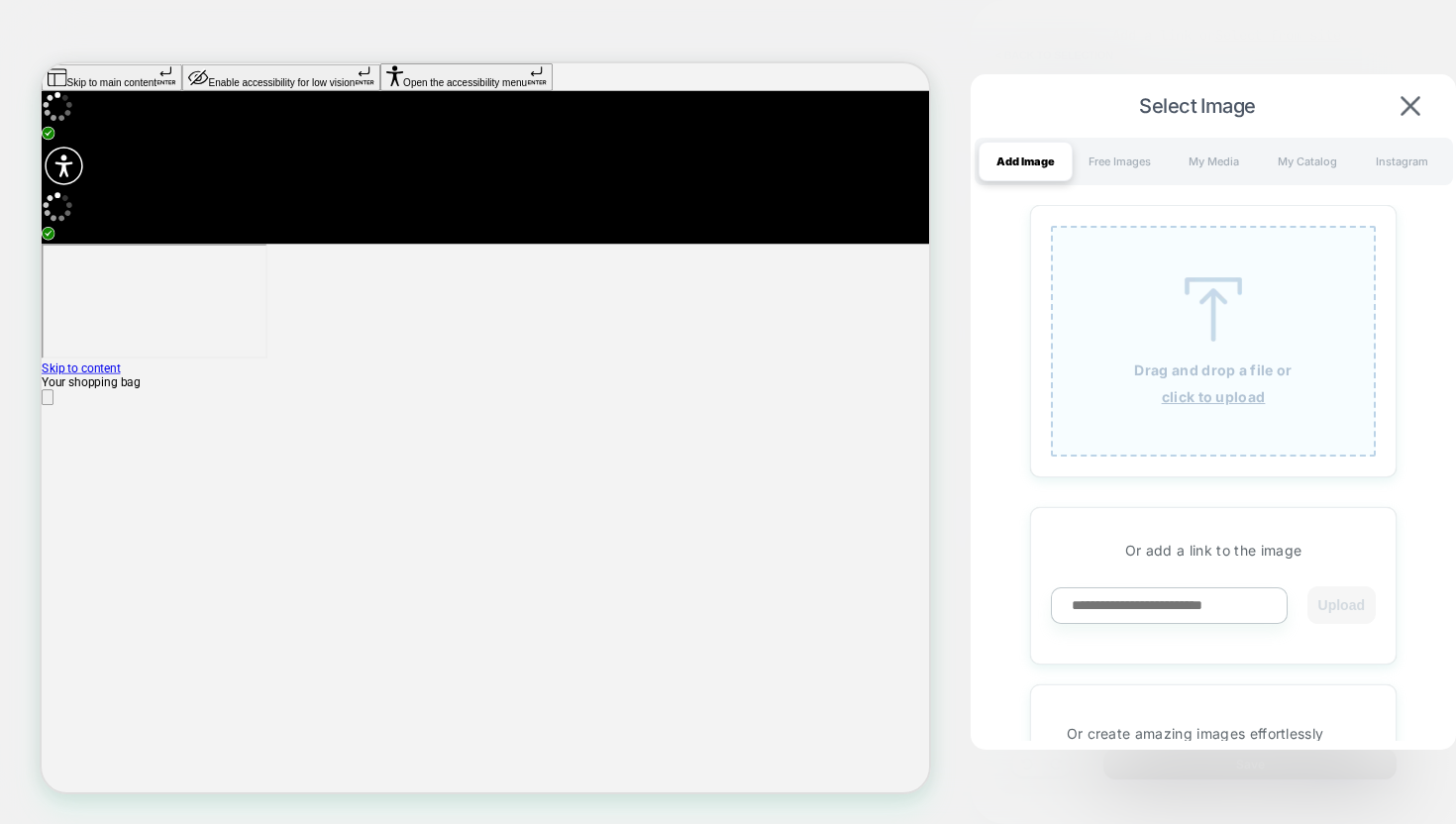 click at bounding box center (1213, 309) 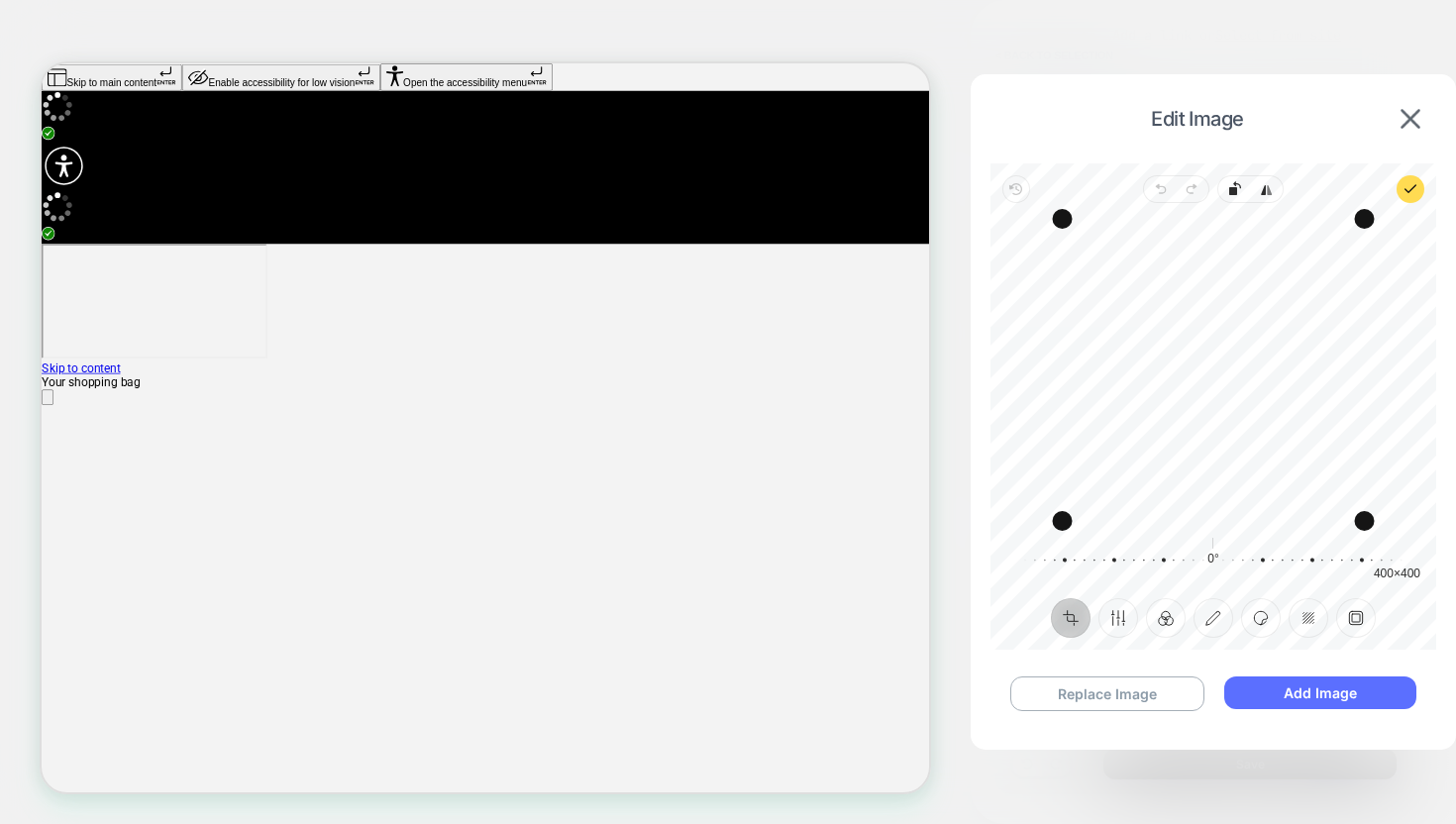 click on "Add Image" at bounding box center [1320, 692] 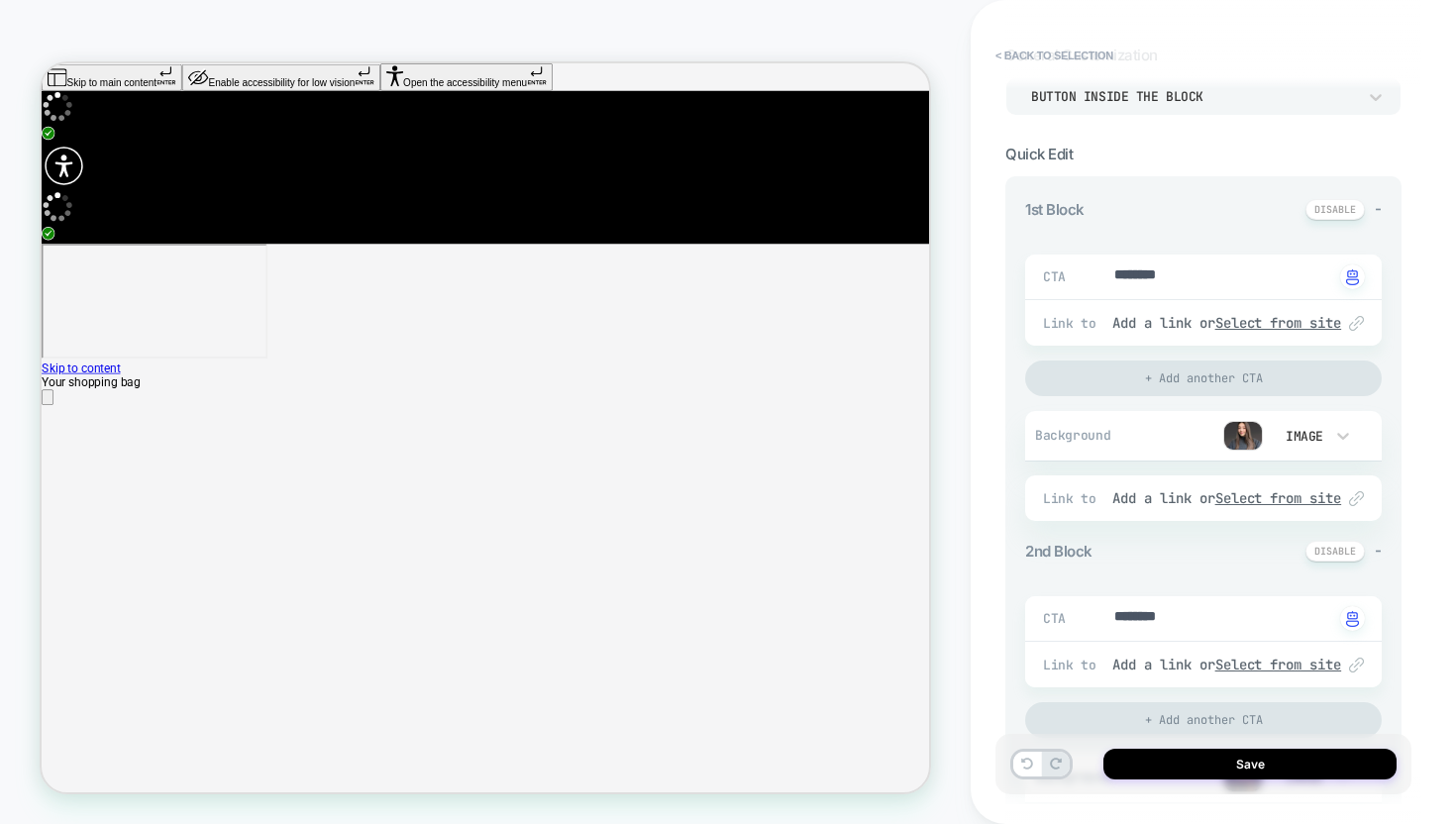 scroll, scrollTop: 0, scrollLeft: 0, axis: both 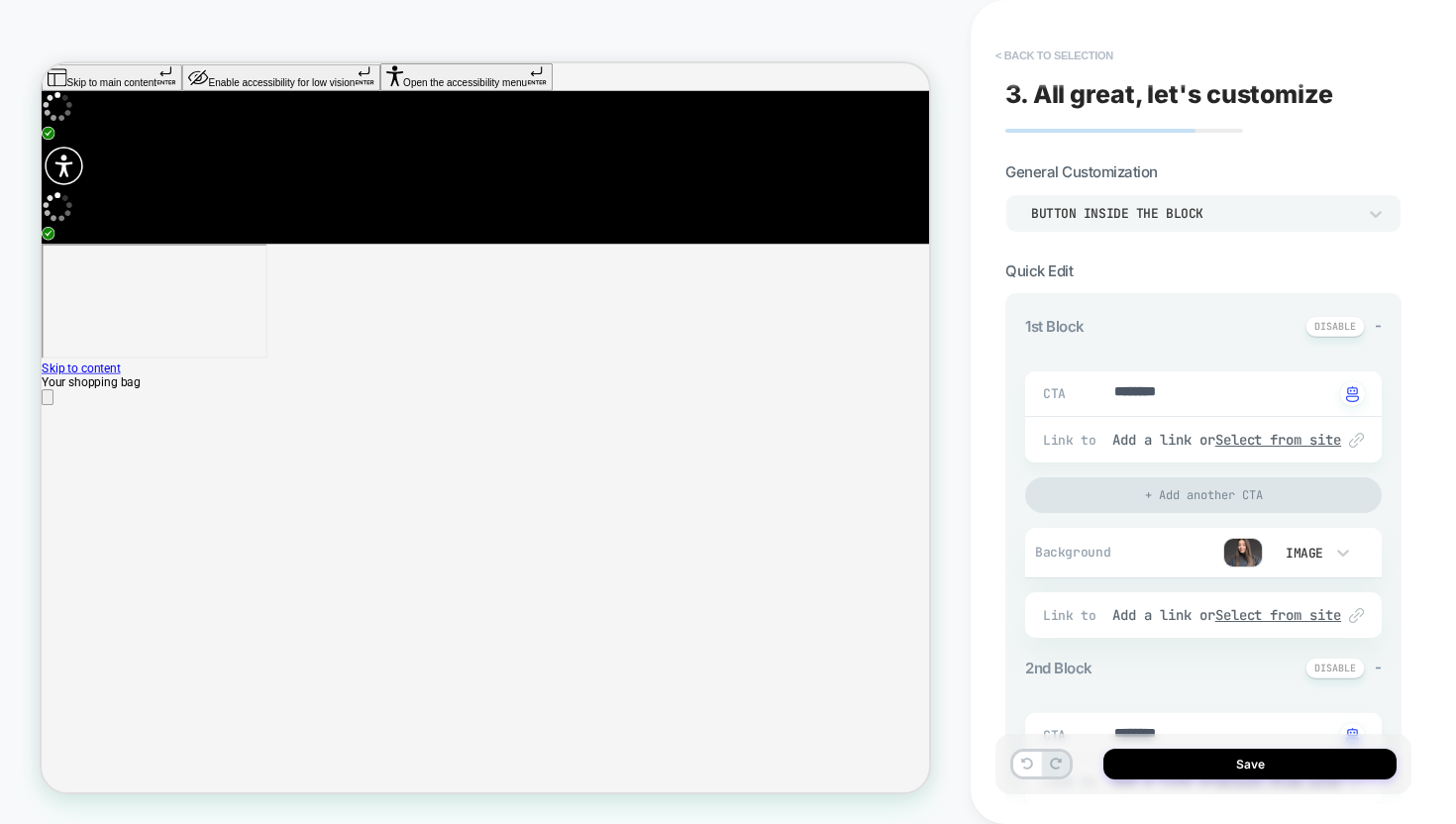 click on "< Back to selection" at bounding box center (1054, 55) 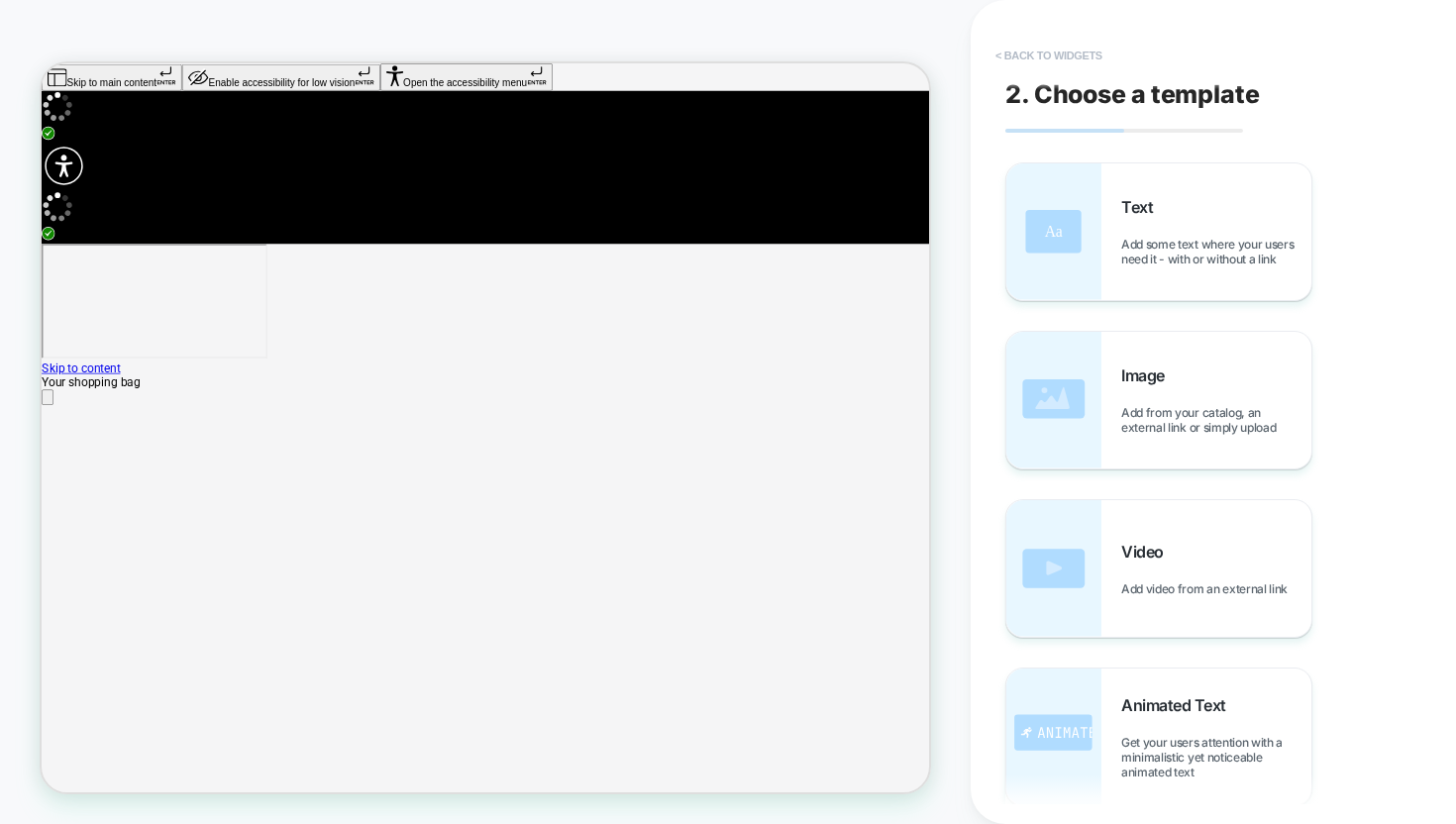 click on "< Back to widgets" at bounding box center (1049, 55) 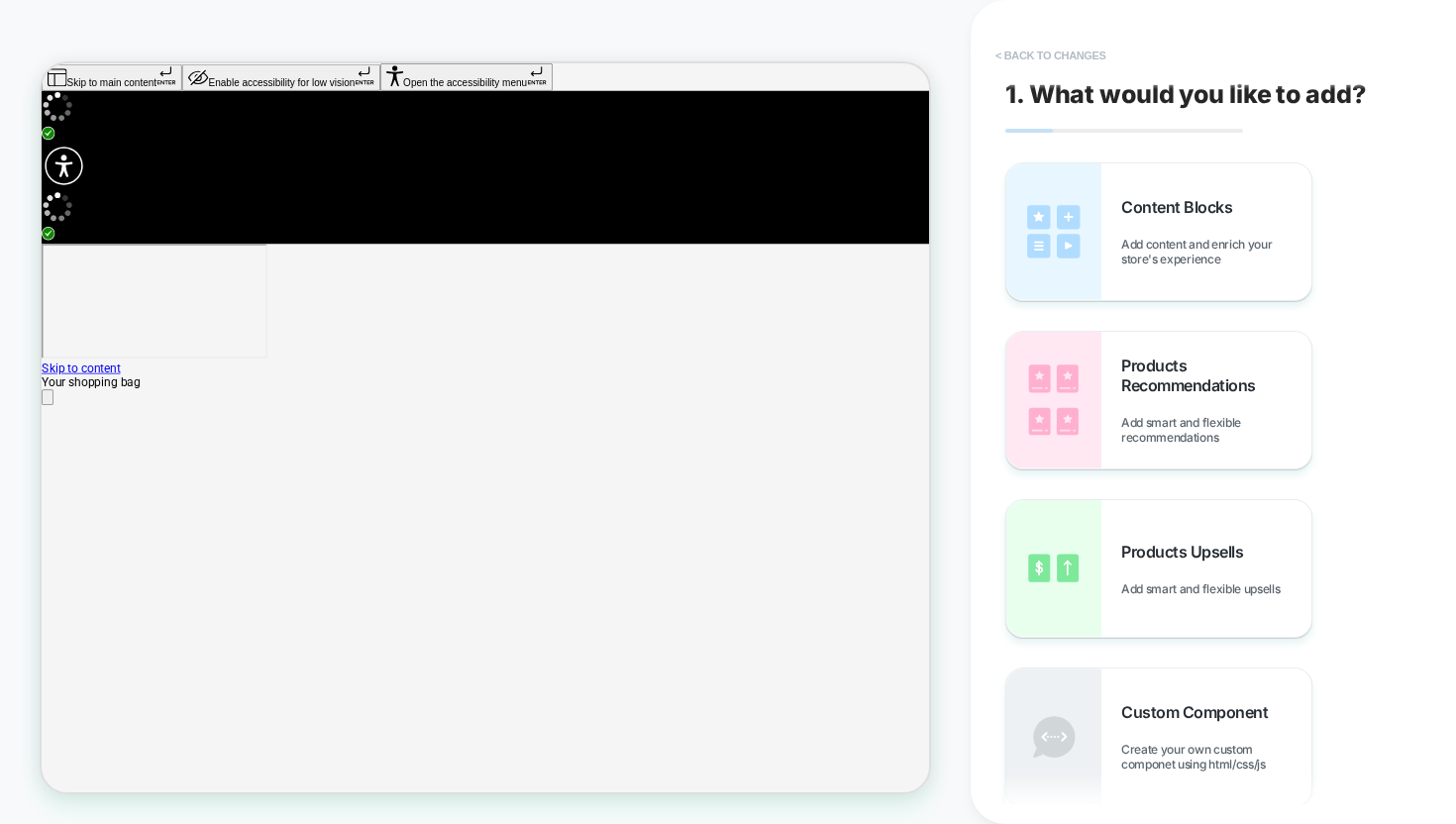 click on "< Back to changes" at bounding box center [1051, 55] 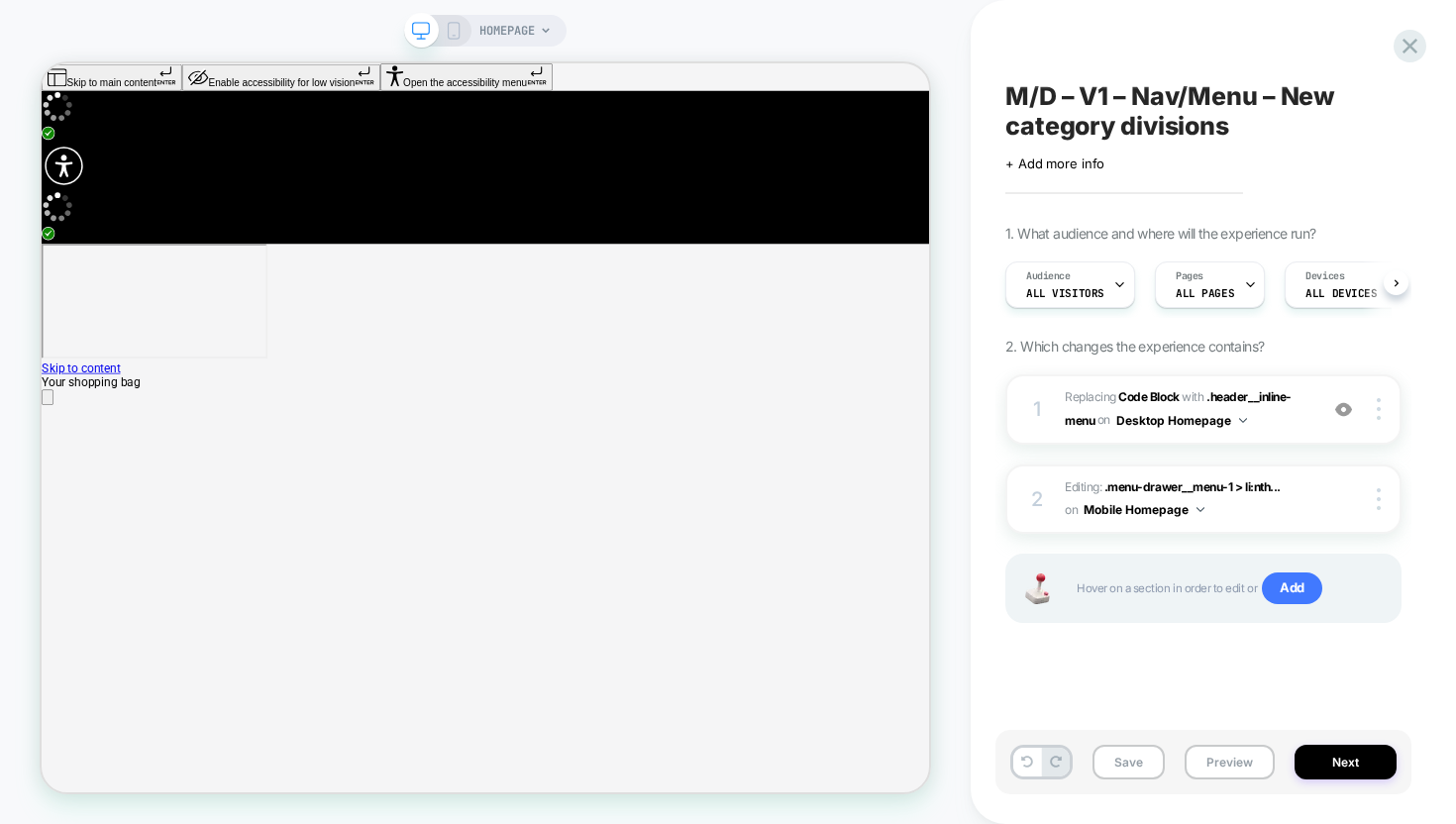 scroll, scrollTop: 0, scrollLeft: 1, axis: horizontal 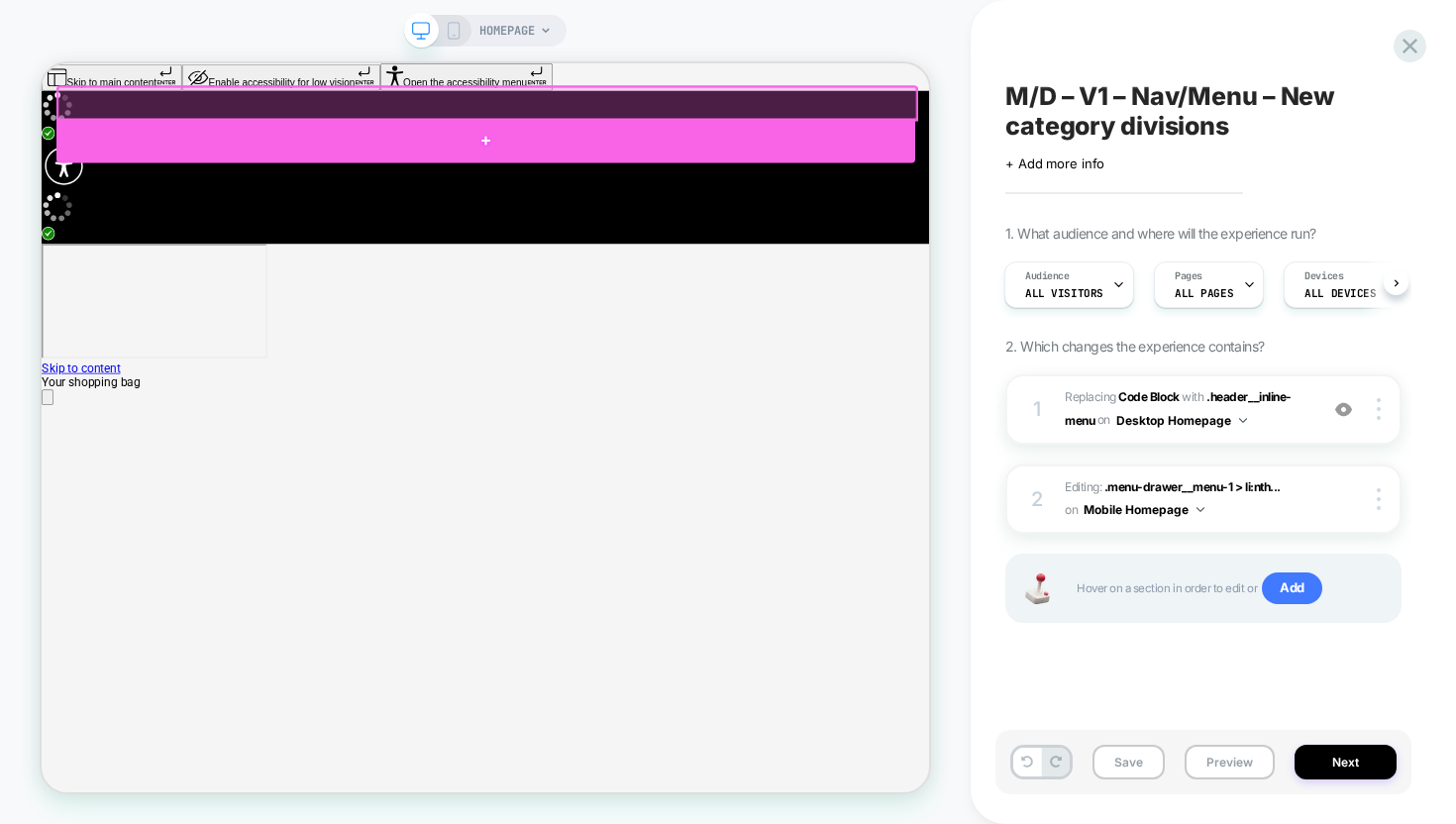click at bounding box center (634, 166) 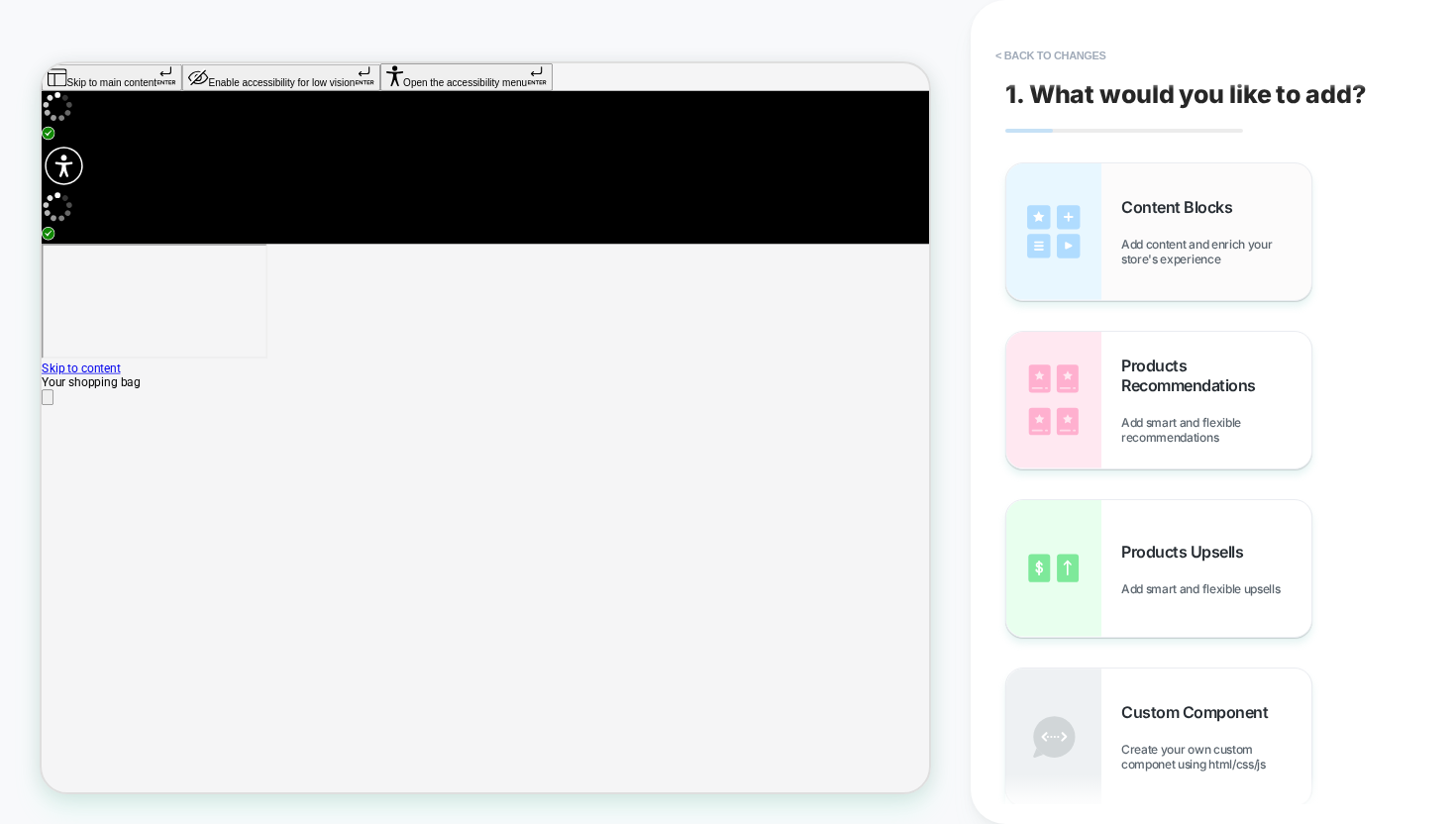 click at bounding box center (1054, 232) 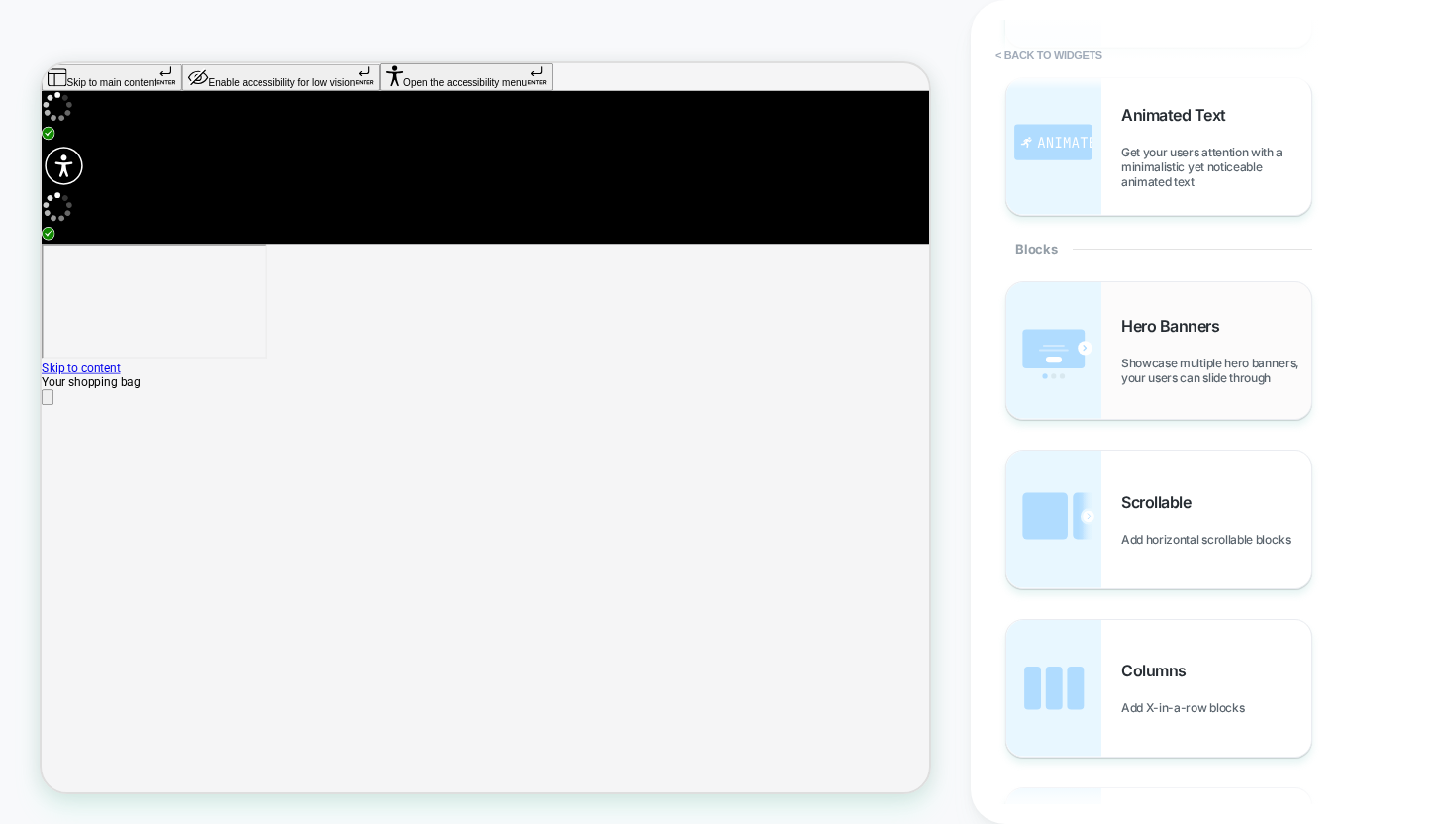 scroll, scrollTop: 758, scrollLeft: 0, axis: vertical 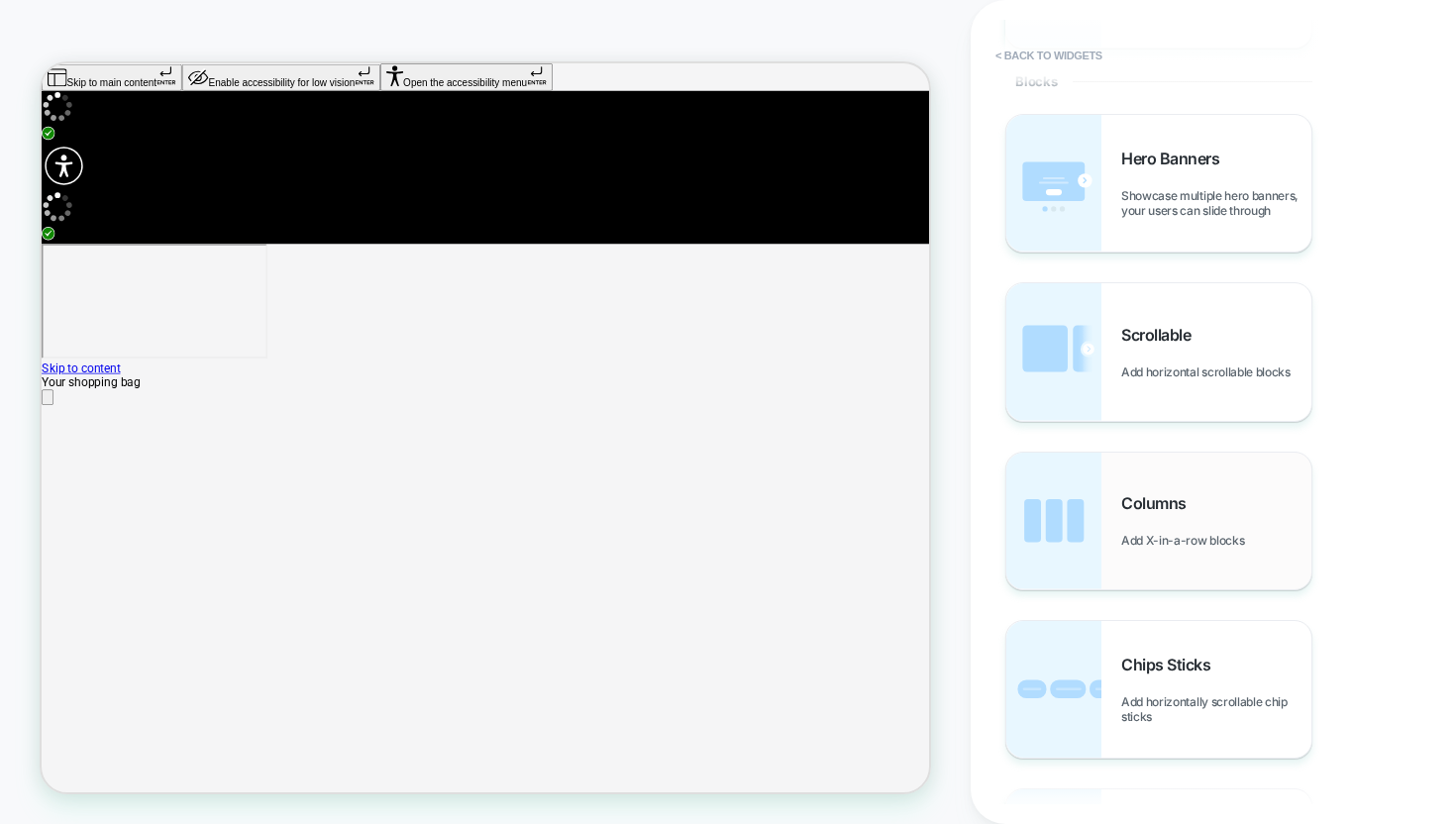 click on "Columns Add X-in-a-row blocks" at bounding box center [1159, 521] 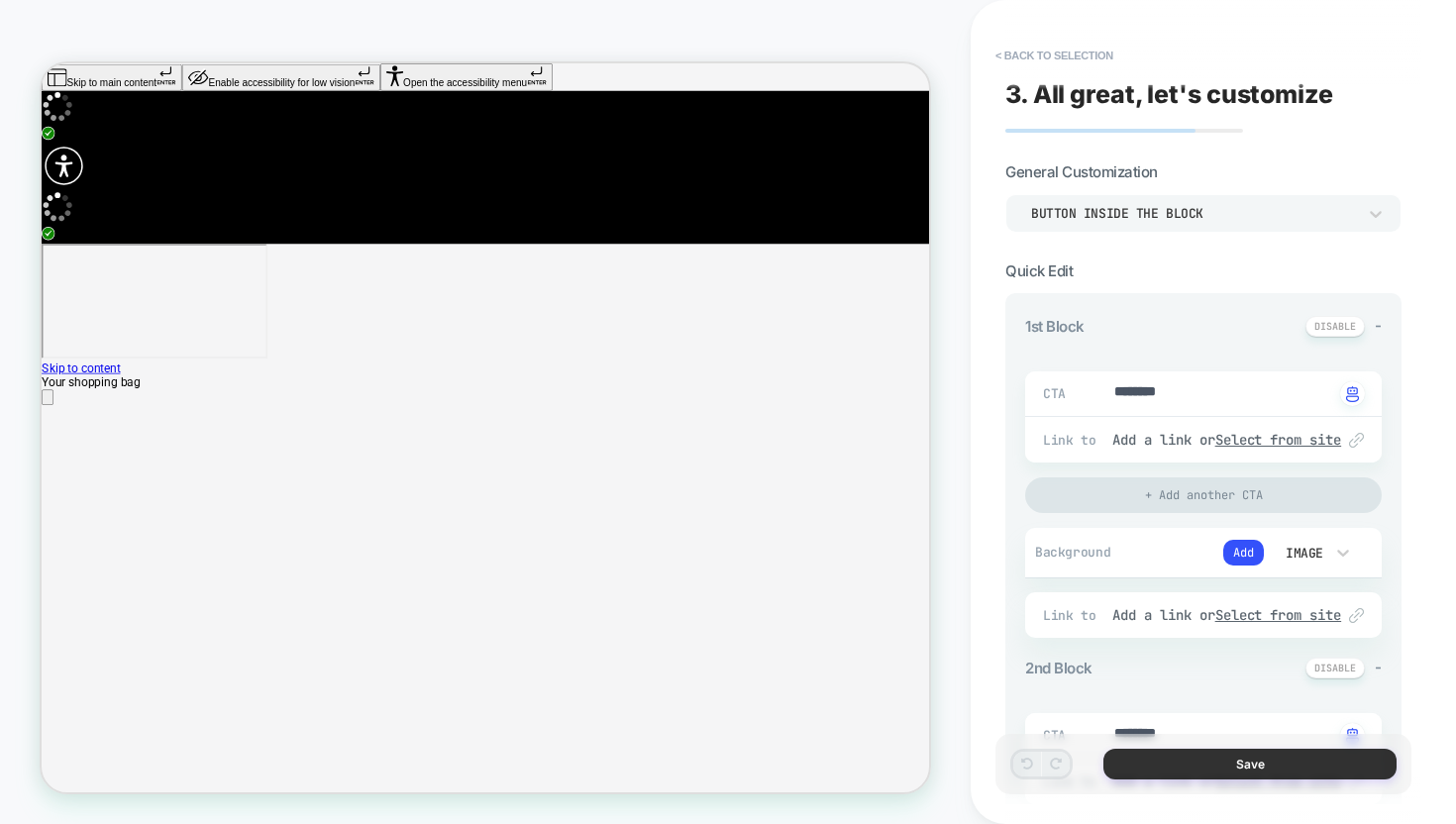 click on "Save" at bounding box center [1250, 764] 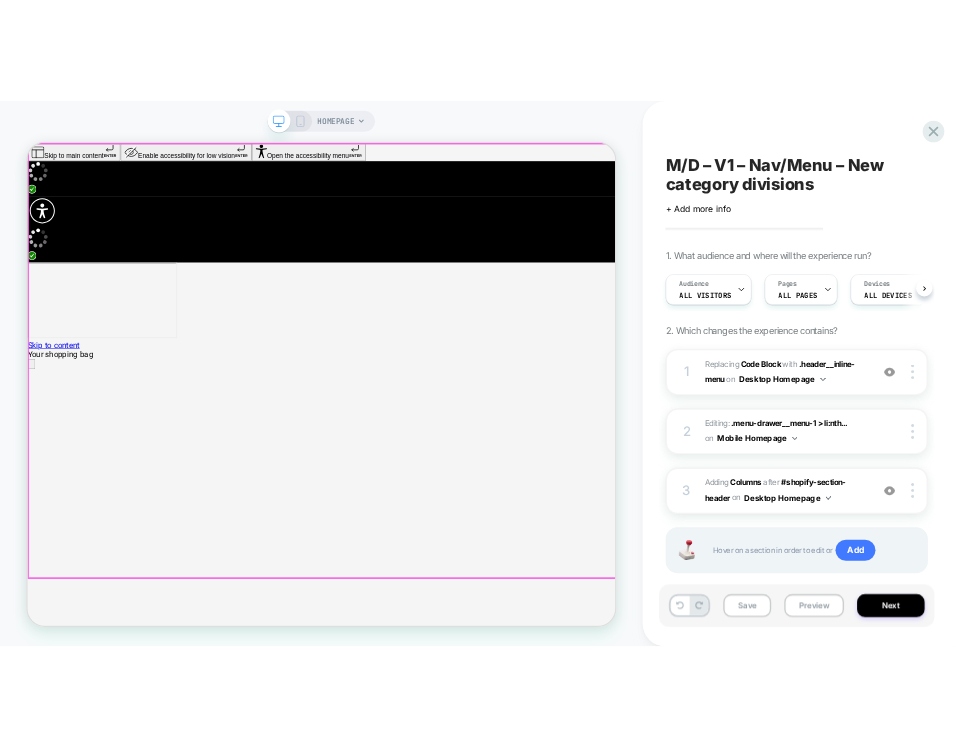 scroll, scrollTop: 0, scrollLeft: 1, axis: horizontal 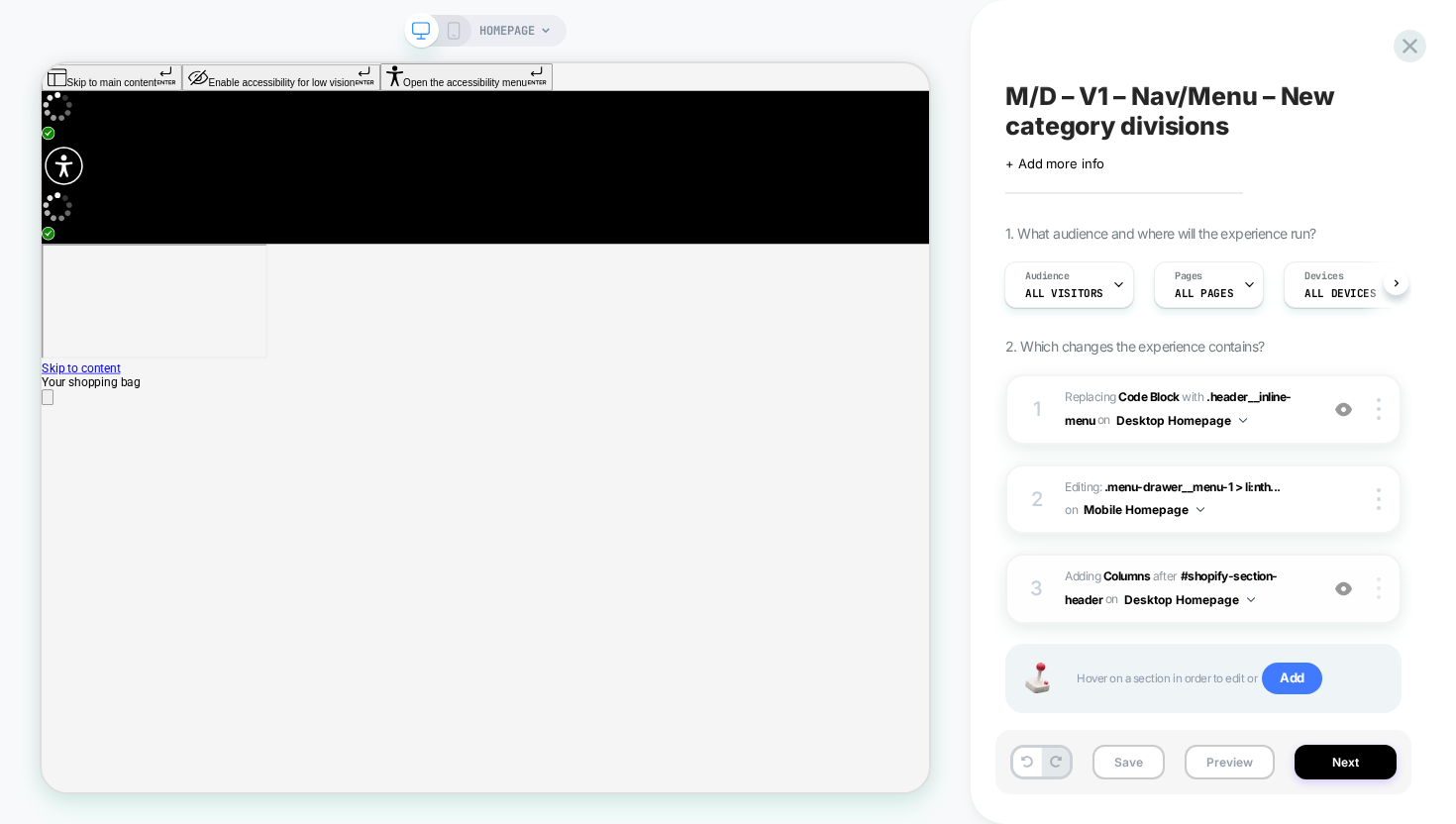 click at bounding box center (1379, 588) 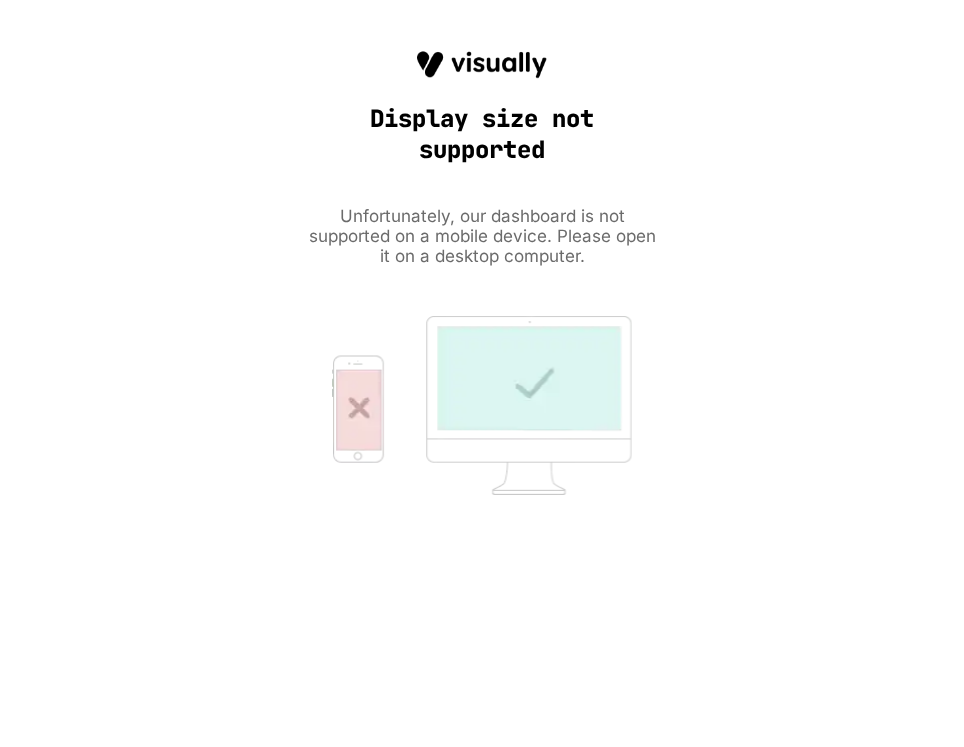 scroll, scrollTop: 0, scrollLeft: 0, axis: both 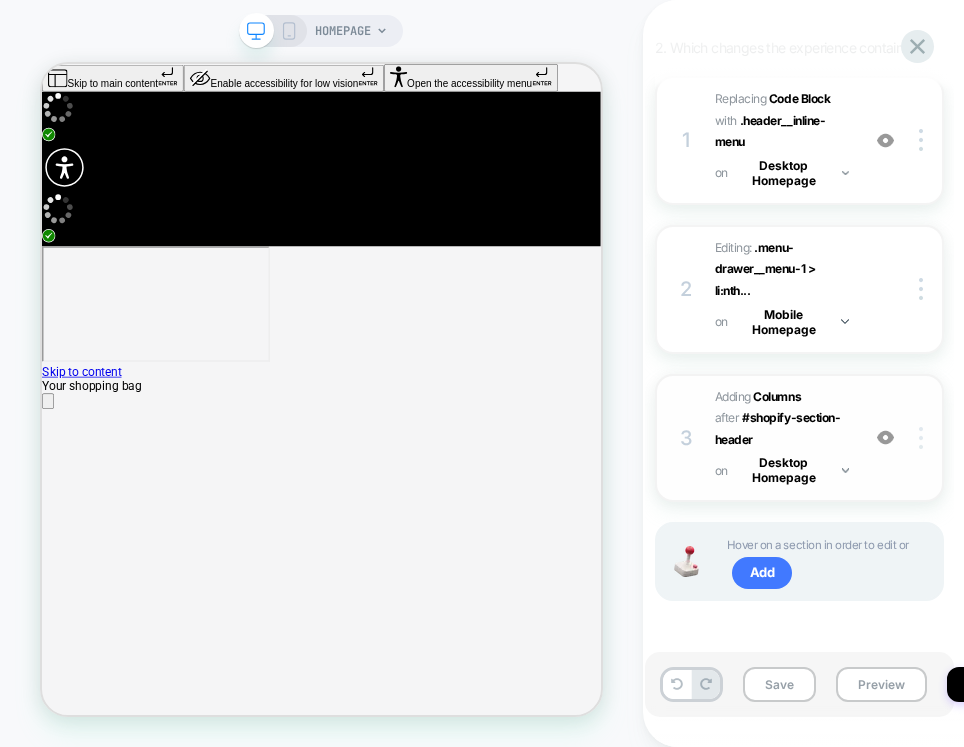 click at bounding box center [921, 438] 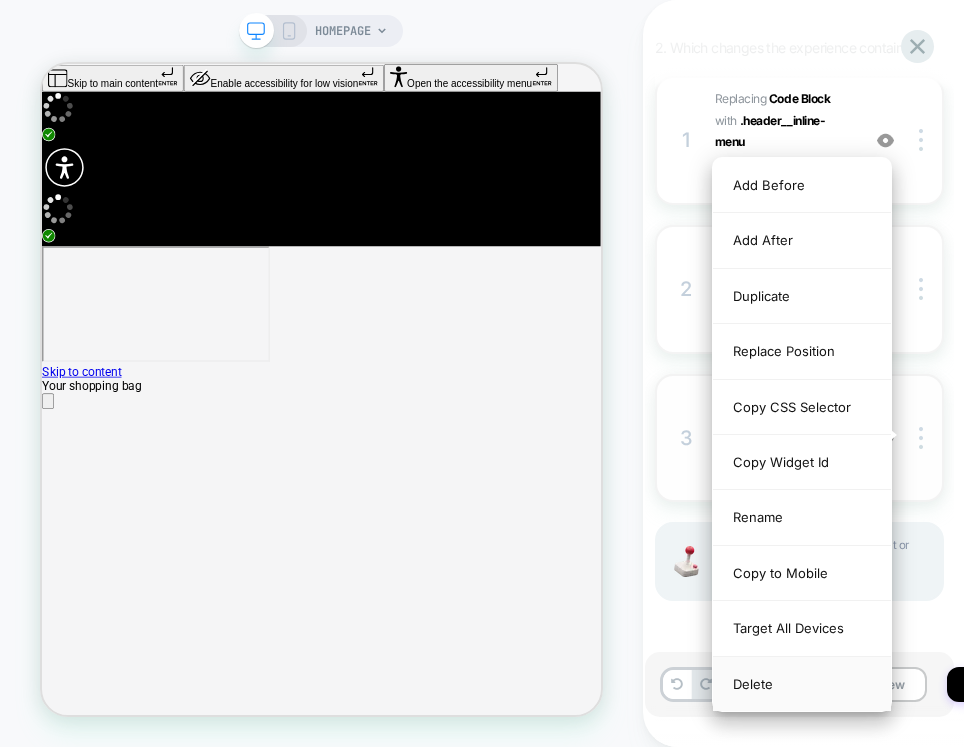 click on "Delete" at bounding box center [802, 684] 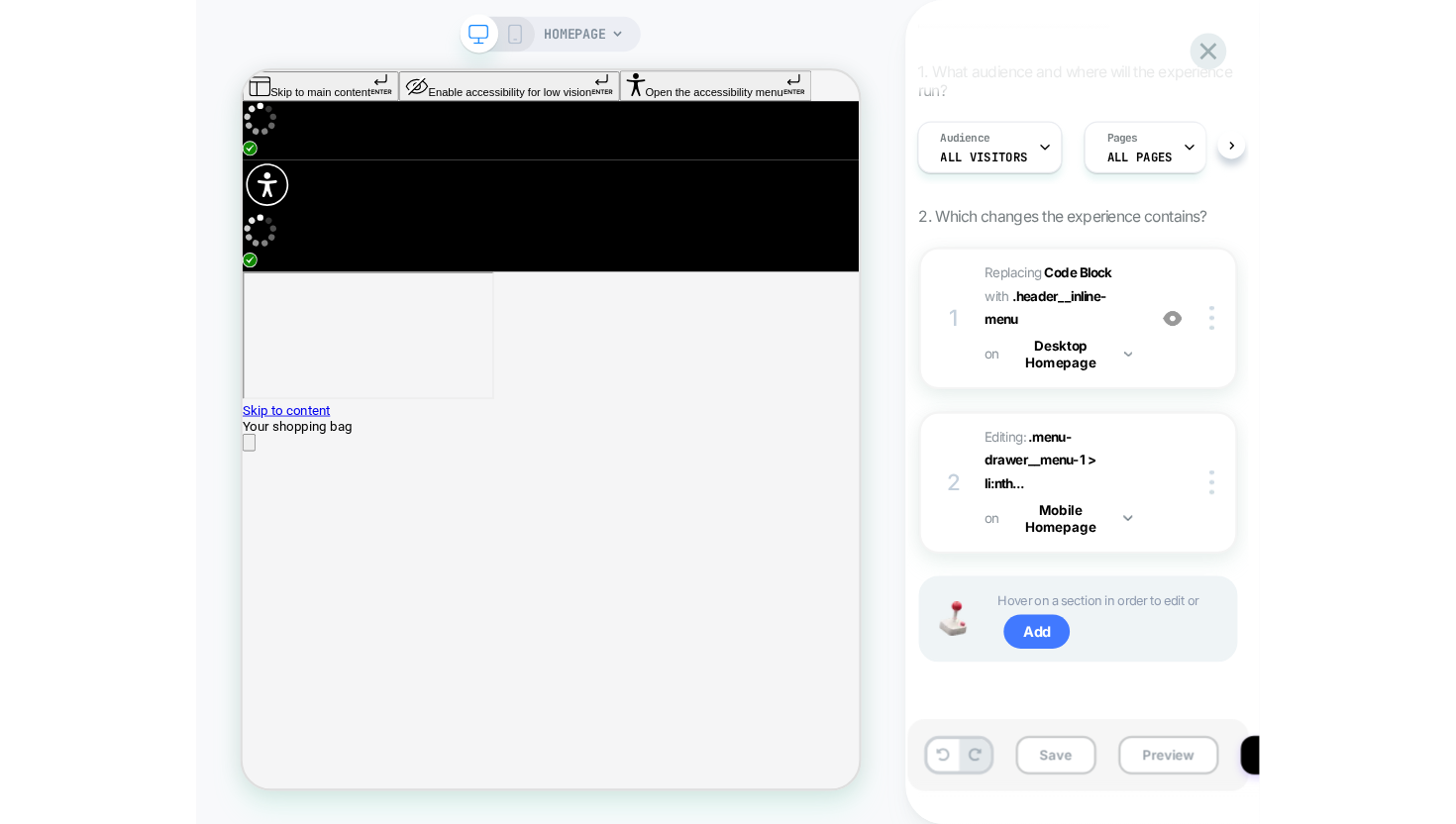 scroll, scrollTop: 0, scrollLeft: 0, axis: both 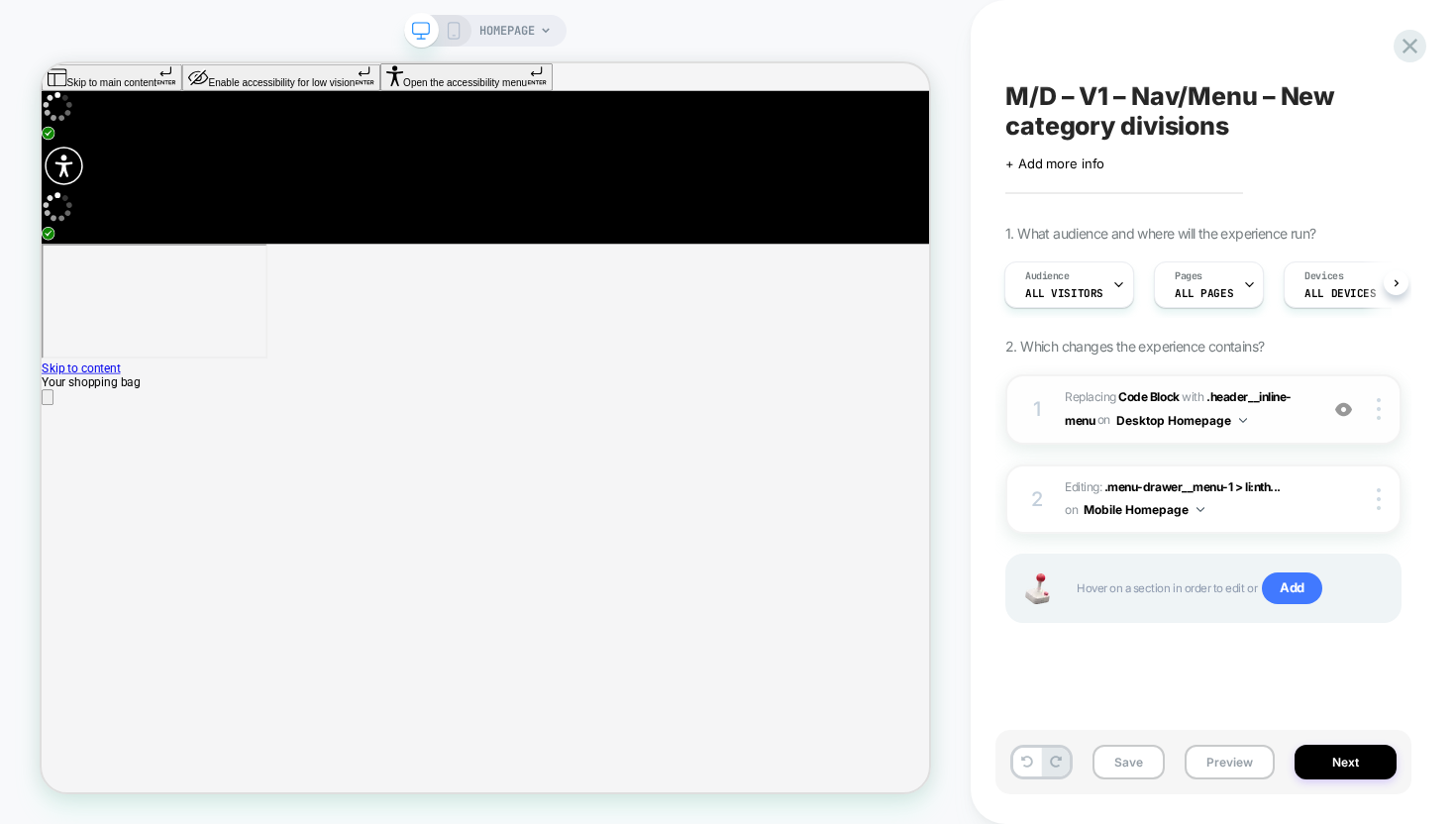 click at bounding box center [1343, 409] 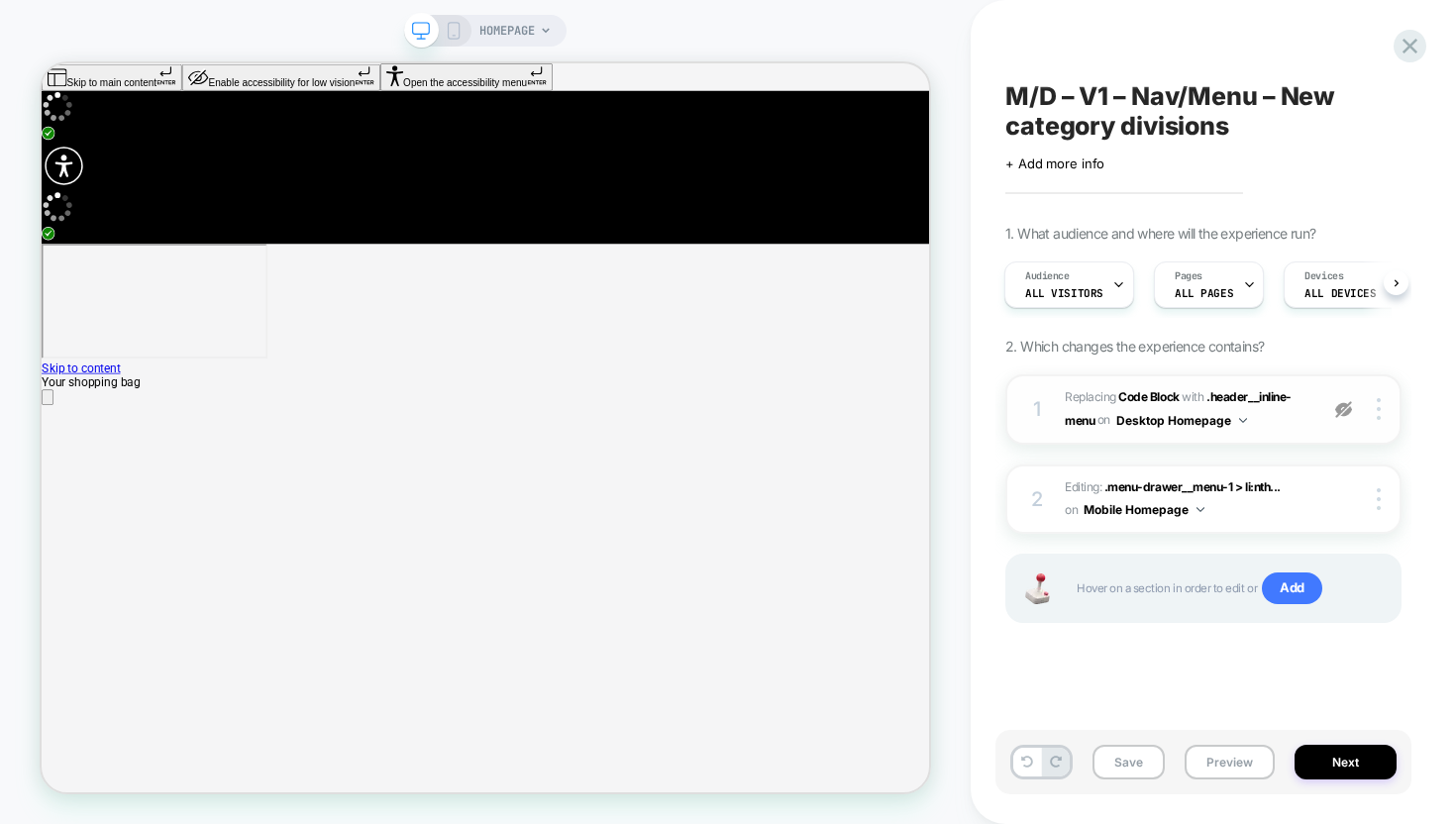 click on "Replacing   Code Block   WITH .header__inline-menu .header__inline-menu   on Desktop Homepage" at bounding box center (1186, 409) 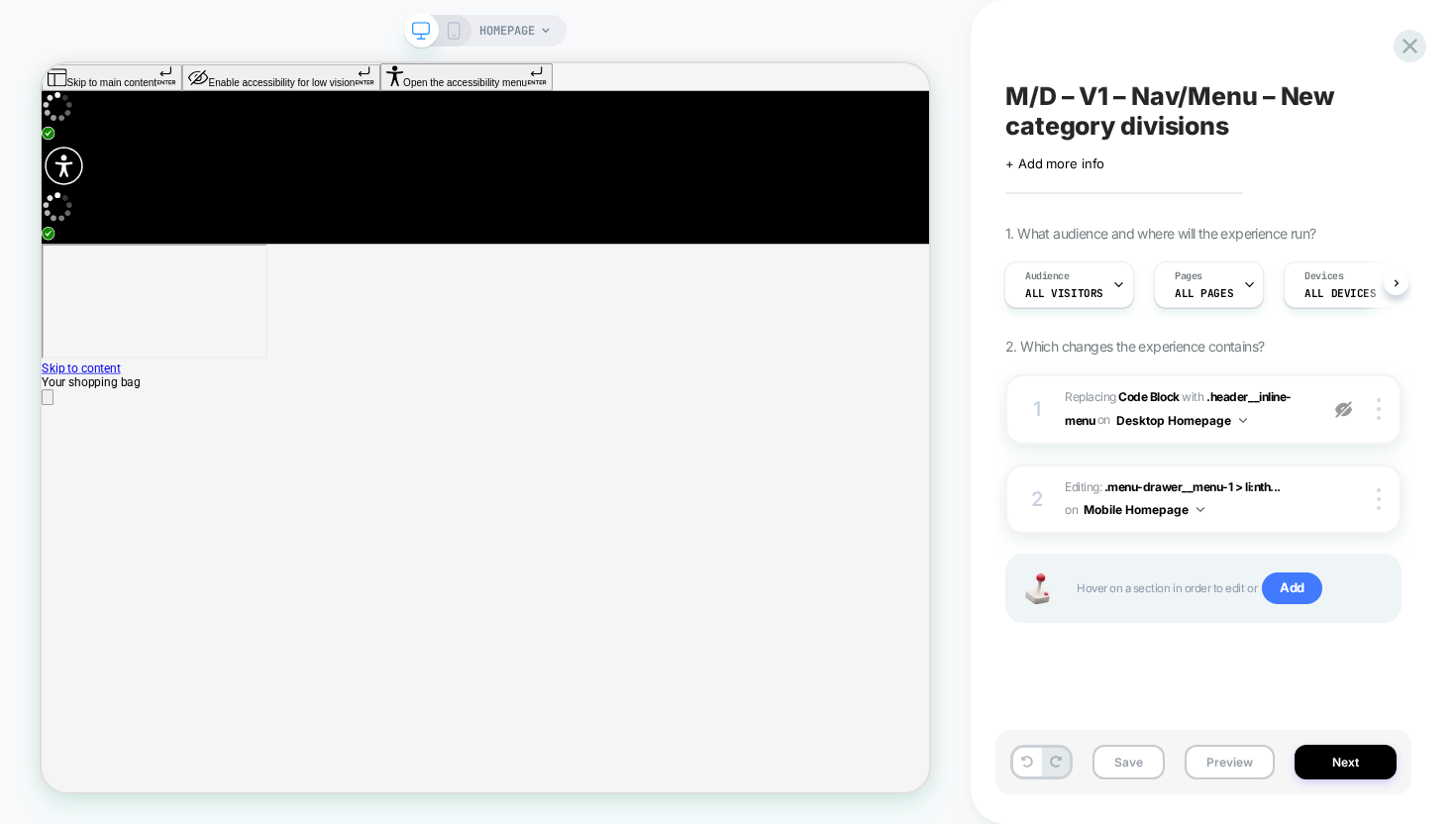 click at bounding box center (1343, 409) 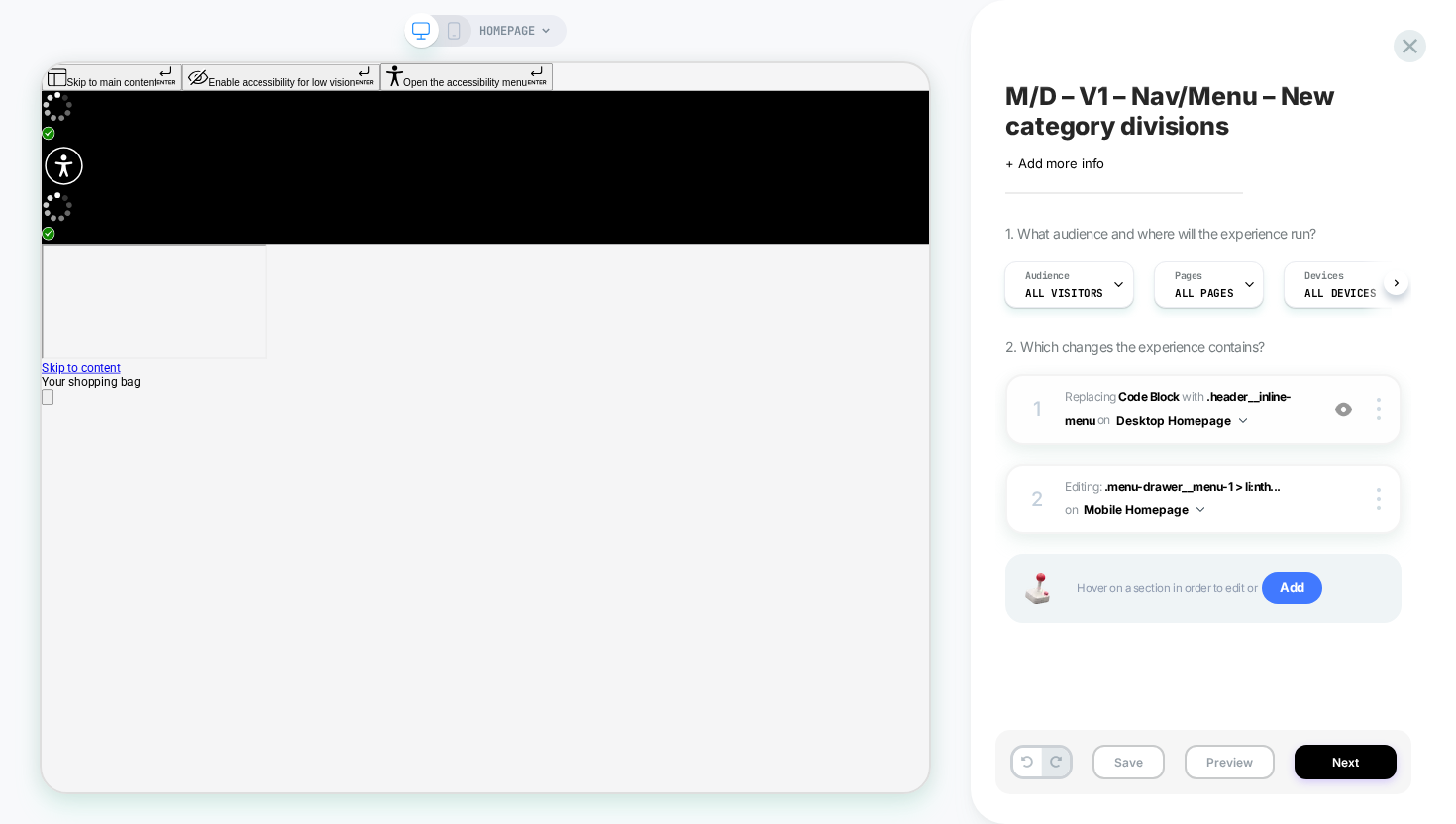 click on "Replacing   Code Block   WITH .header__inline-menu .header__inline-menu   on Desktop Homepage" at bounding box center [1186, 409] 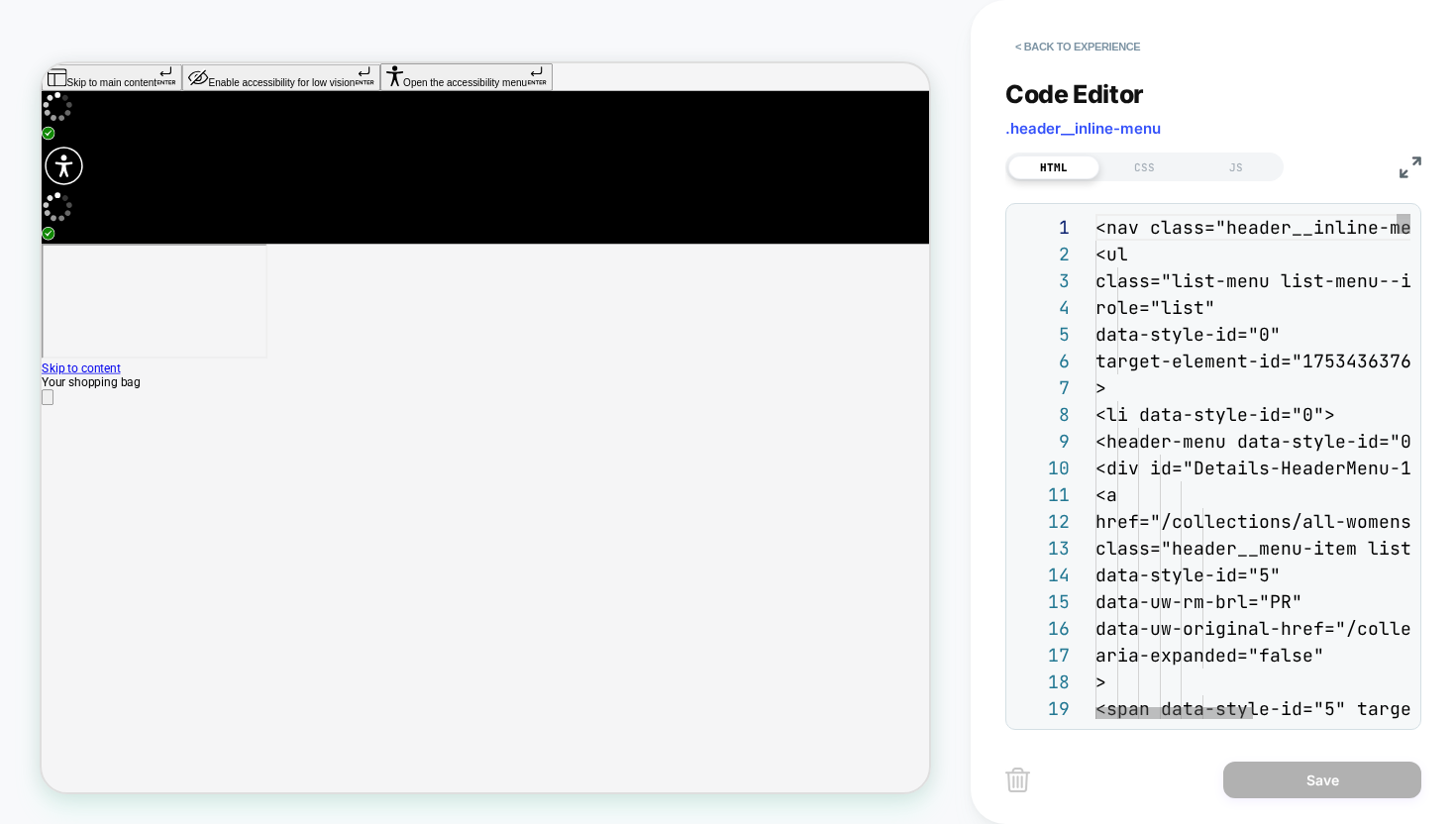 scroll, scrollTop: 267, scrollLeft: 0, axis: vertical 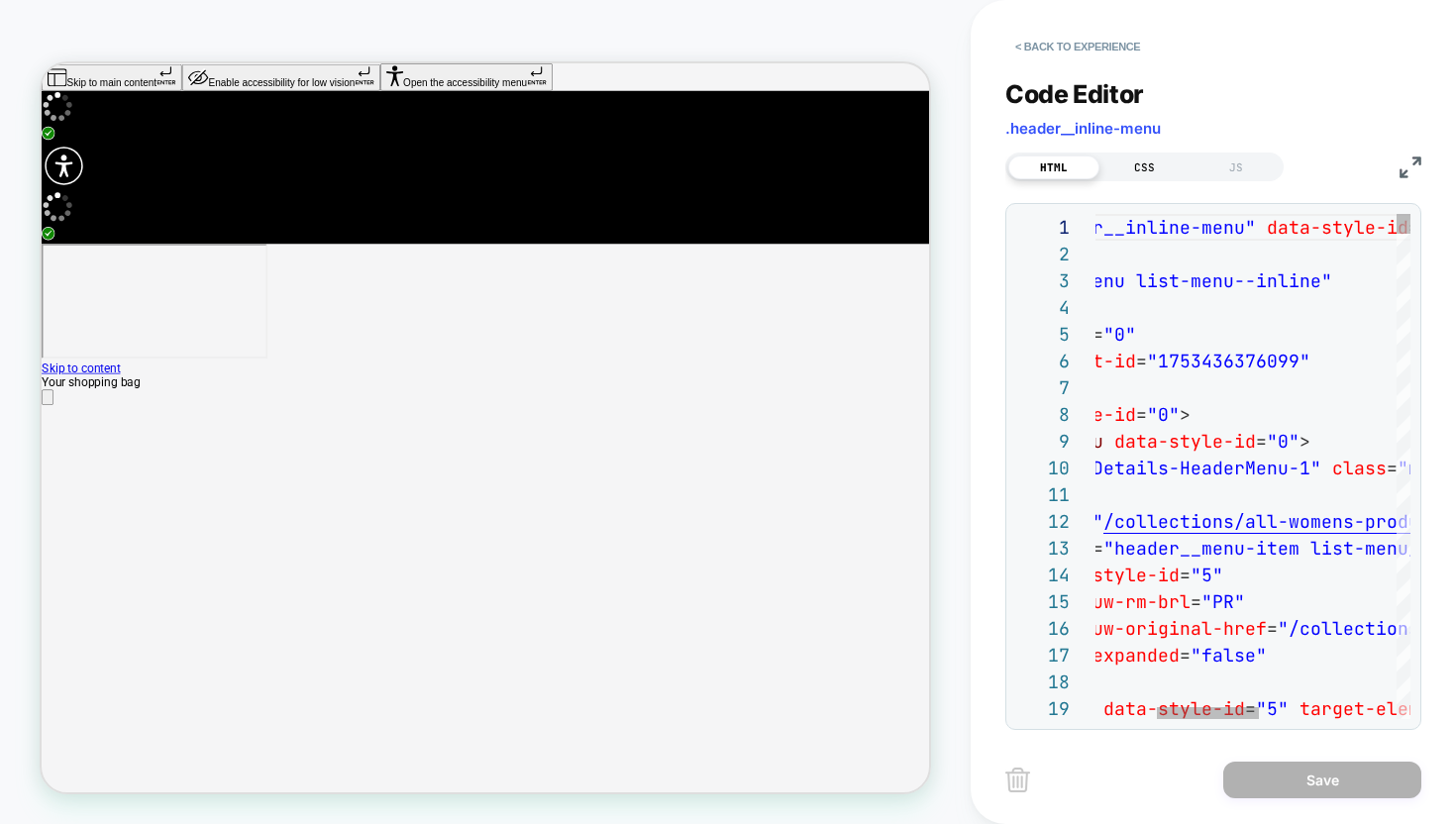 click on "CSS" at bounding box center (1145, 167) 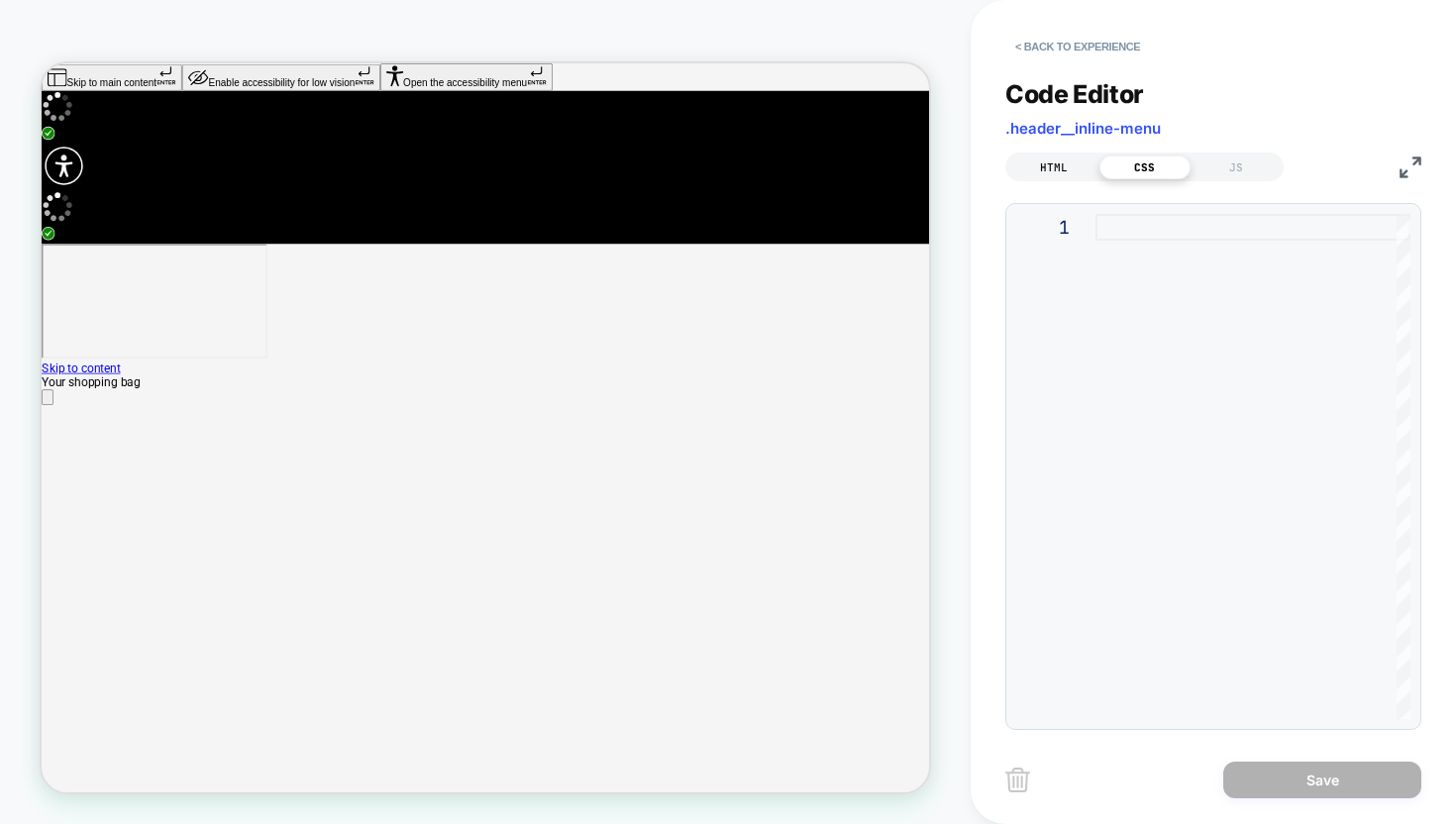 click on "HTML" at bounding box center [1054, 167] 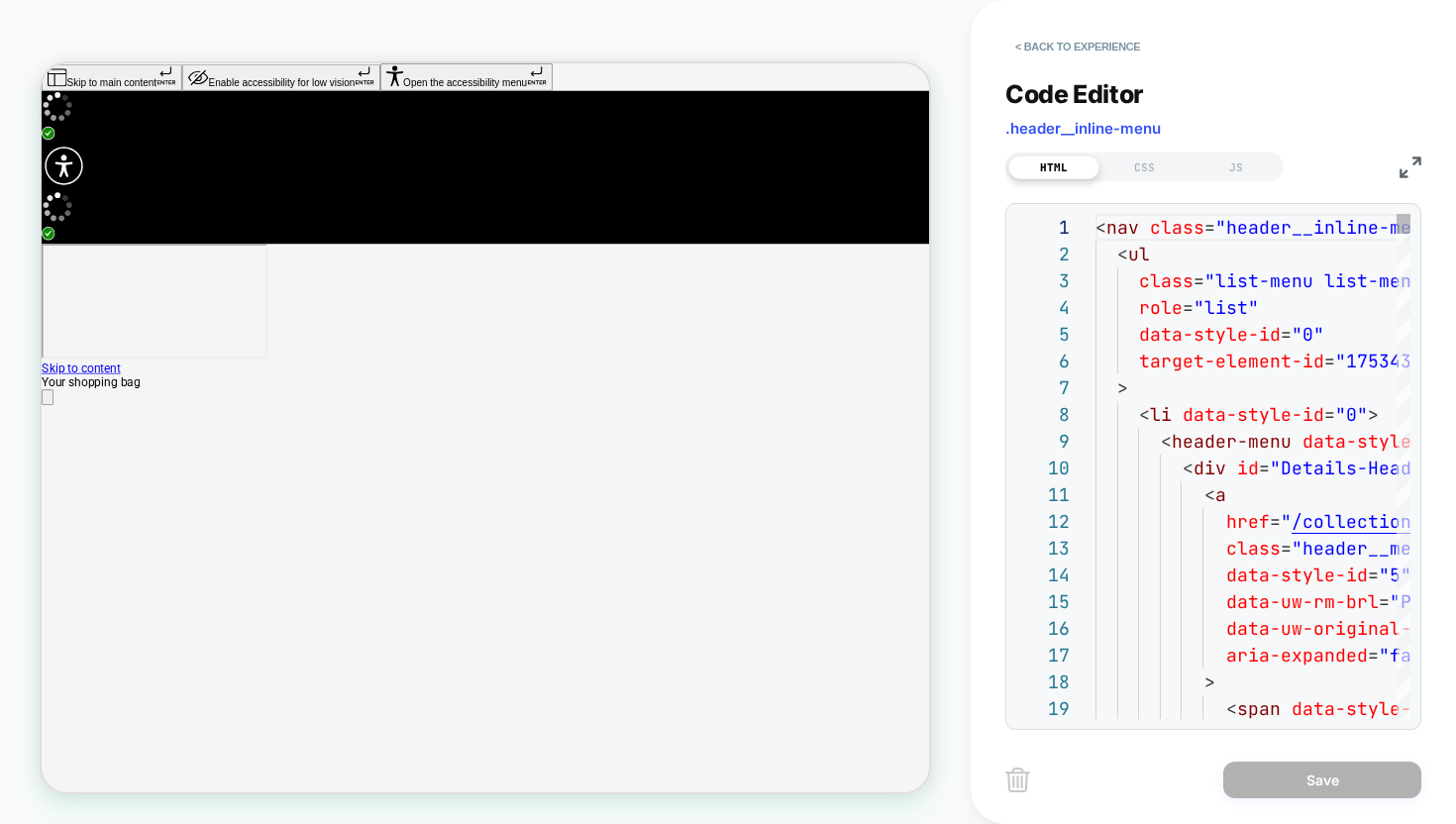 scroll, scrollTop: 267, scrollLeft: 0, axis: vertical 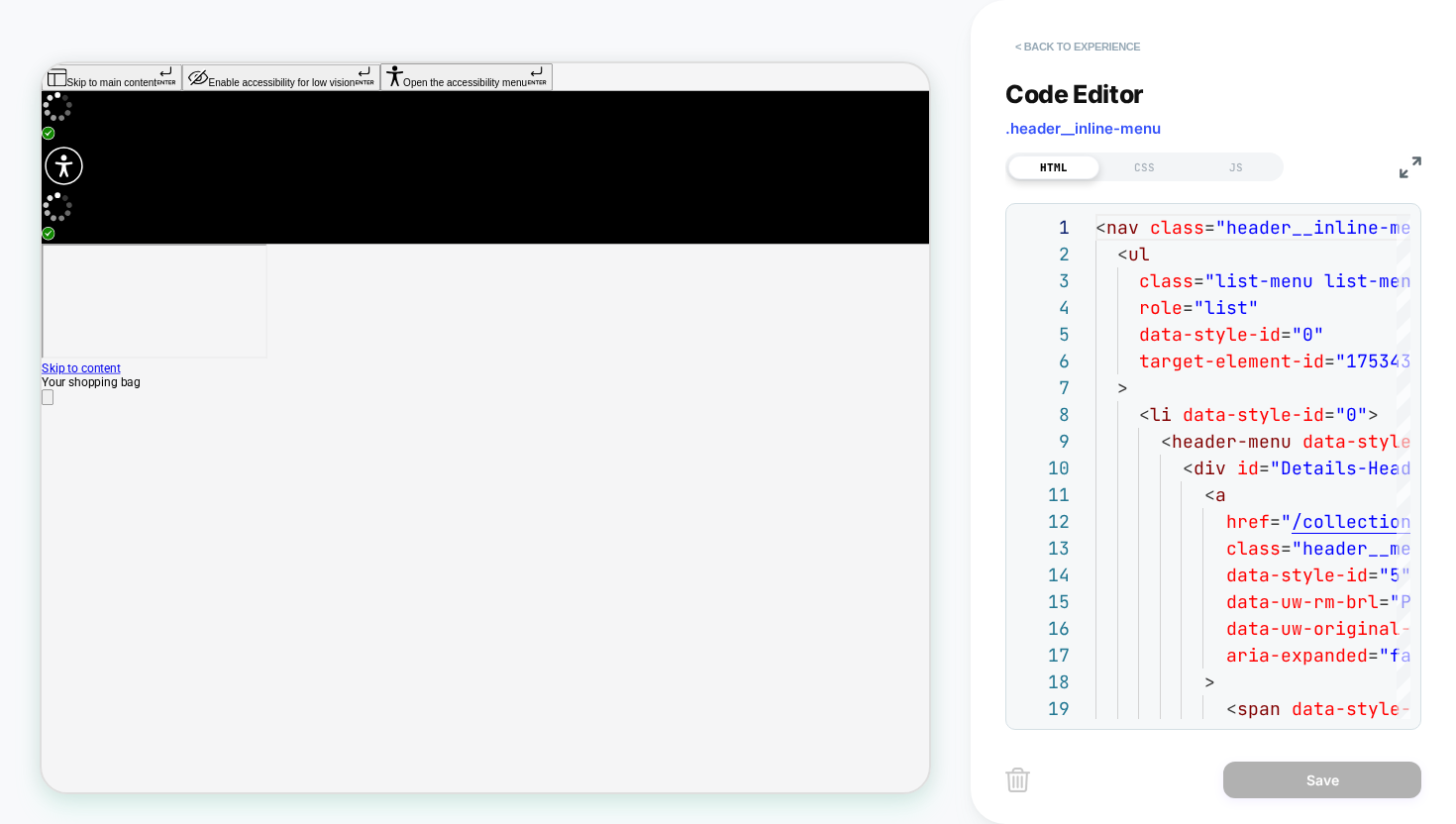click on "< Back to experience" at bounding box center (1078, 47) 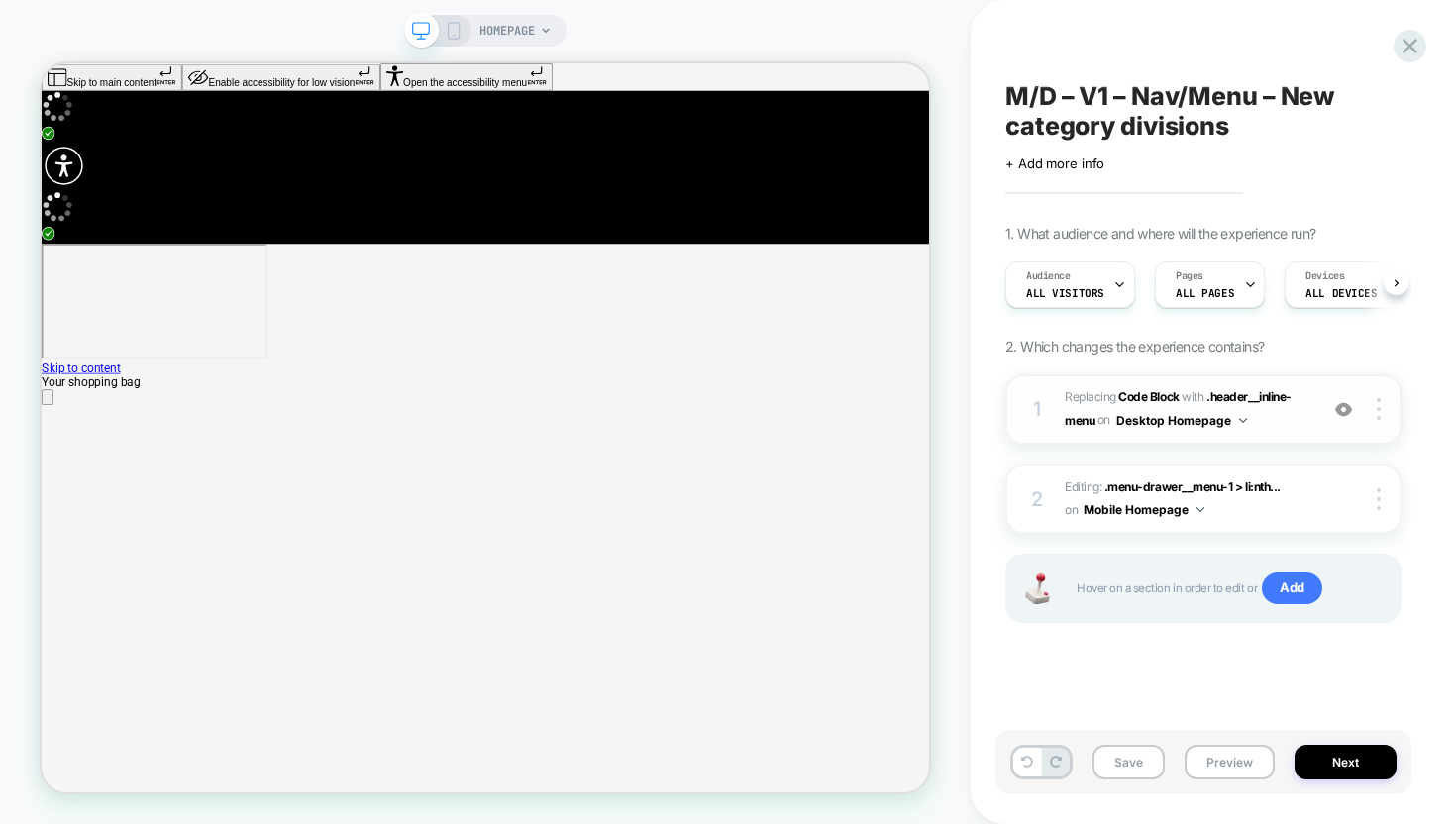 scroll, scrollTop: 0, scrollLeft: 1, axis: horizontal 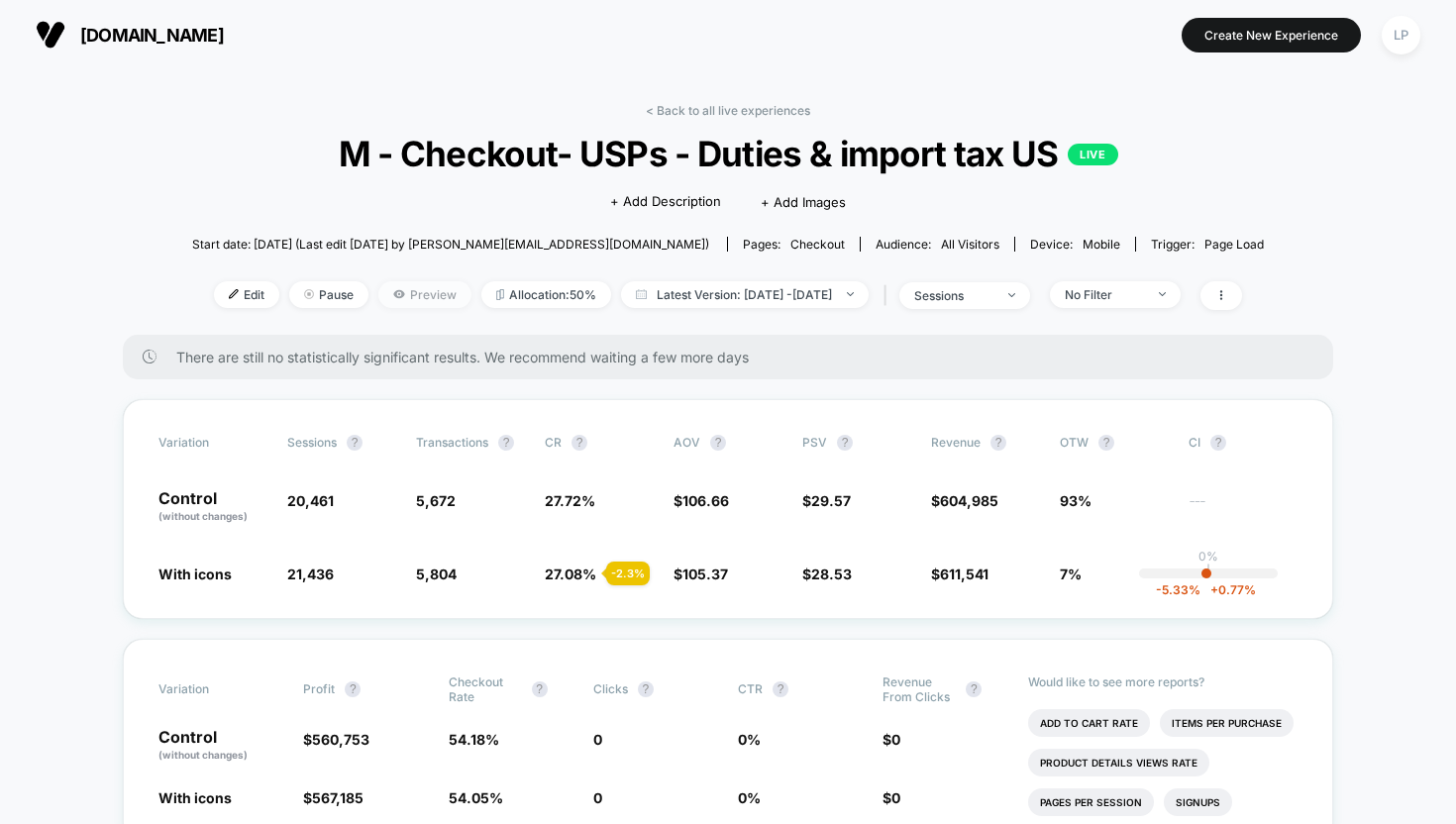 click on "Preview" at bounding box center [425, 294] 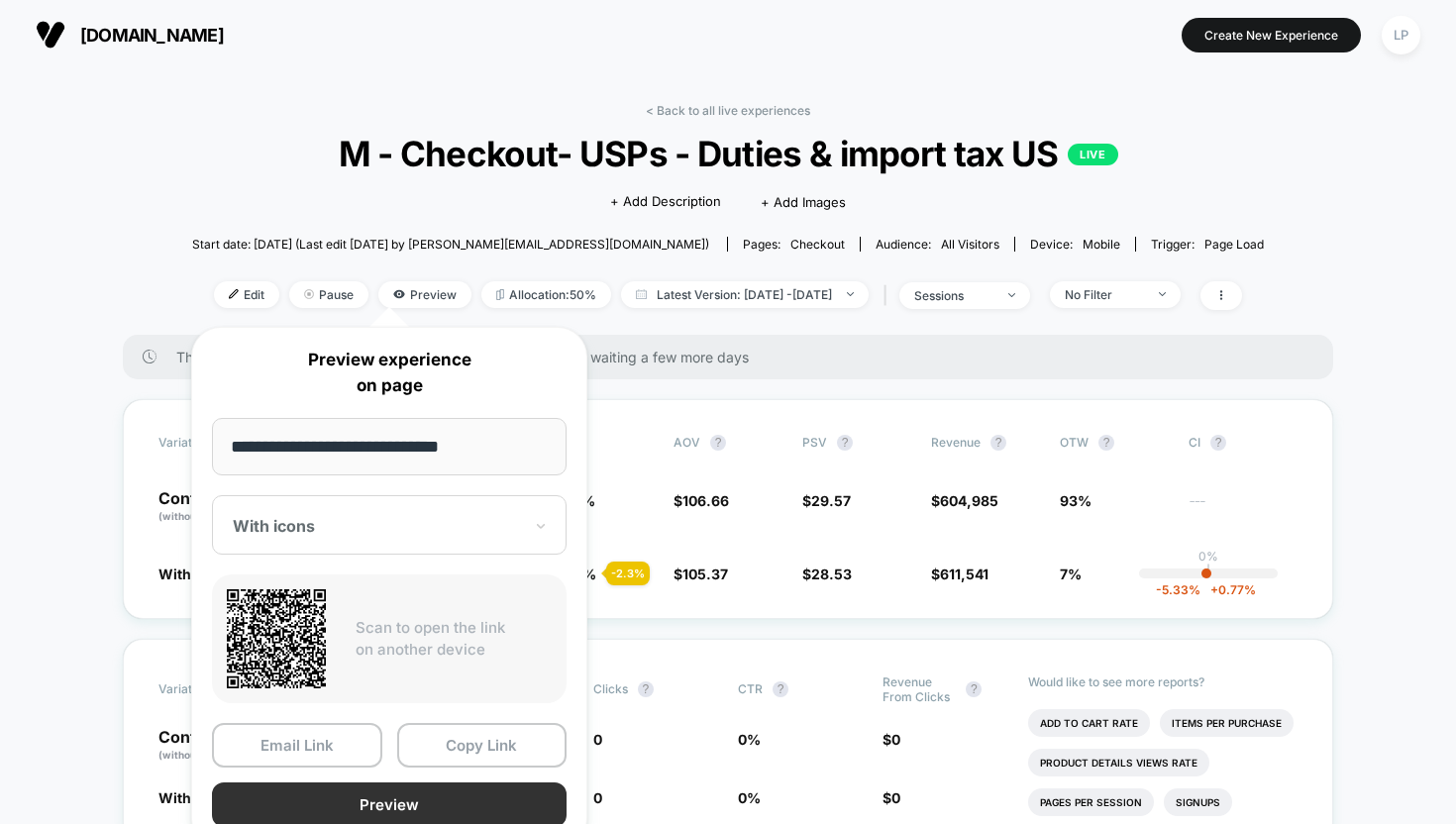 click on "Preview" at bounding box center [389, 804] 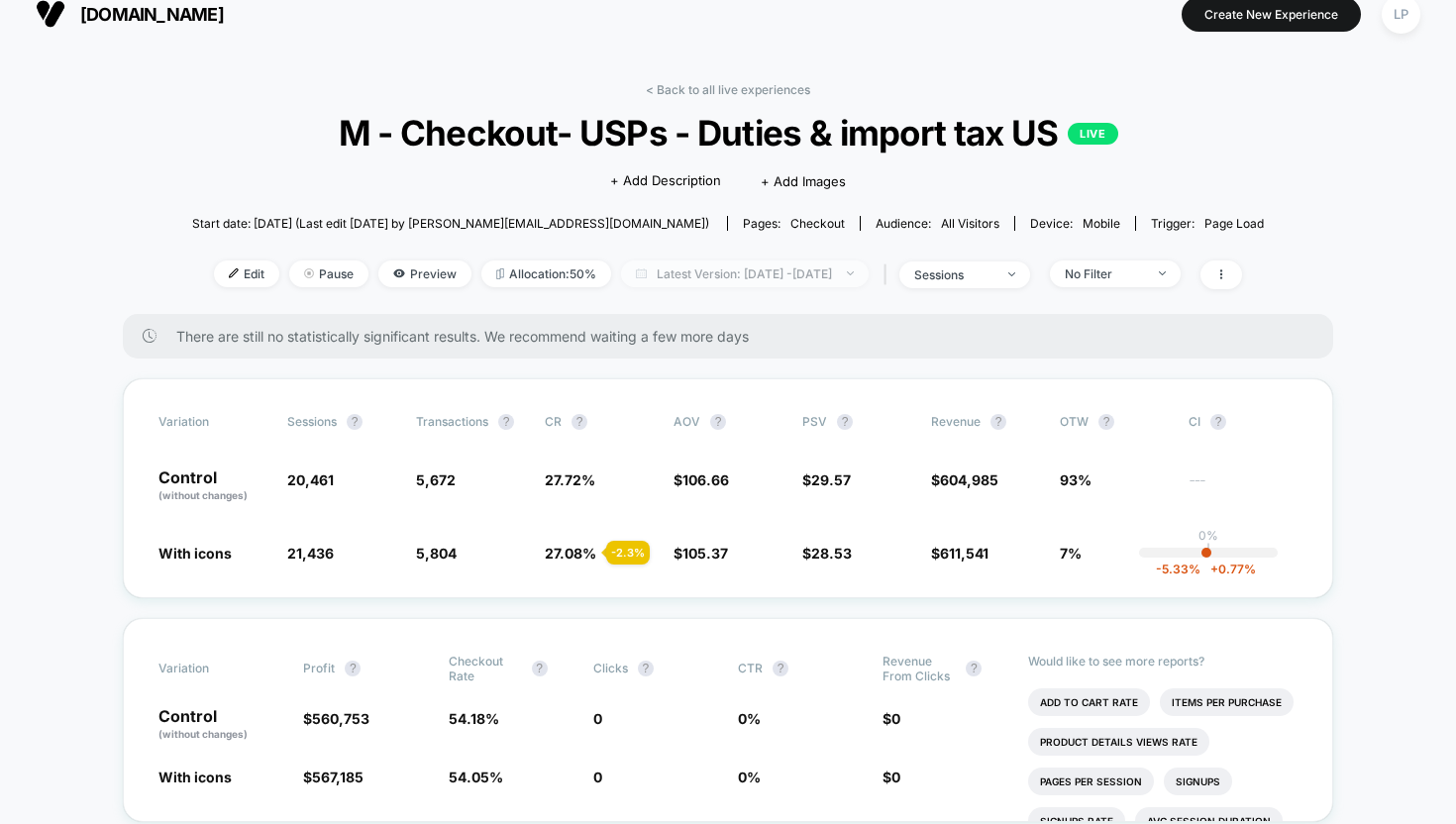scroll, scrollTop: 24, scrollLeft: 0, axis: vertical 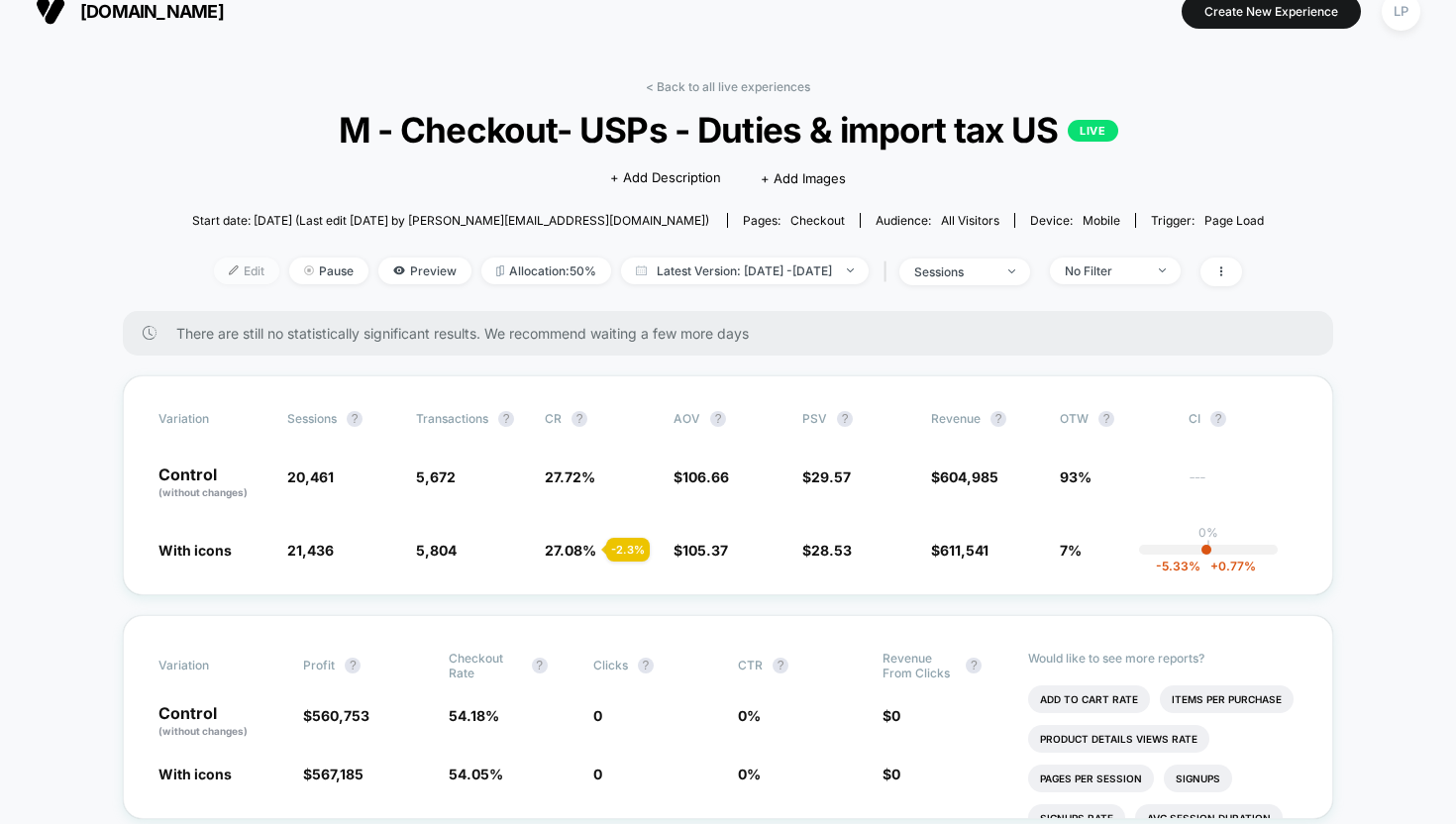 click on "Edit" at bounding box center (247, 270) 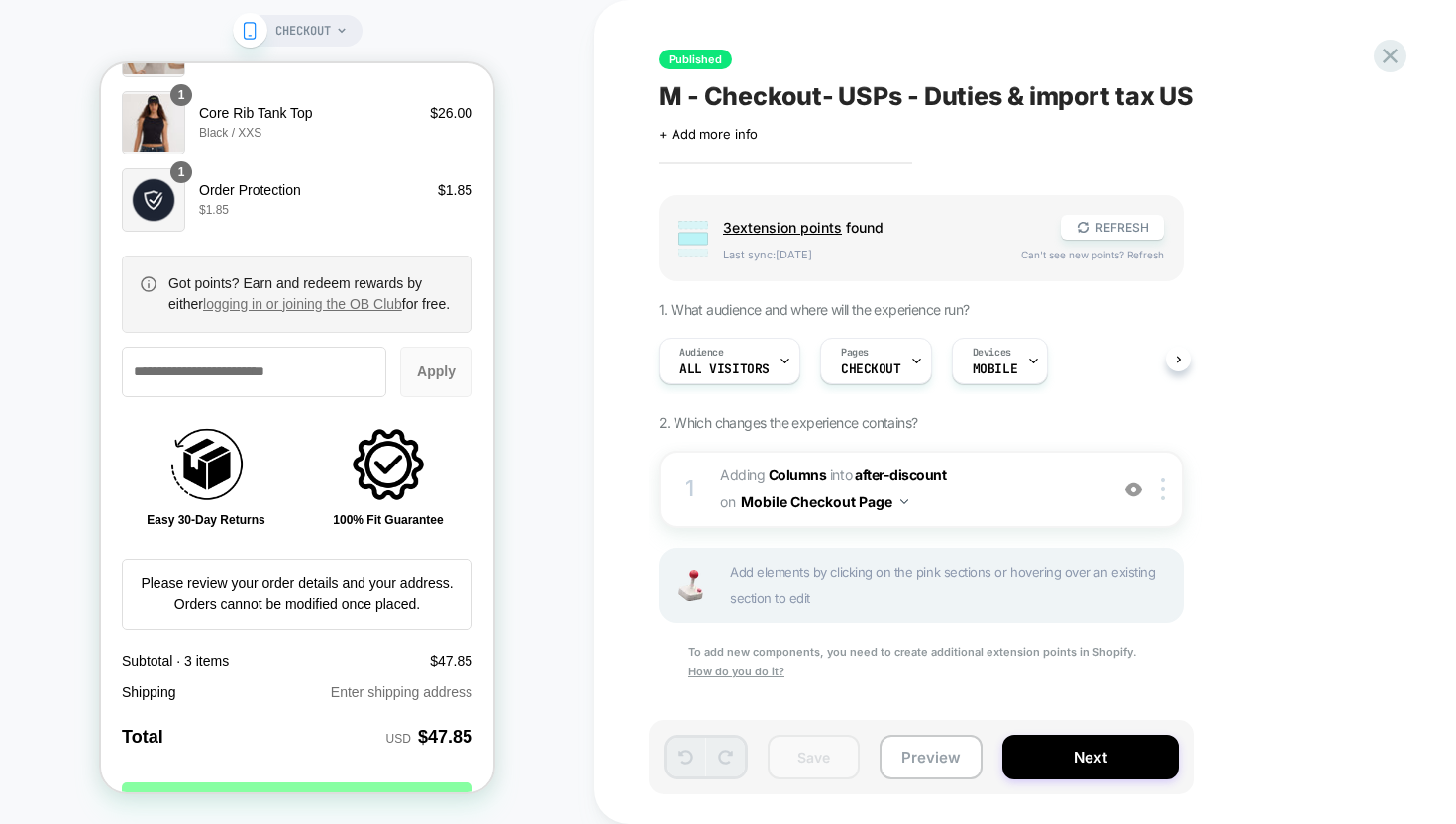 scroll, scrollTop: 2986, scrollLeft: 0, axis: vertical 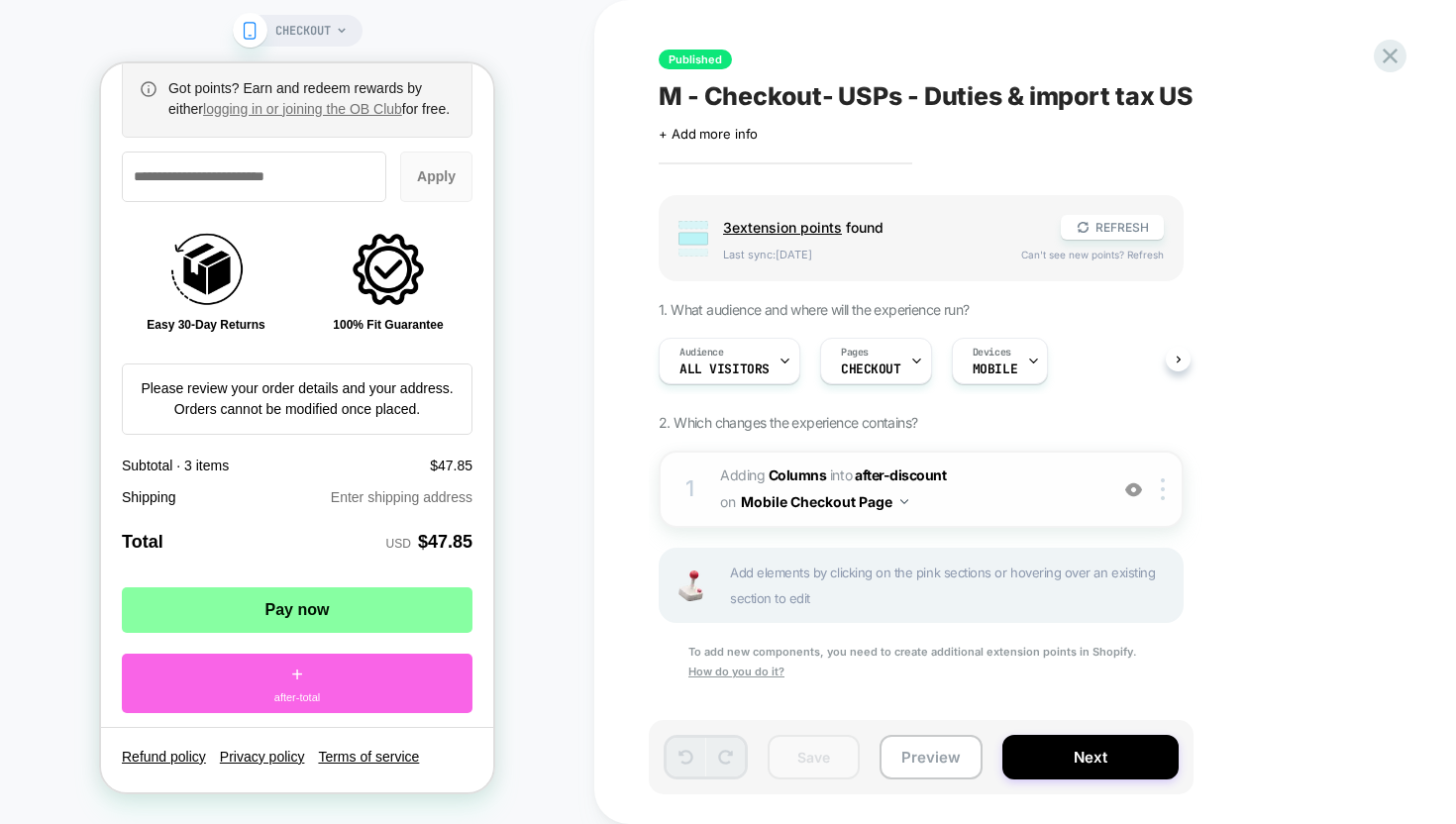 click at bounding box center (1133, 489) 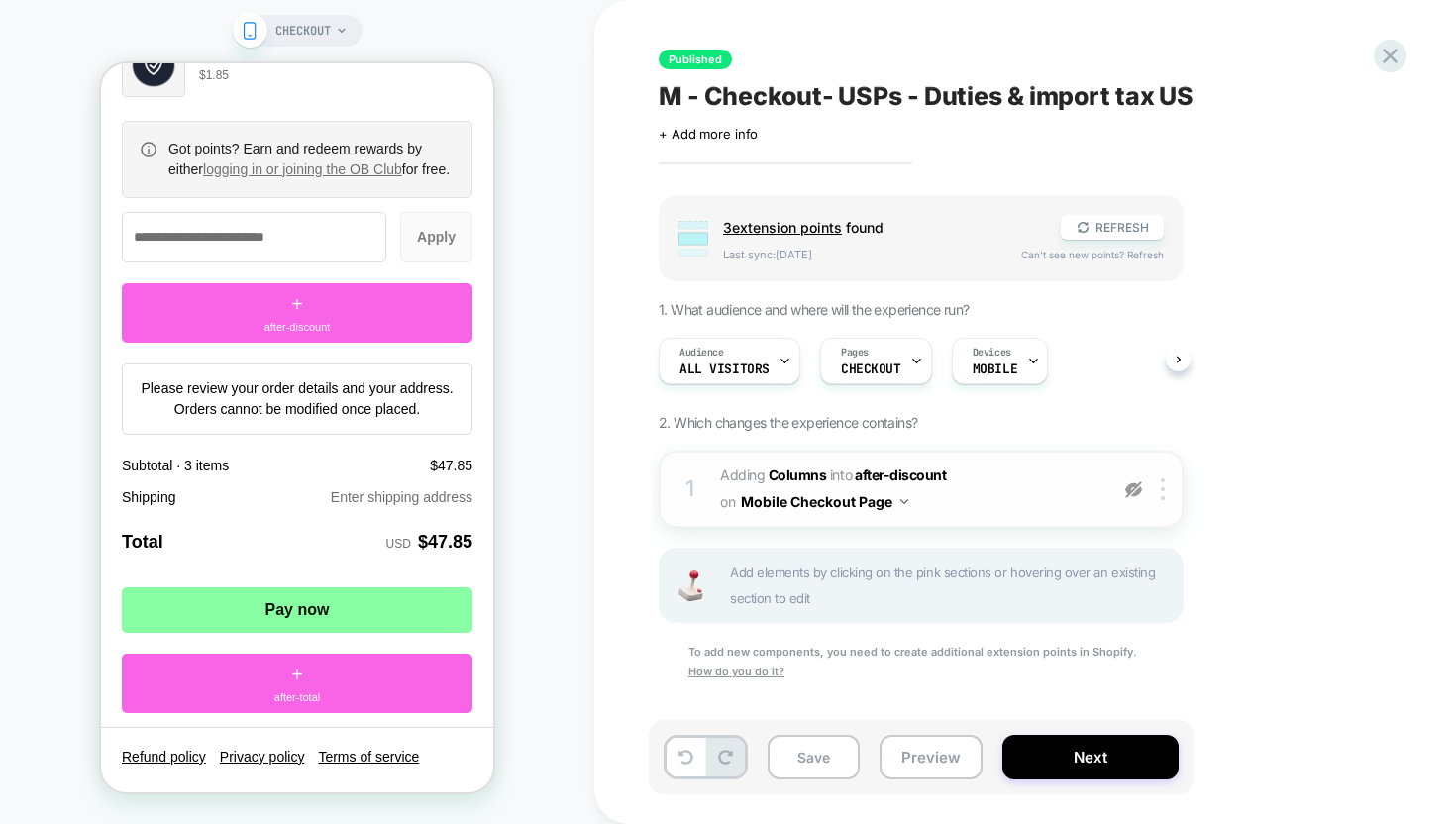 click at bounding box center (1133, 489) 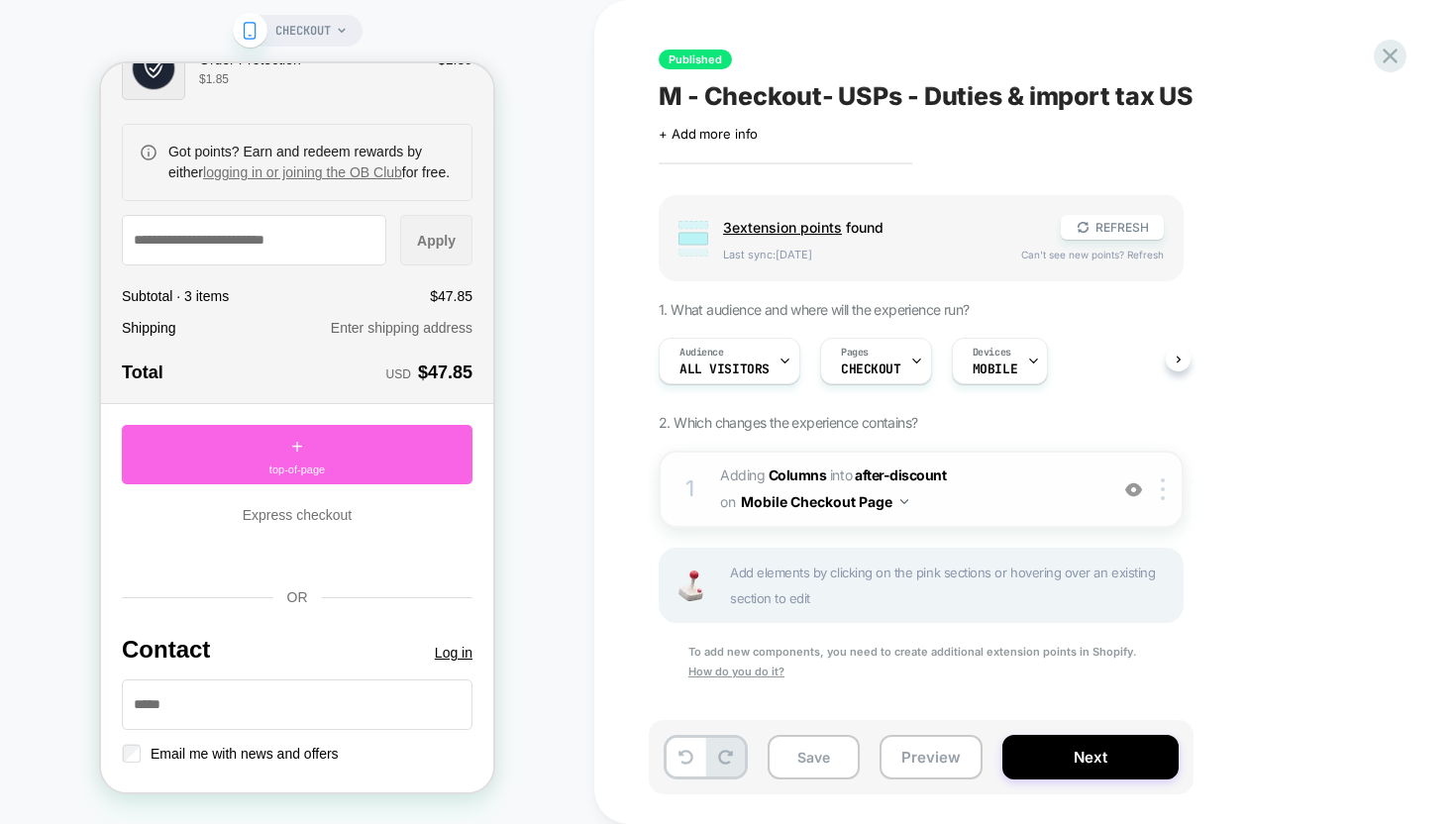 scroll, scrollTop: 0, scrollLeft: 0, axis: both 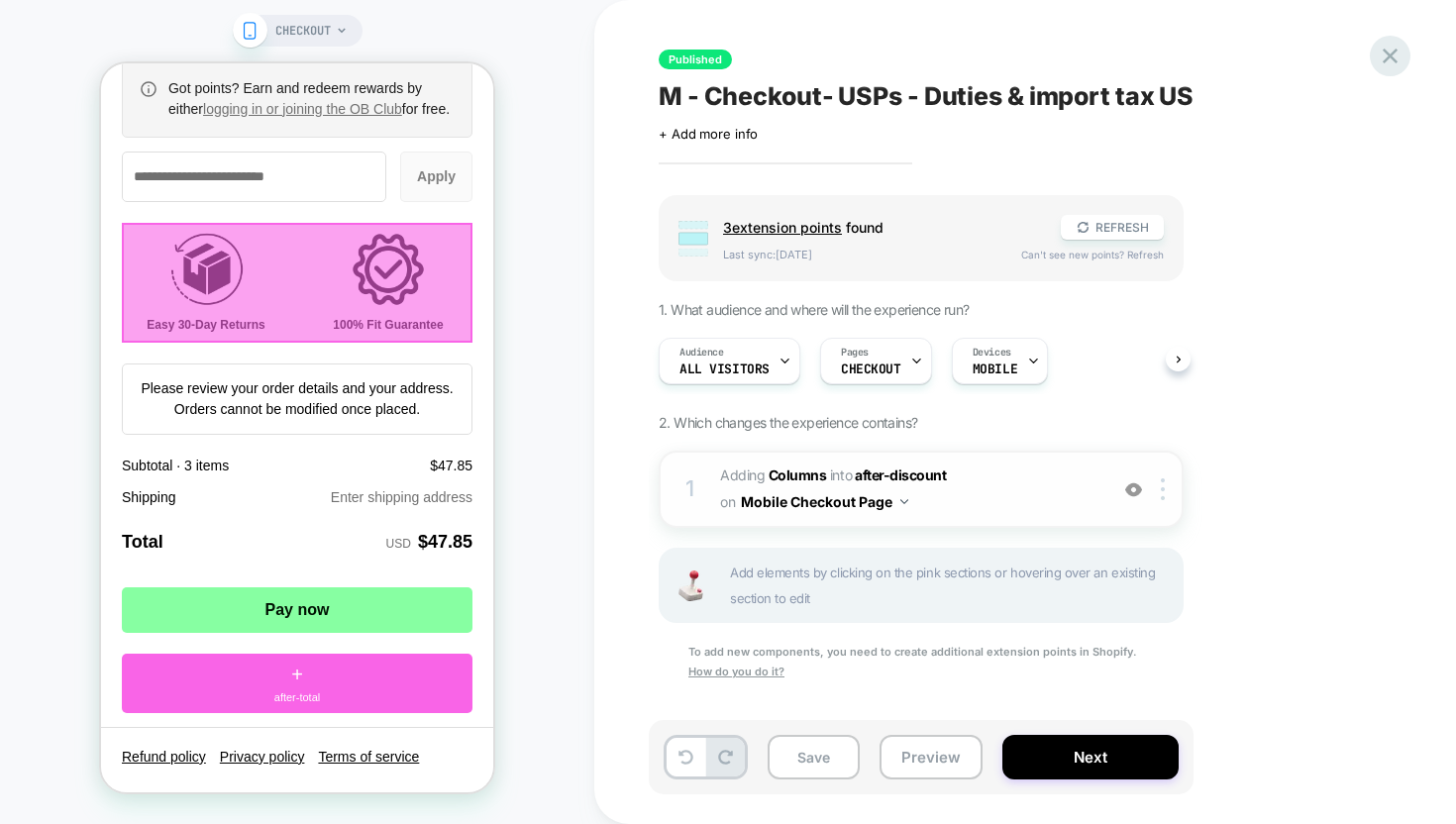 click 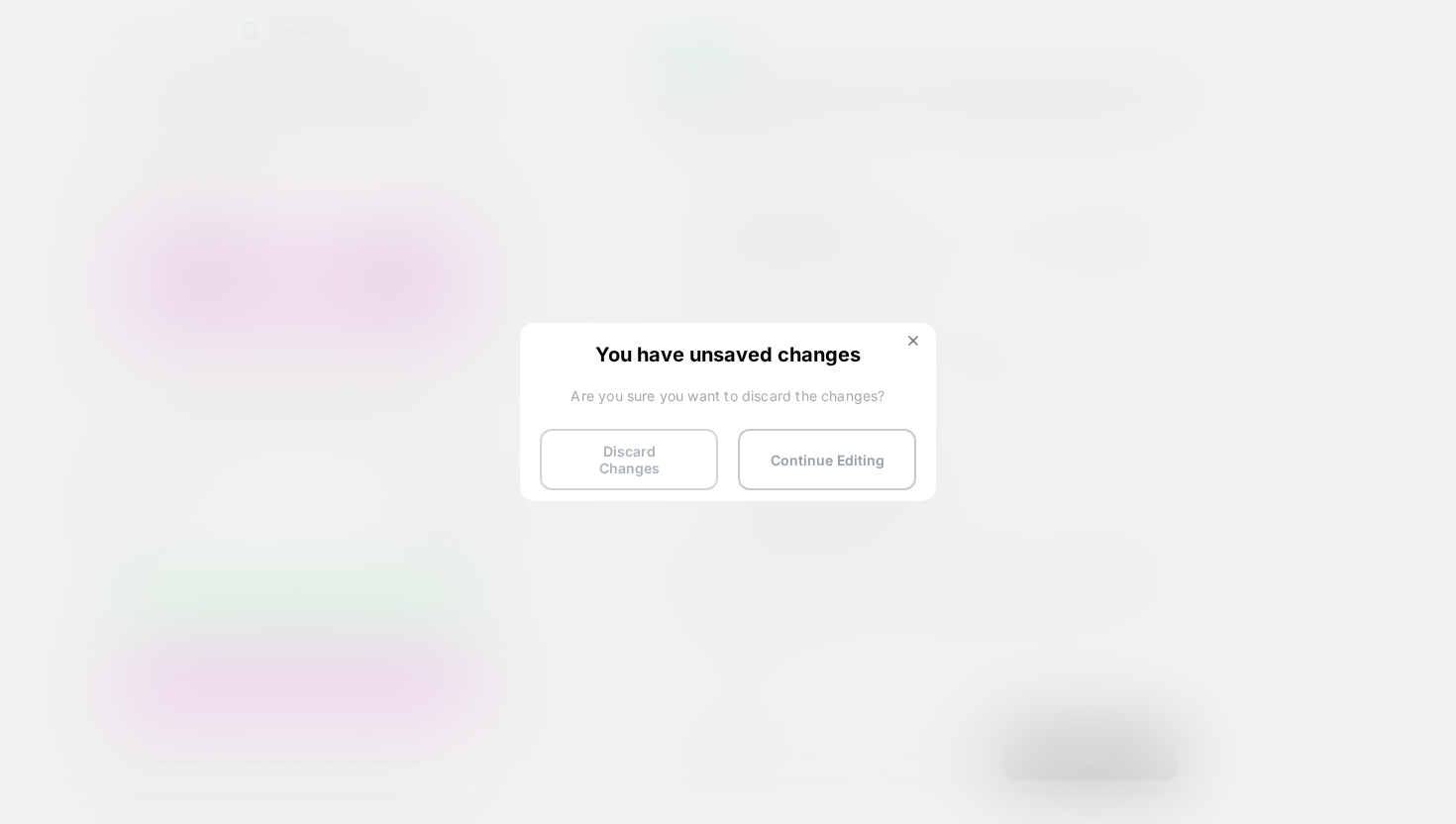 click on "Discard Changes" at bounding box center (629, 460) 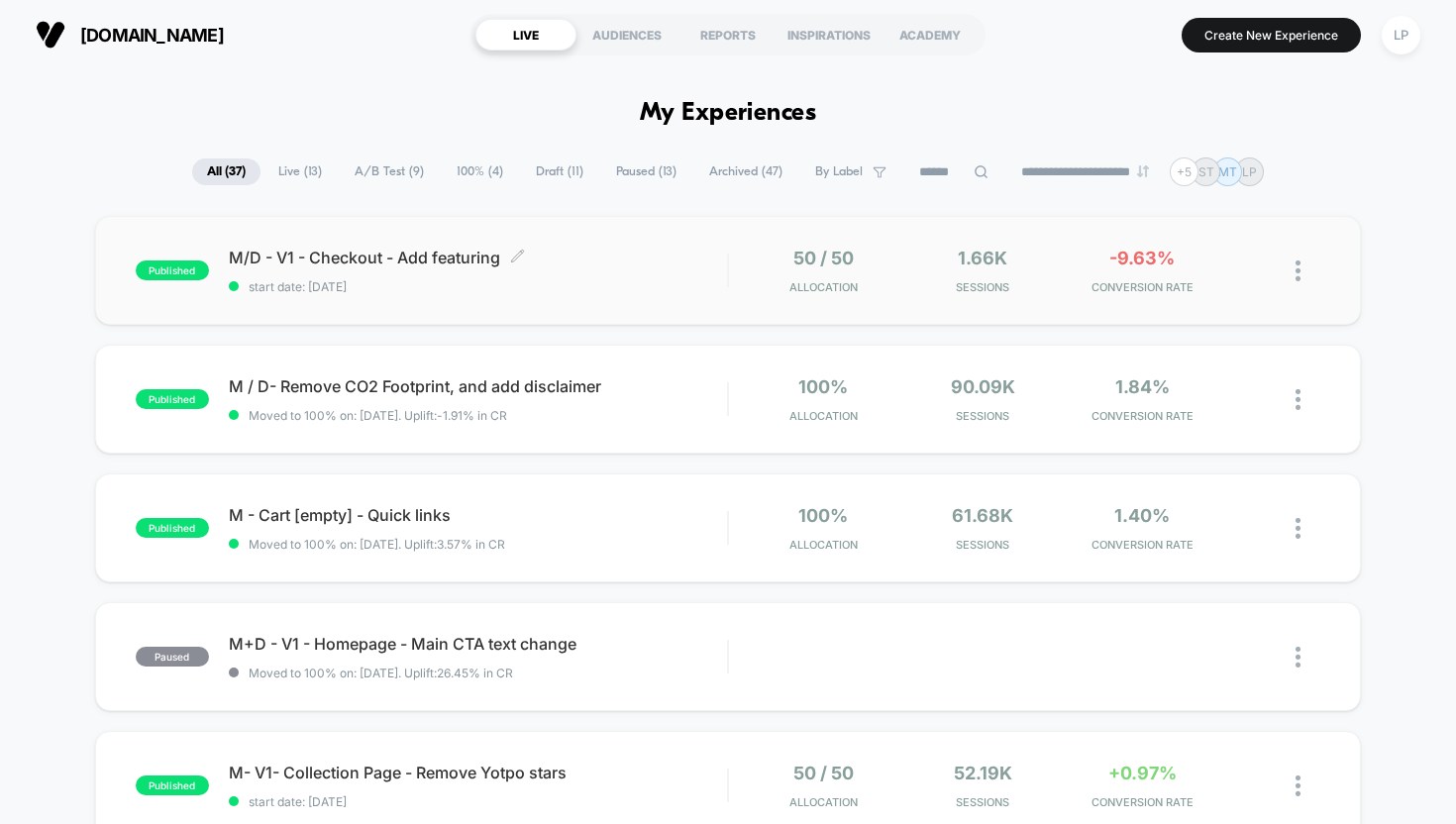 click on "M/D - V1 - Checkout - Add featuring  Click to edit experience details" at bounding box center (478, 258) 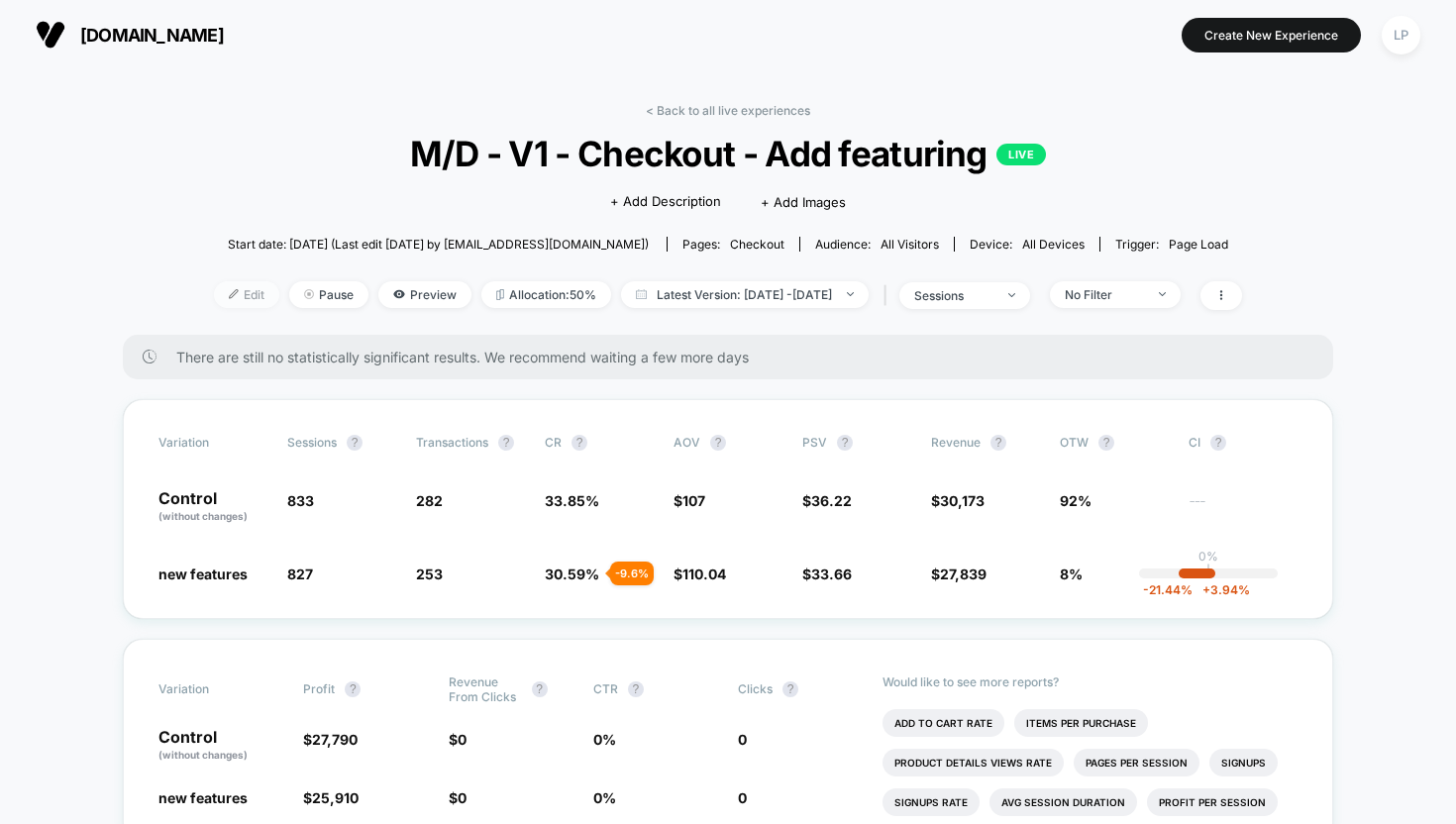 click on "Edit" at bounding box center (247, 294) 